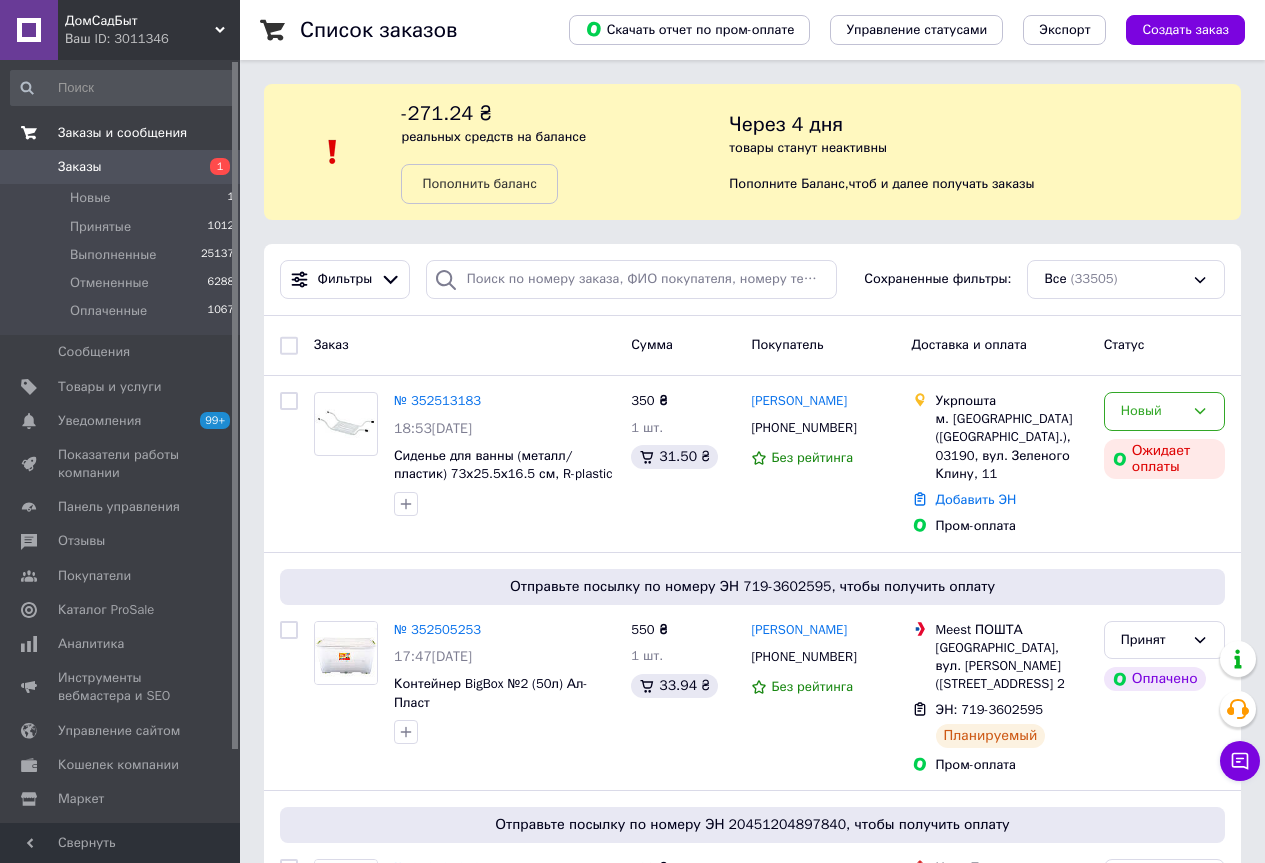 scroll, scrollTop: 0, scrollLeft: 0, axis: both 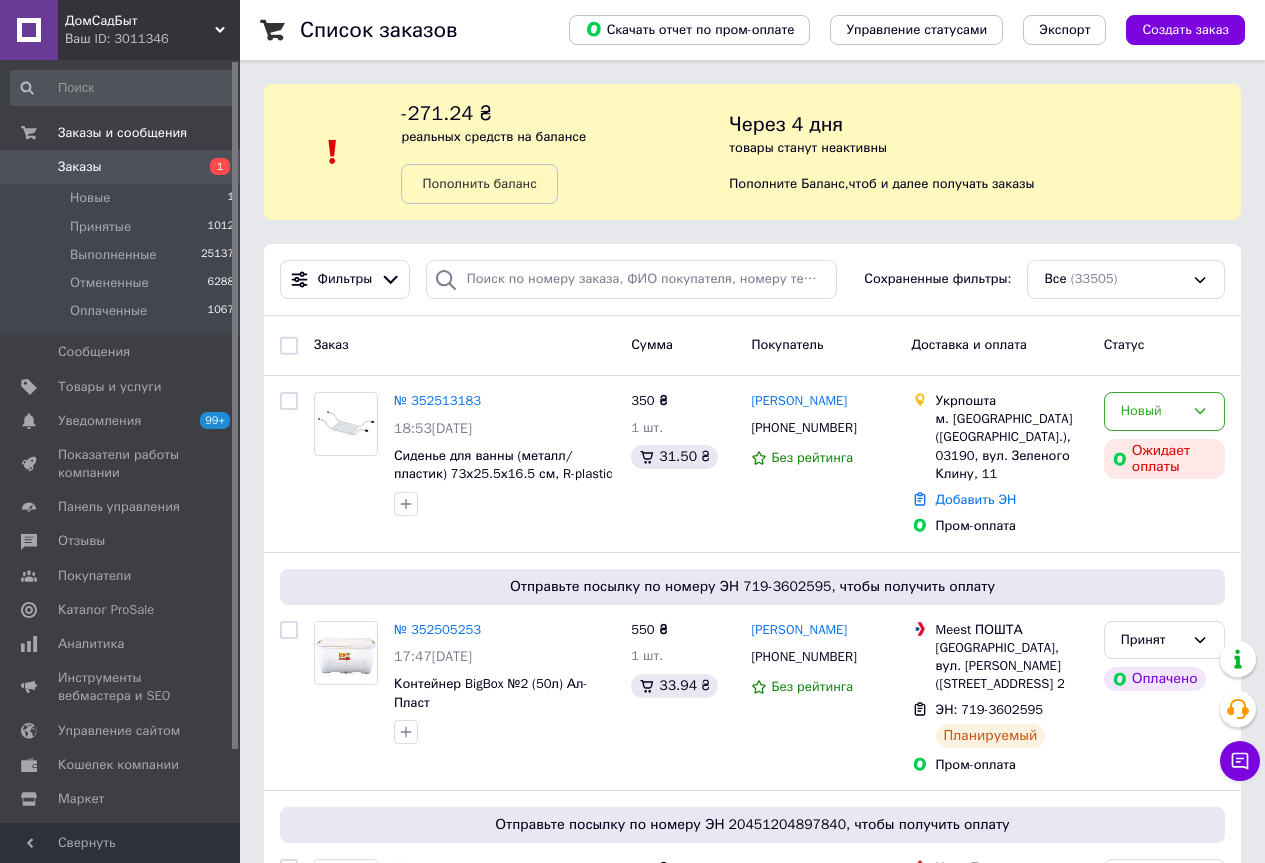 click on "Заказы 1" at bounding box center (123, 167) 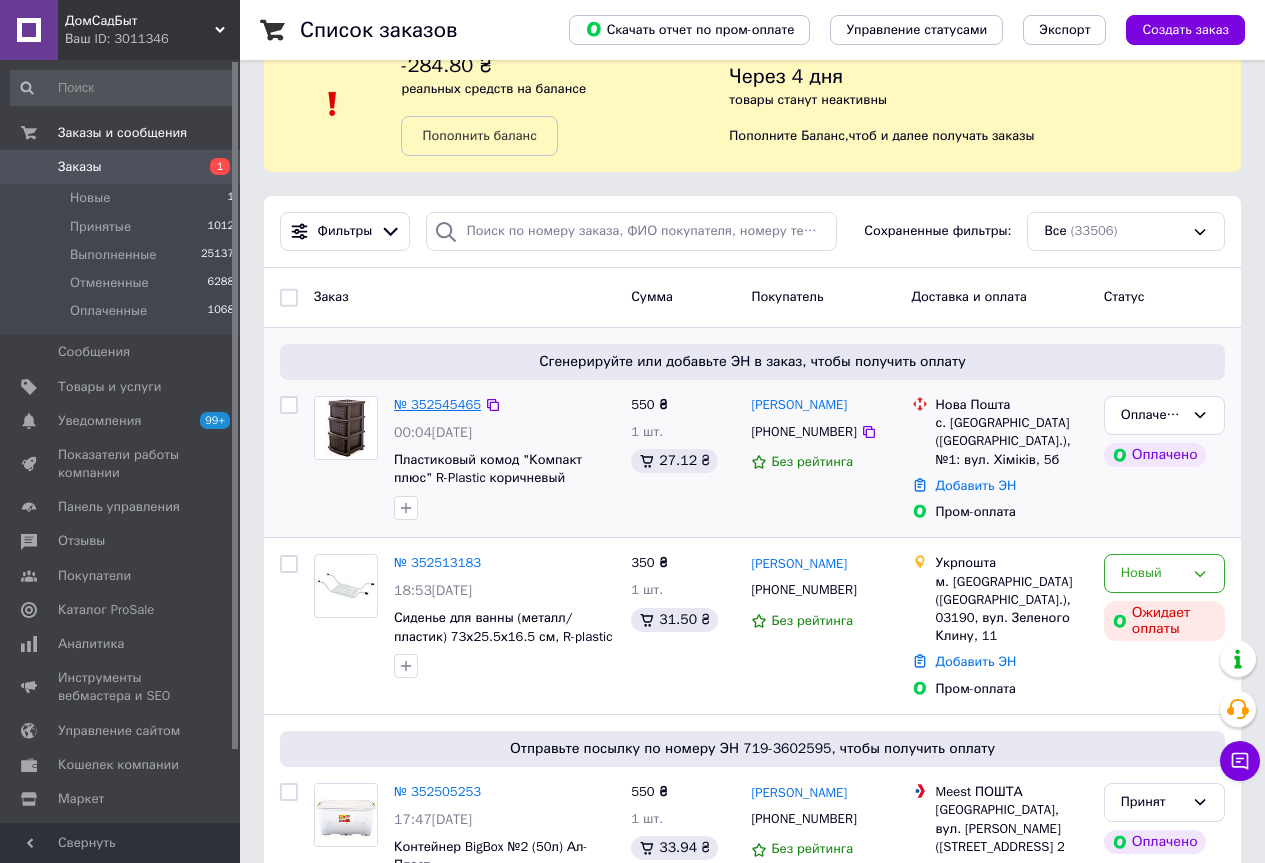 scroll, scrollTop: 0, scrollLeft: 0, axis: both 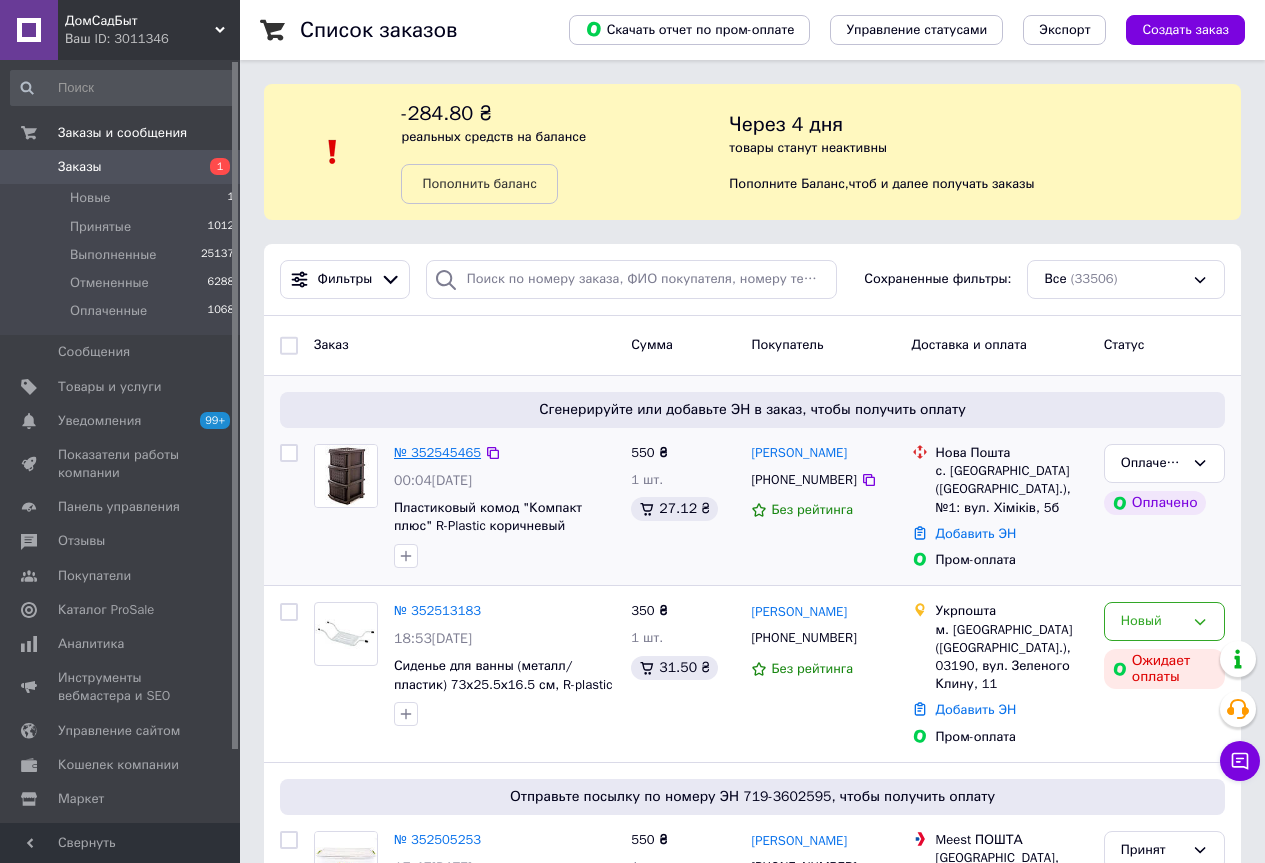 click on "№ 352545465" at bounding box center (437, 452) 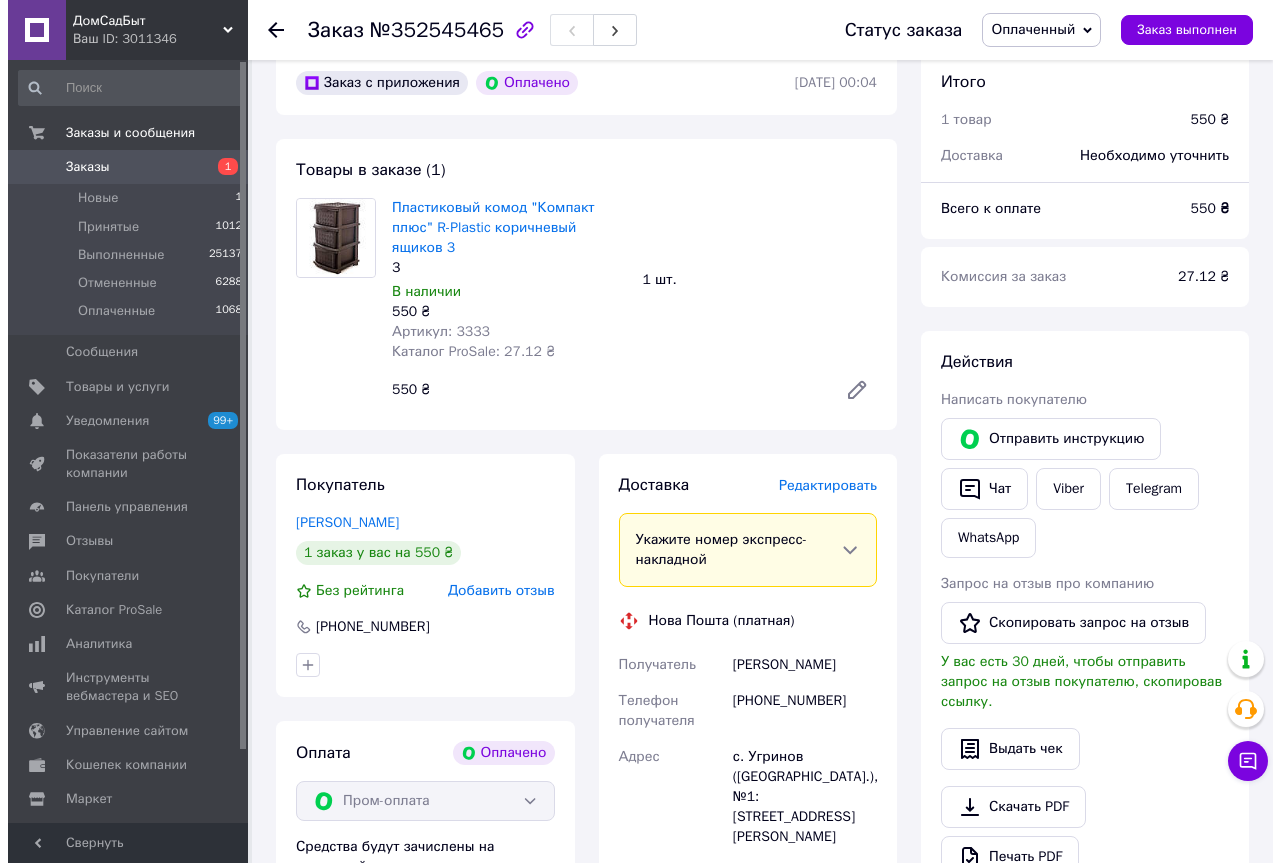 scroll, scrollTop: 100, scrollLeft: 0, axis: vertical 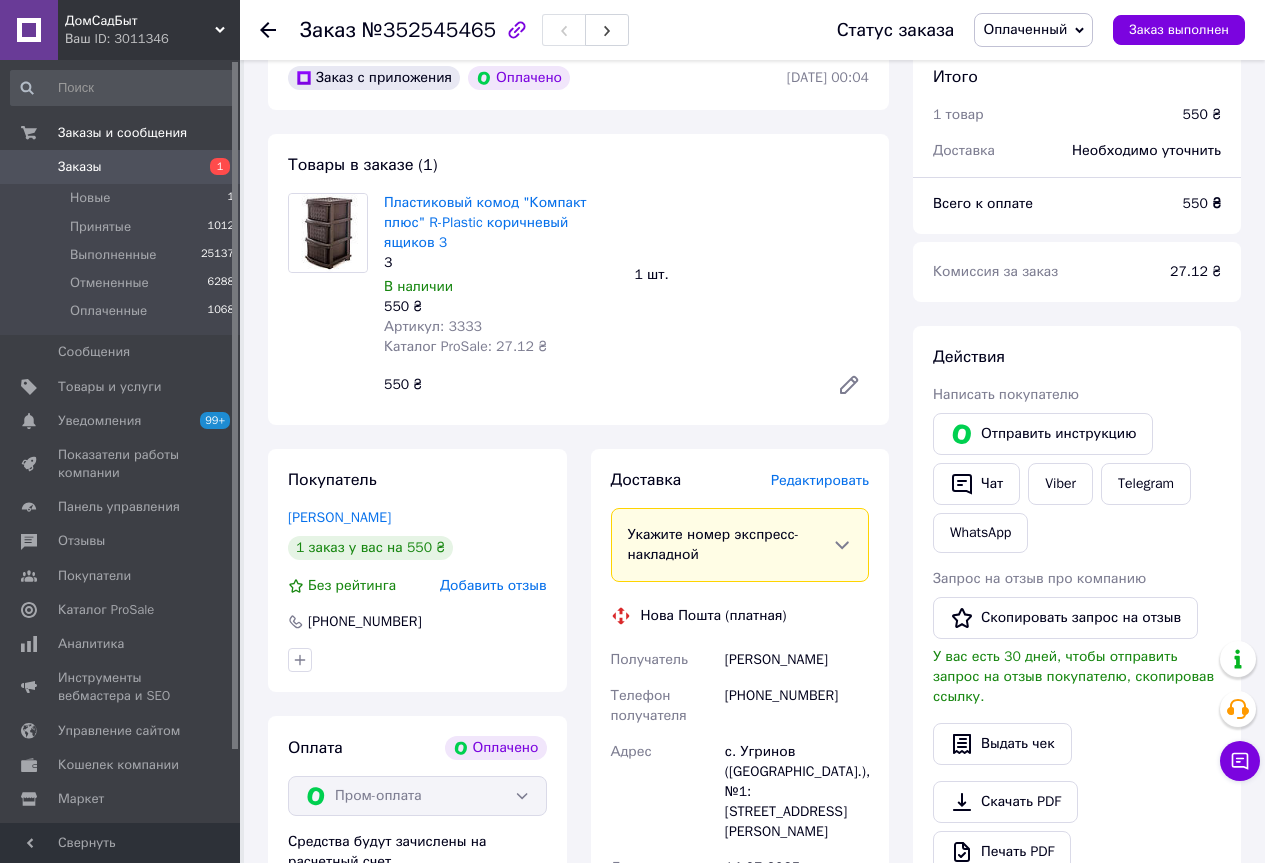 click on "Редактировать" at bounding box center (820, 480) 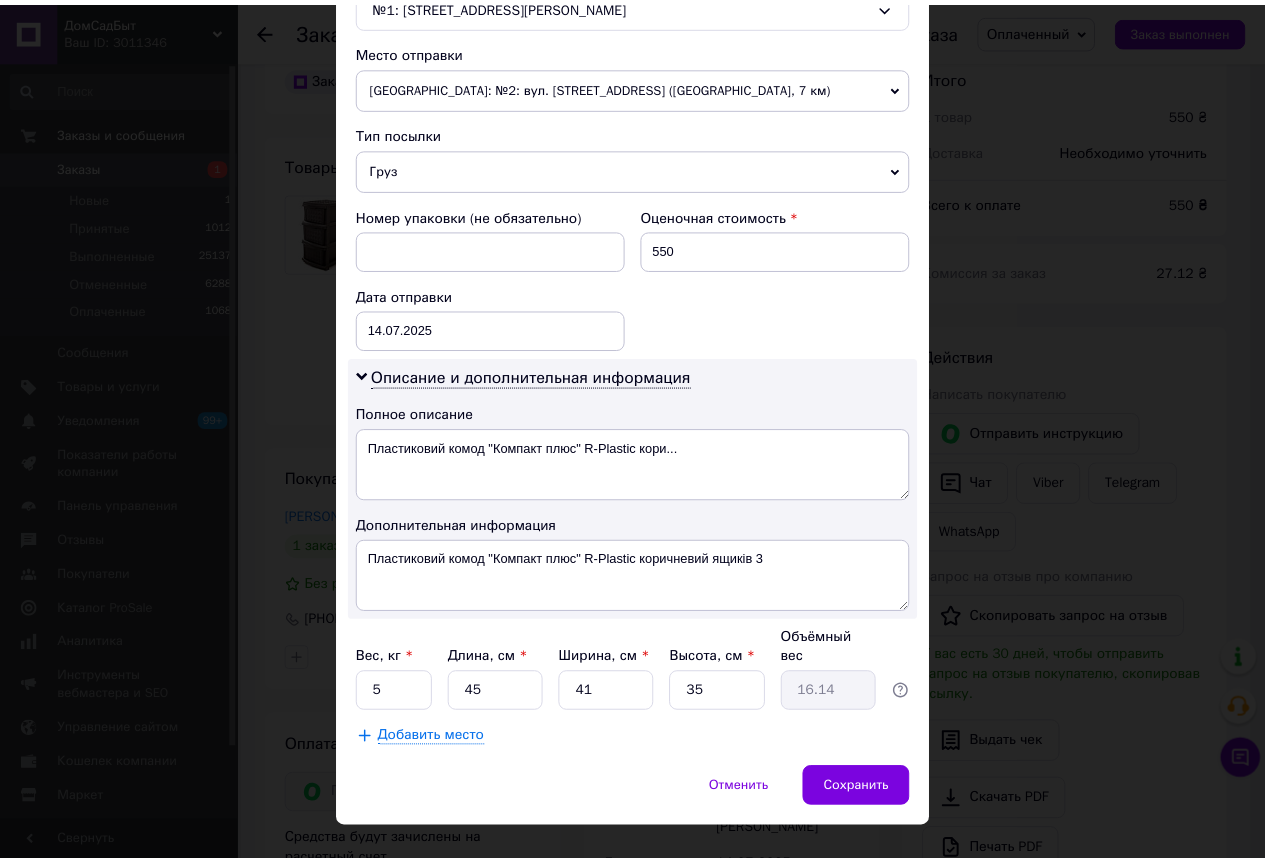 scroll, scrollTop: 689, scrollLeft: 0, axis: vertical 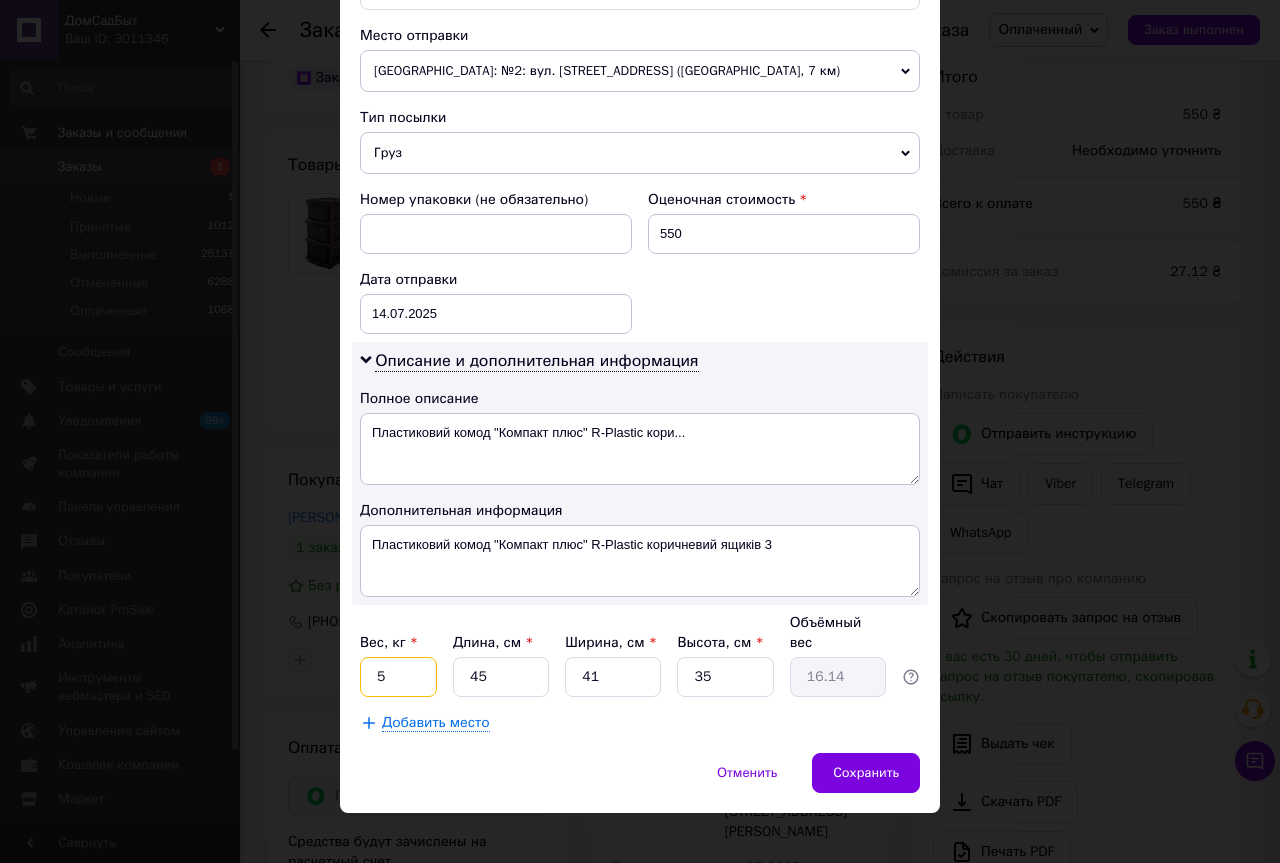 click on "5" at bounding box center [398, 677] 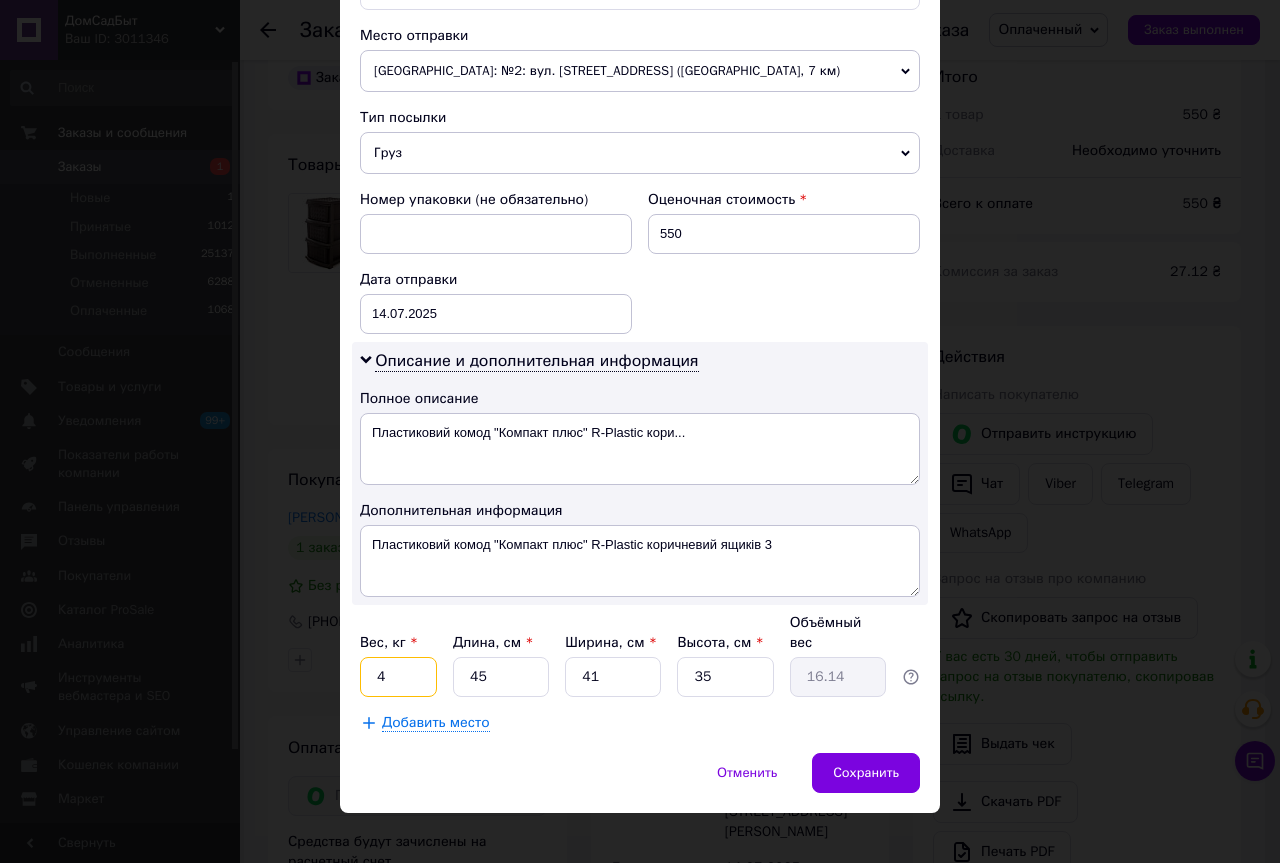 type on "4" 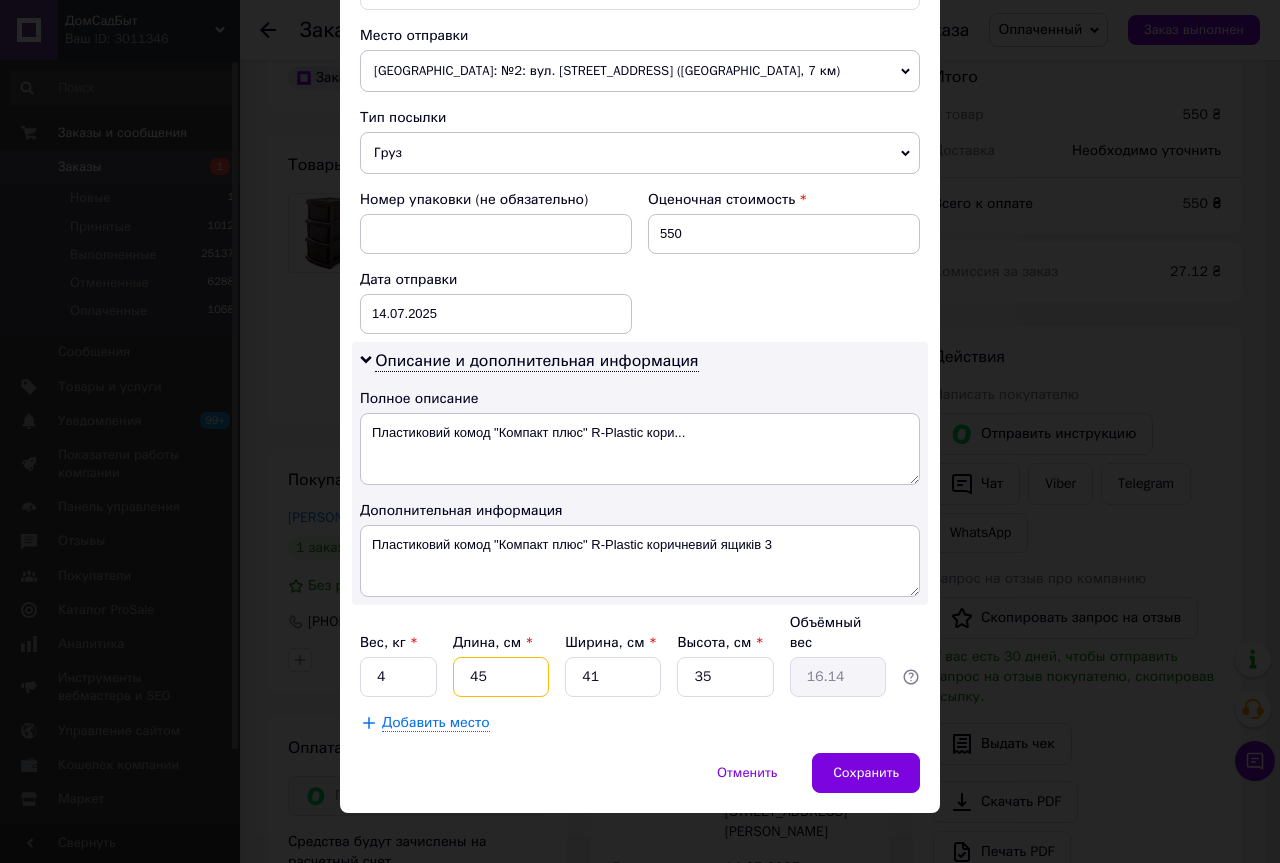 click on "45" at bounding box center (501, 677) 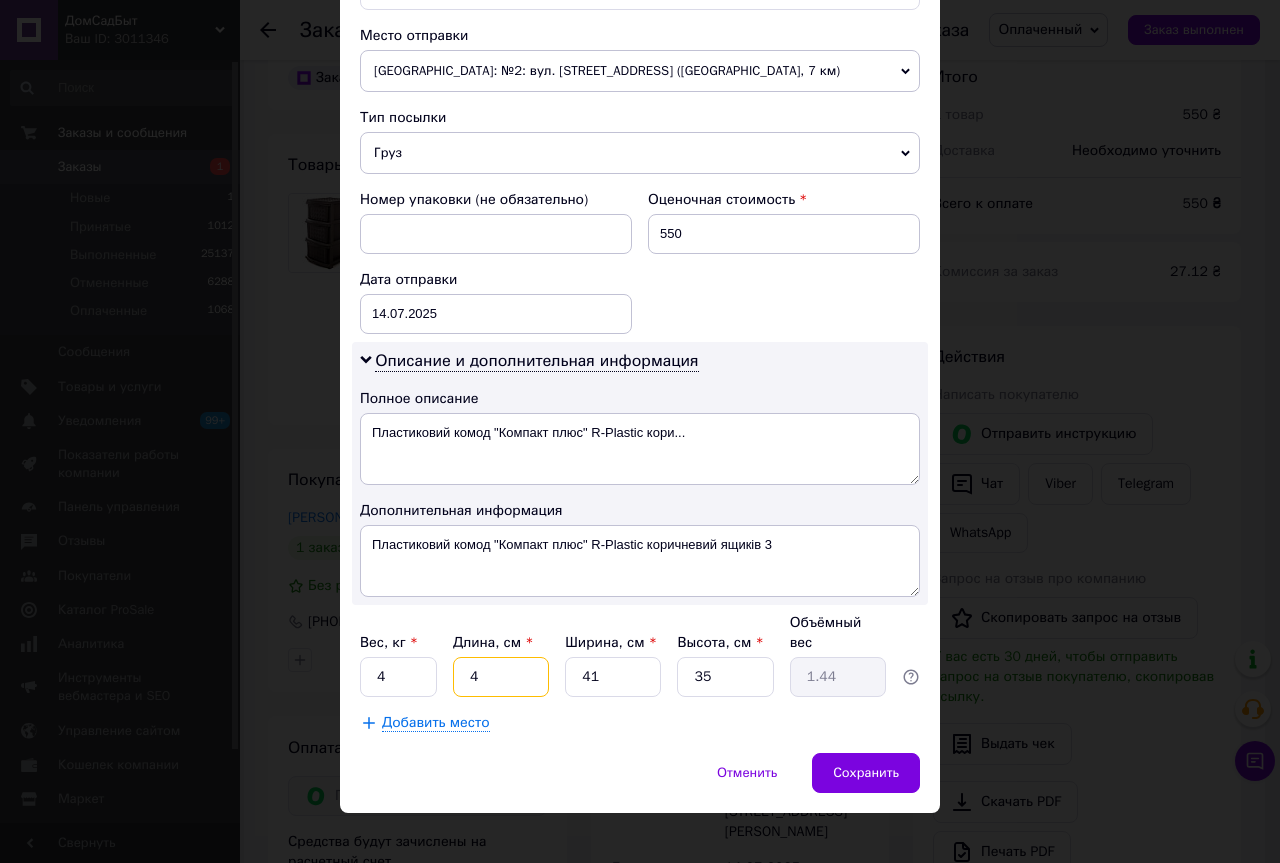 type on "41" 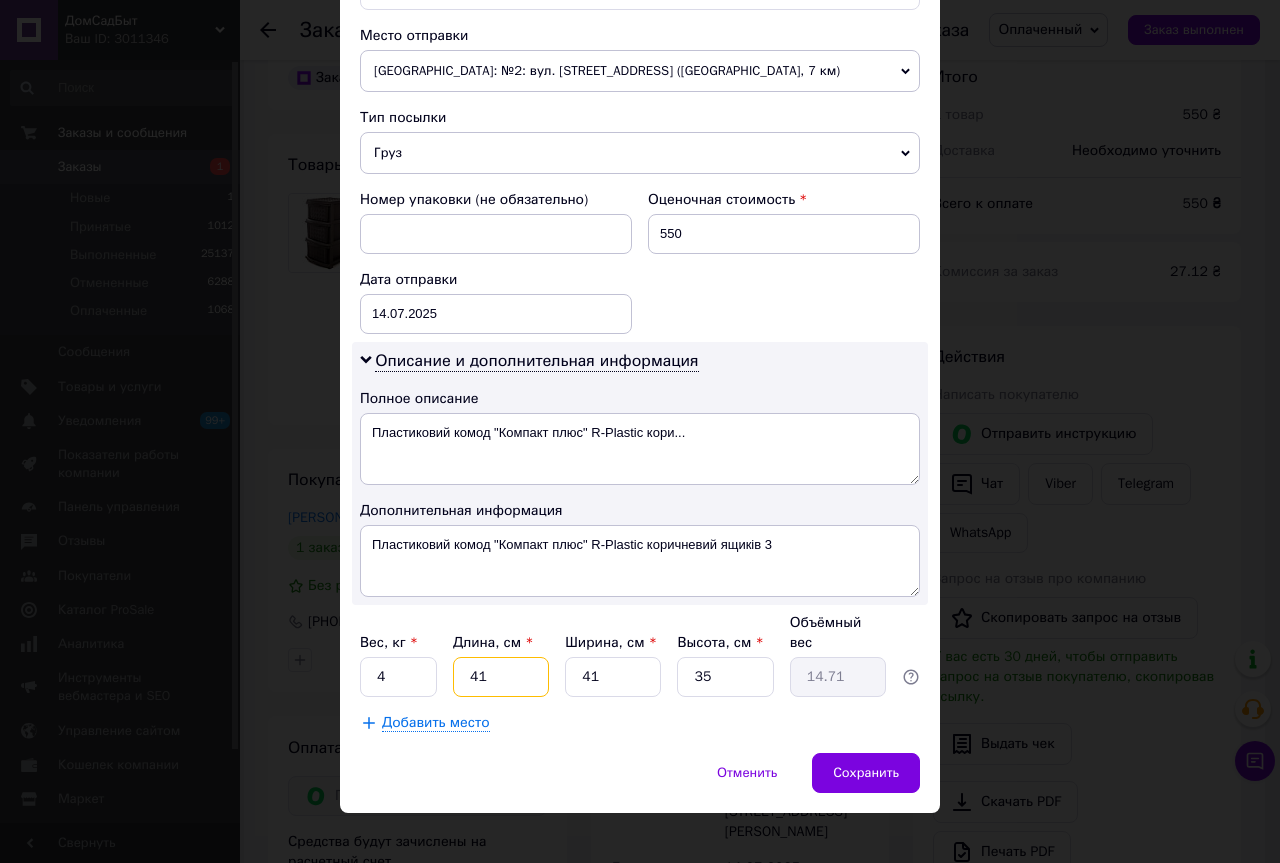 type on "41" 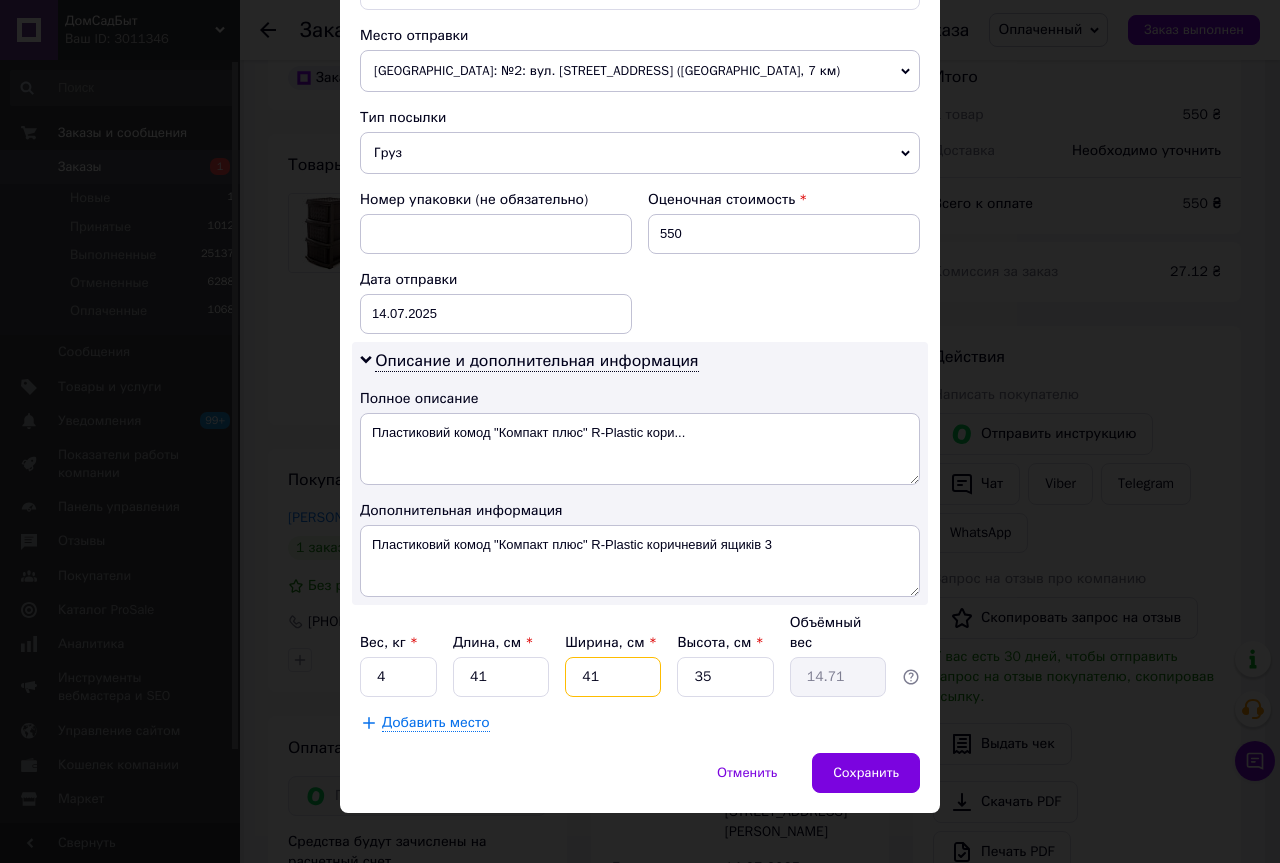click on "41" at bounding box center [613, 677] 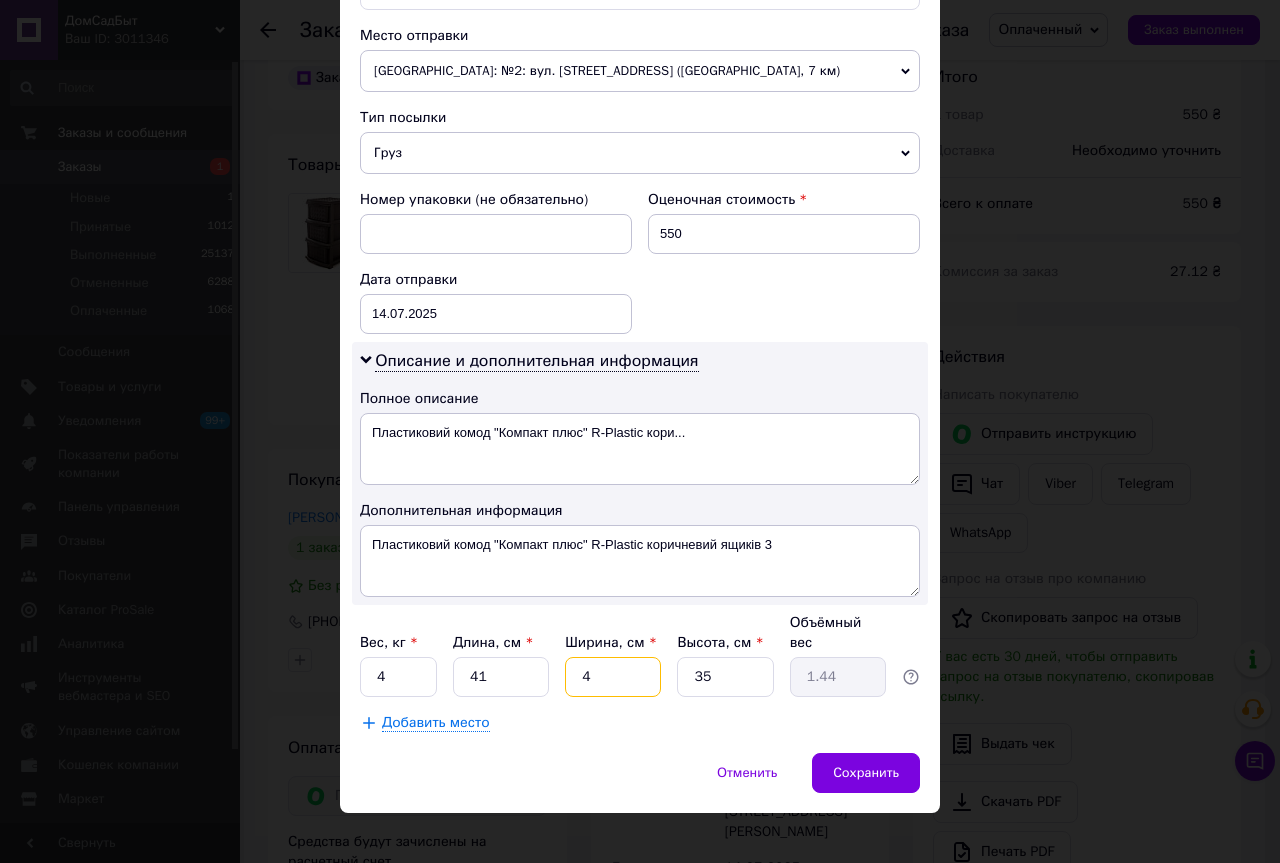 type 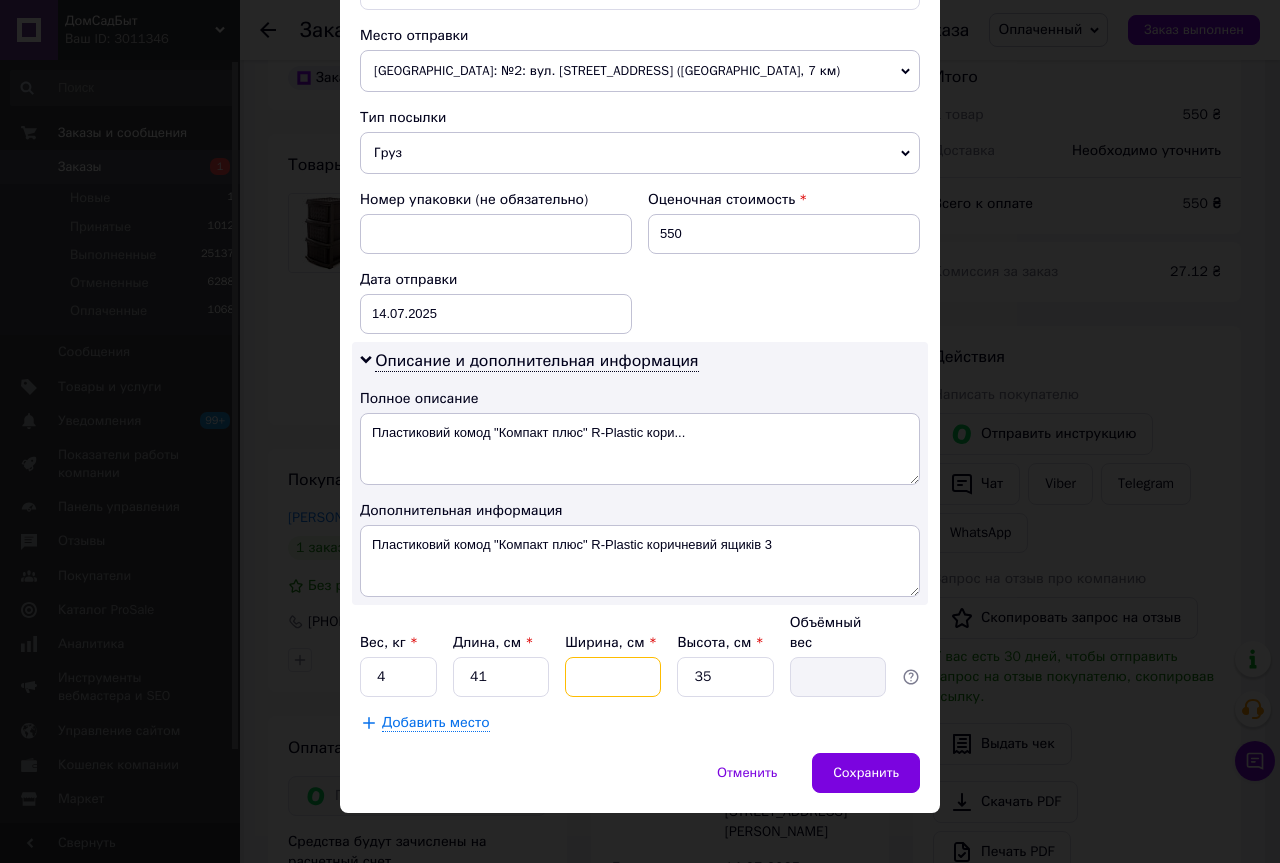 type on "3" 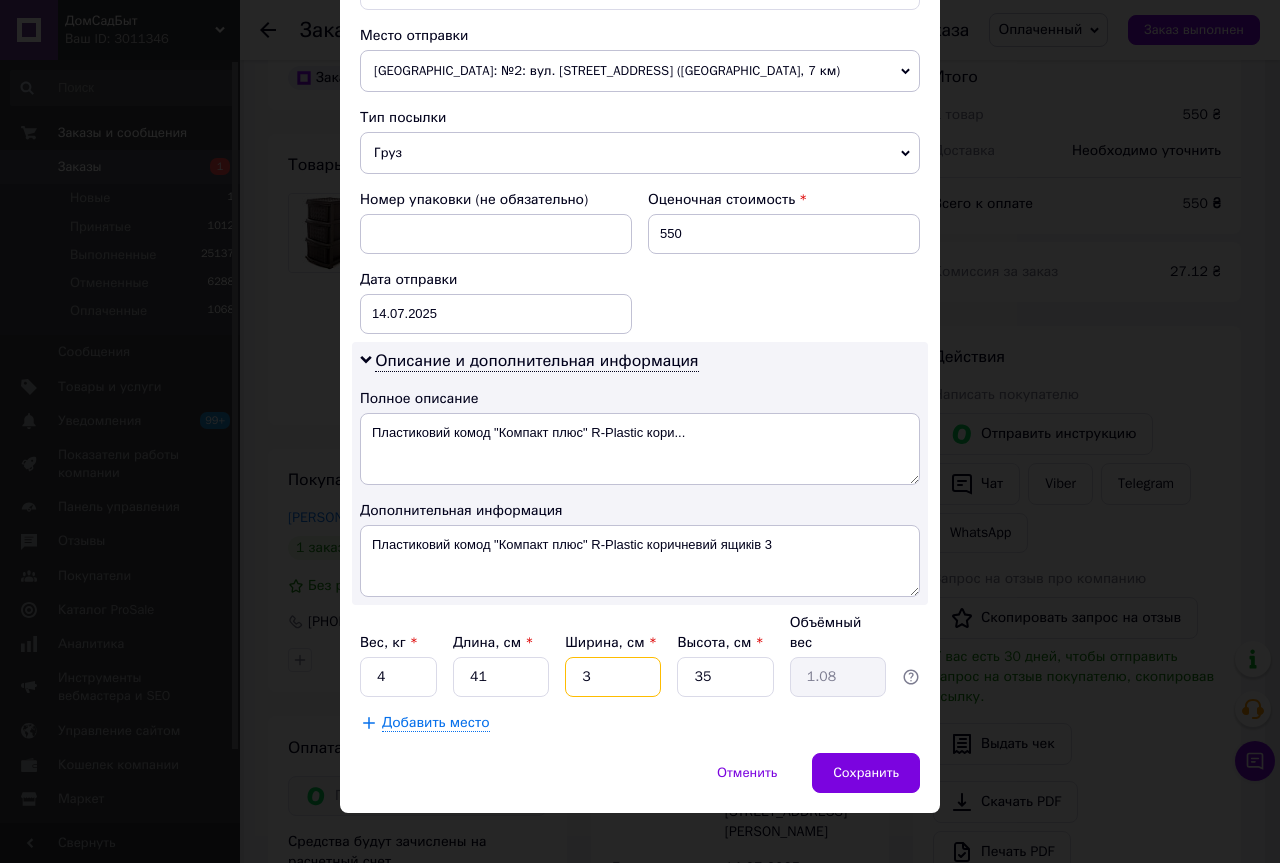 type on "35" 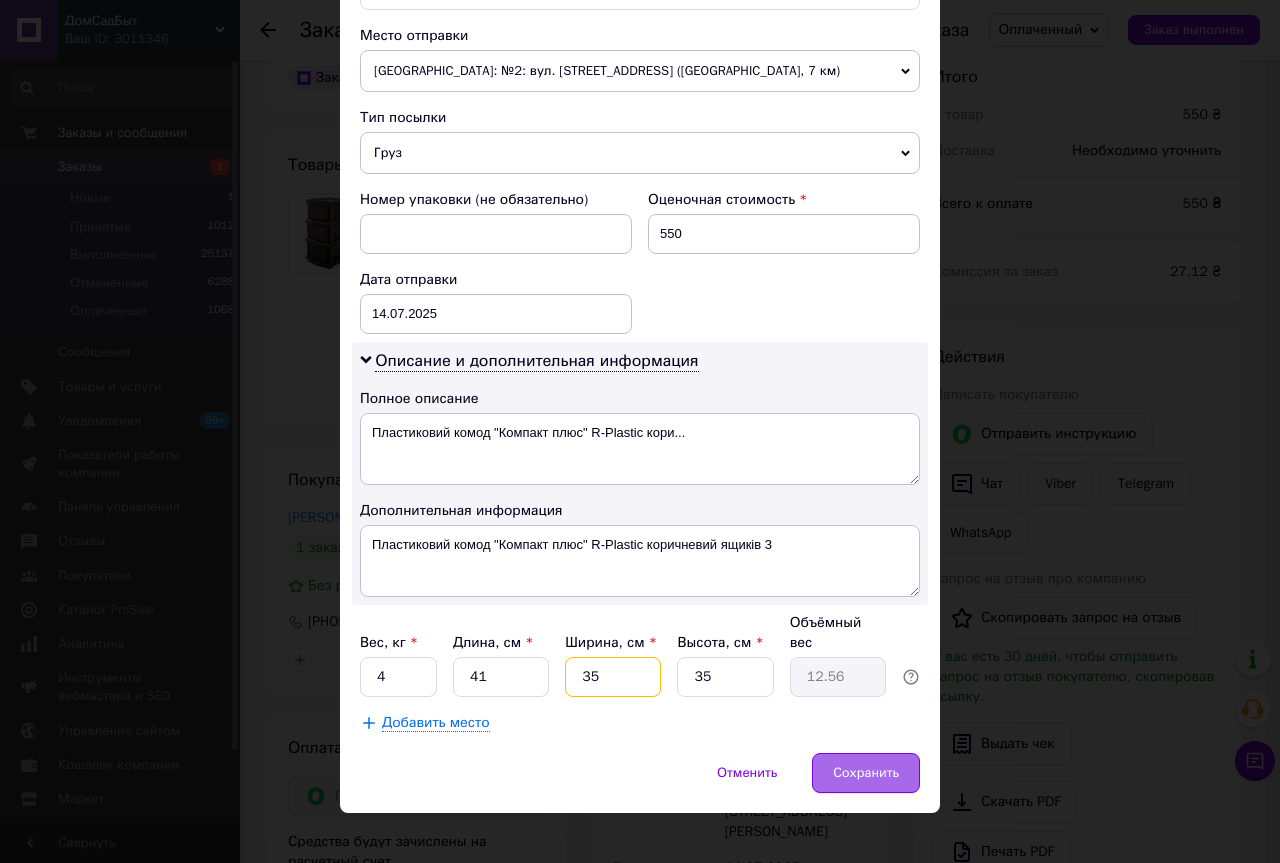 type on "35" 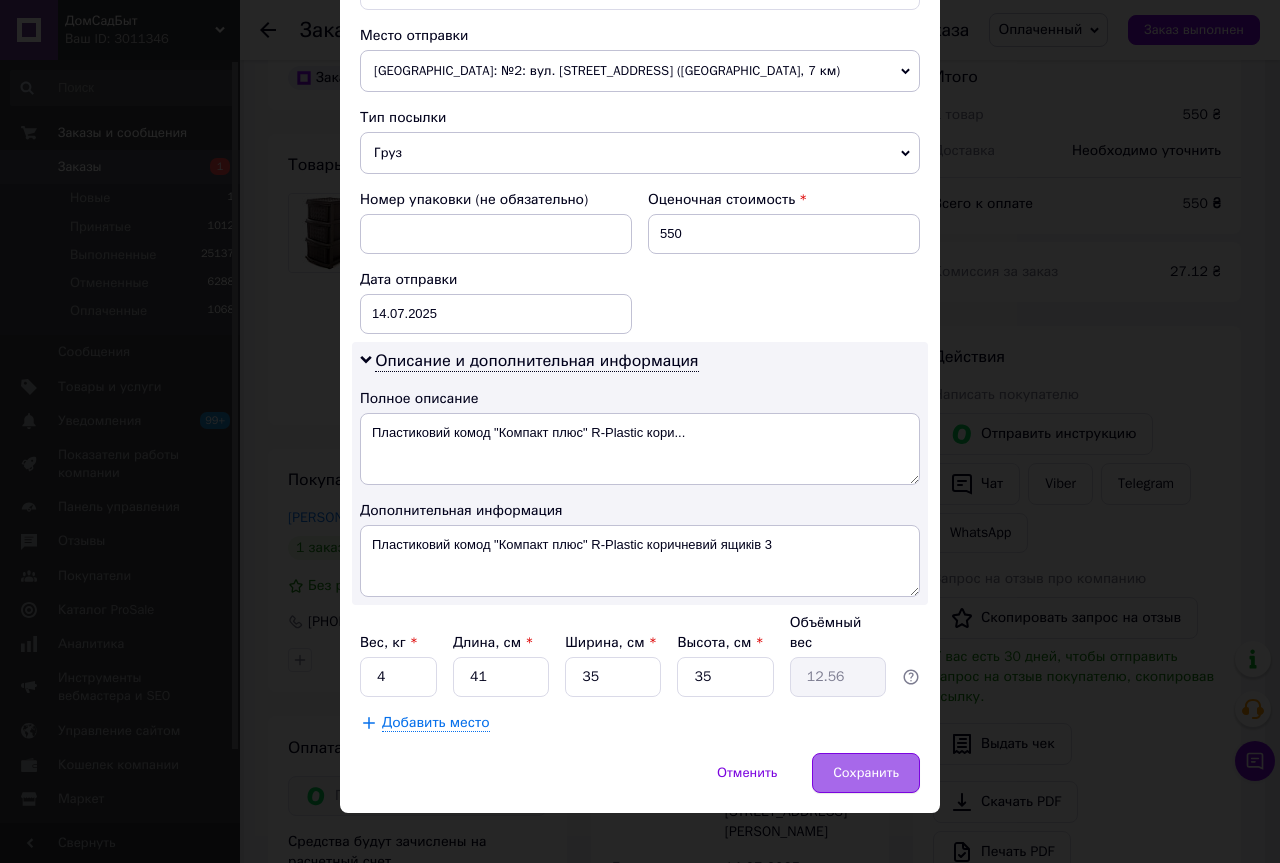 click on "Сохранить" at bounding box center (866, 773) 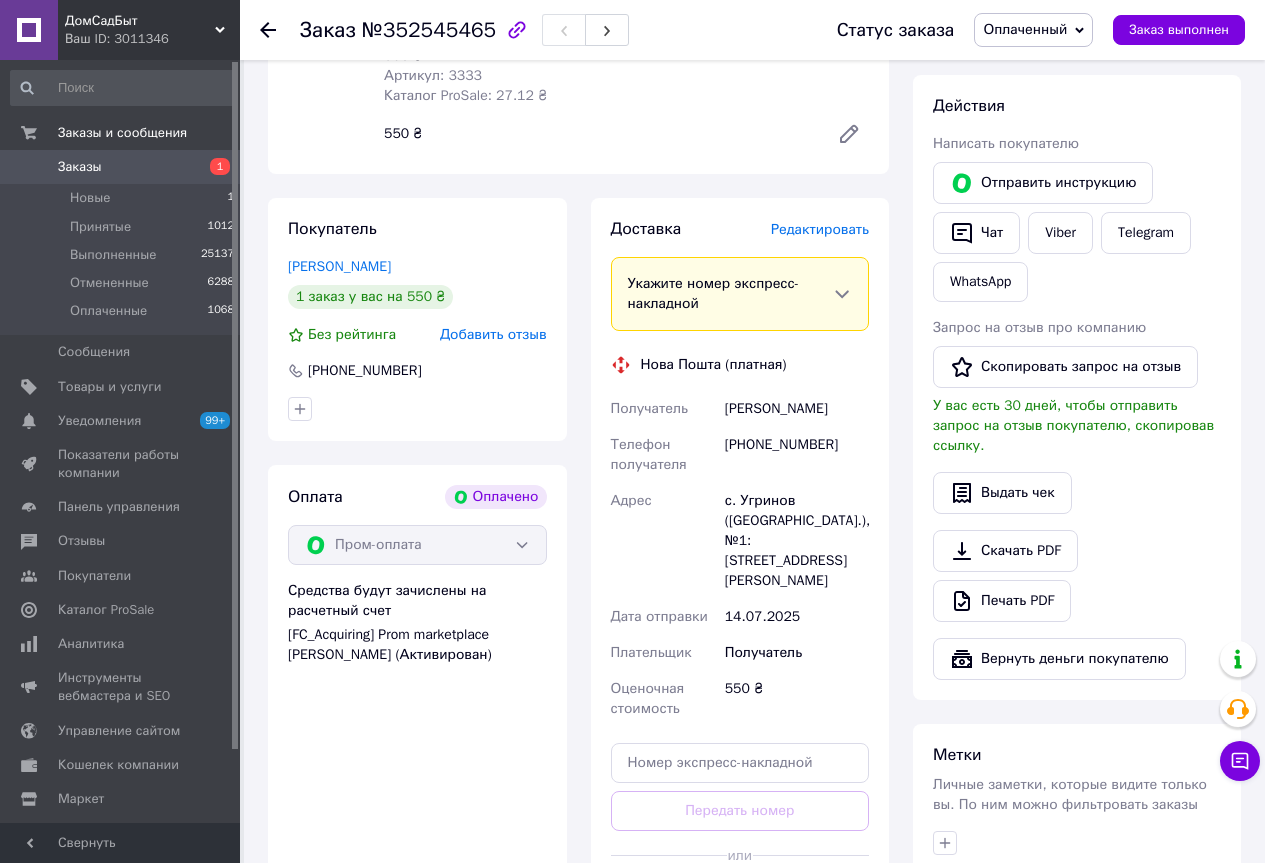 scroll, scrollTop: 400, scrollLeft: 0, axis: vertical 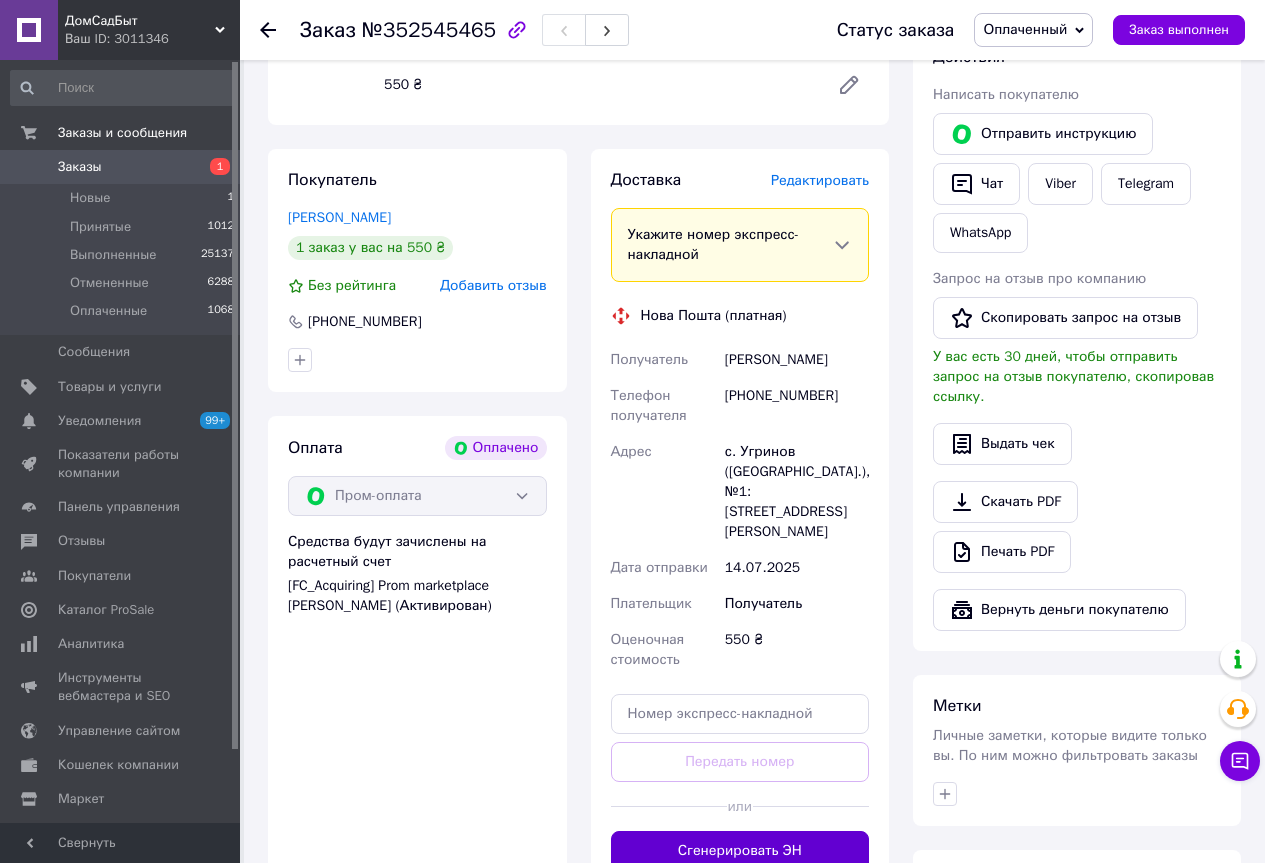 click on "Сгенерировать ЭН" at bounding box center [740, 851] 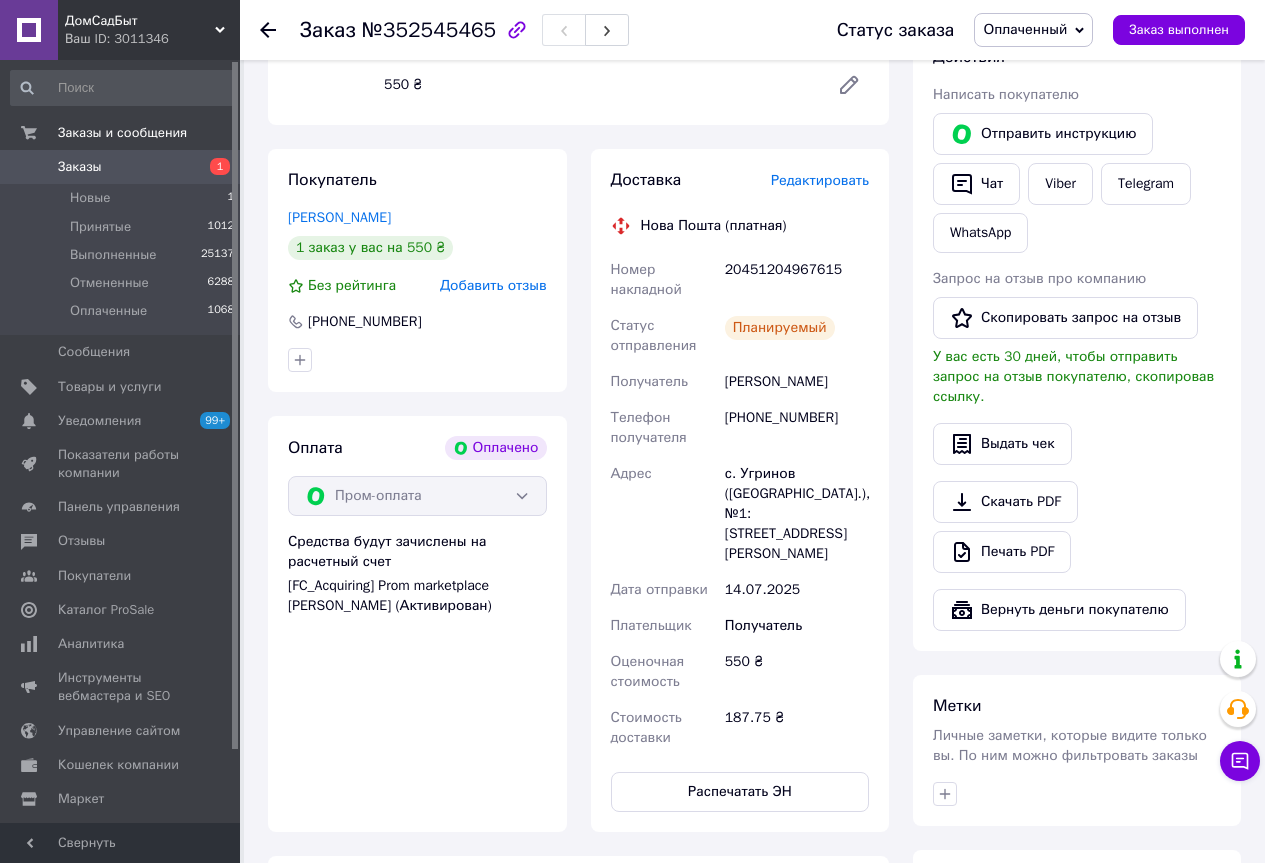 click on "Заказы" at bounding box center (80, 167) 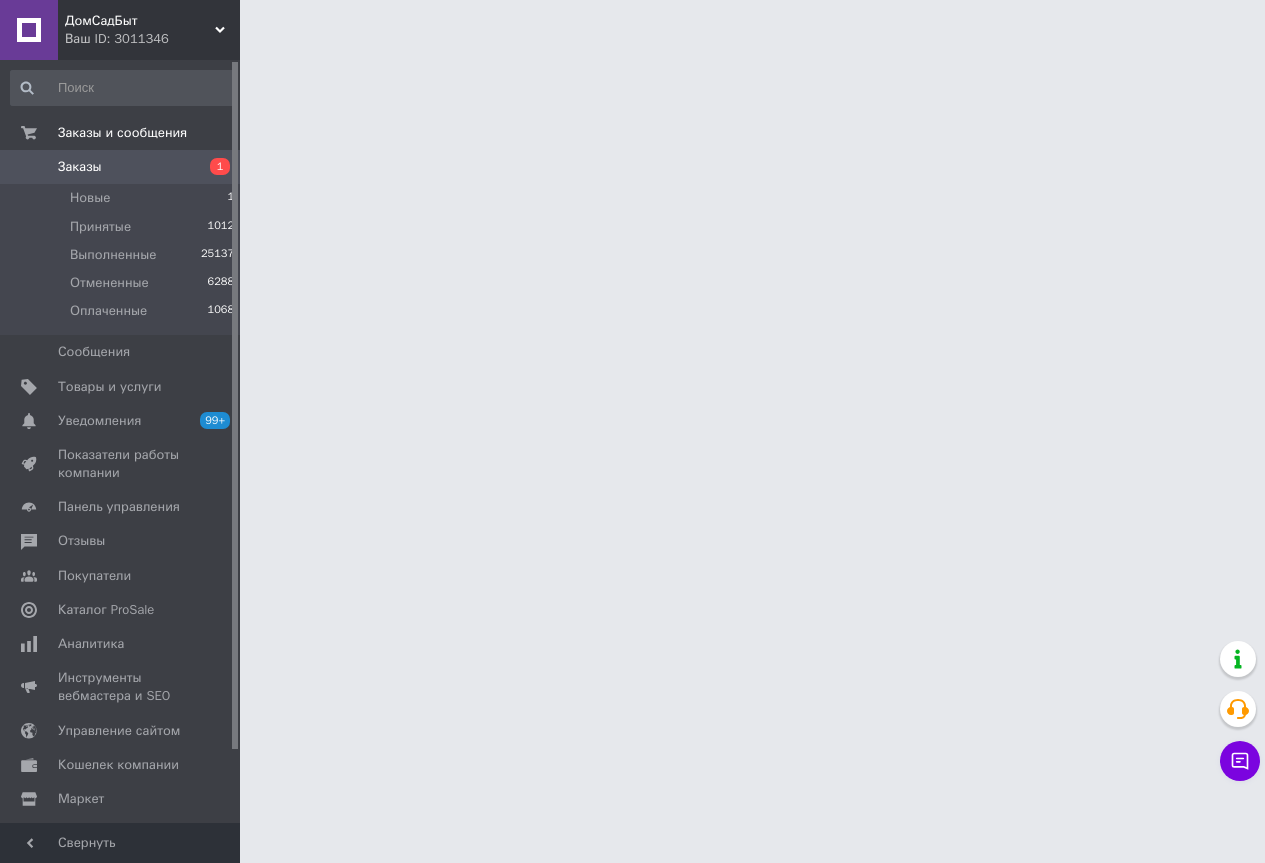 scroll, scrollTop: 0, scrollLeft: 0, axis: both 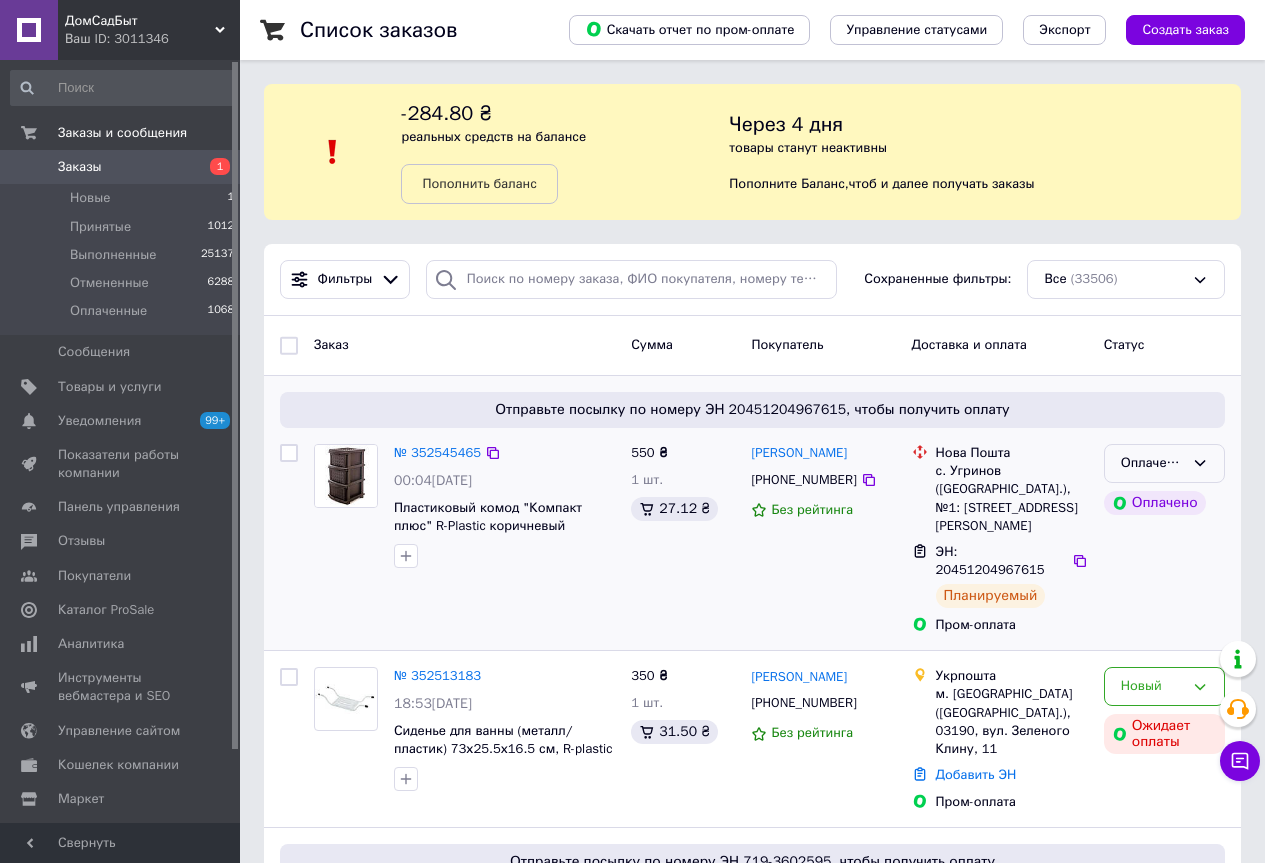 click on "Оплаченный" at bounding box center (1152, 463) 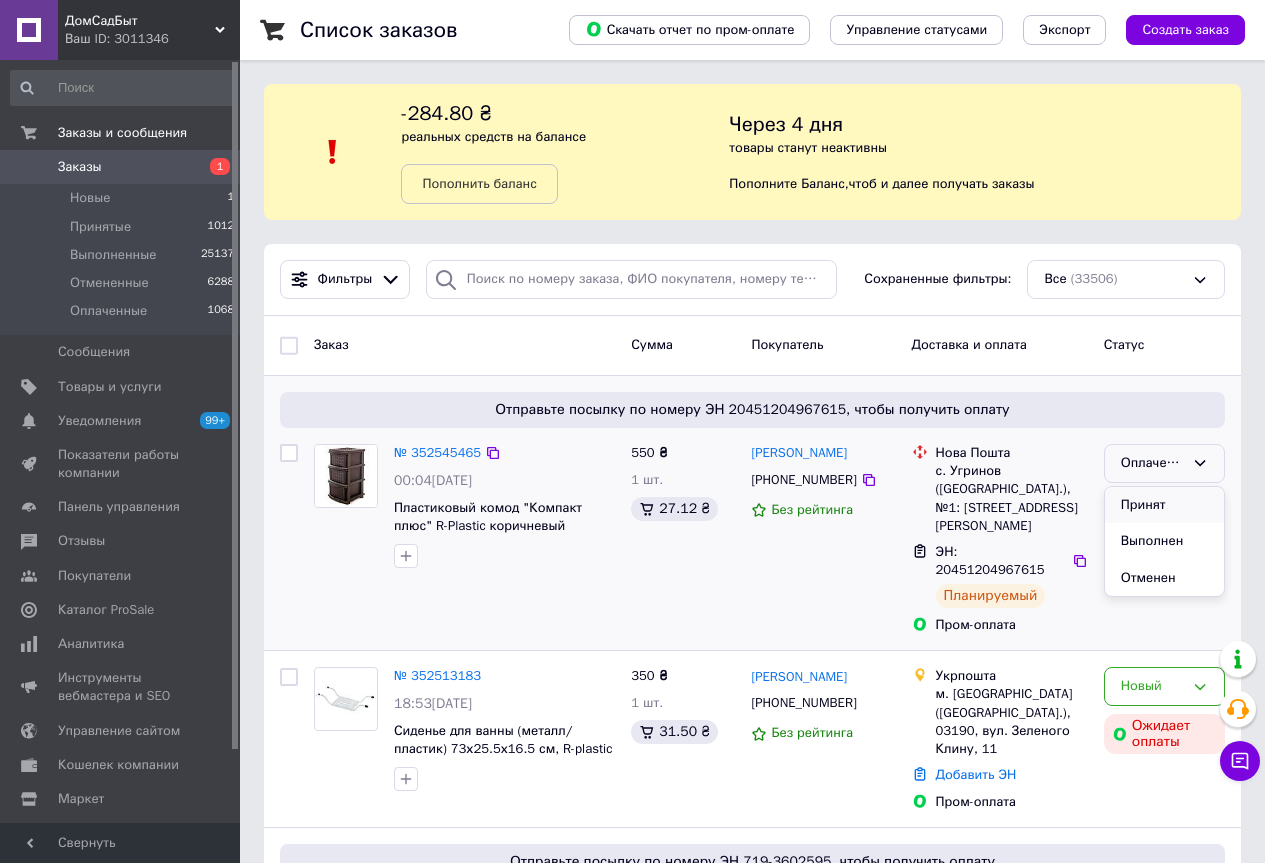 click on "Принят" at bounding box center [1164, 505] 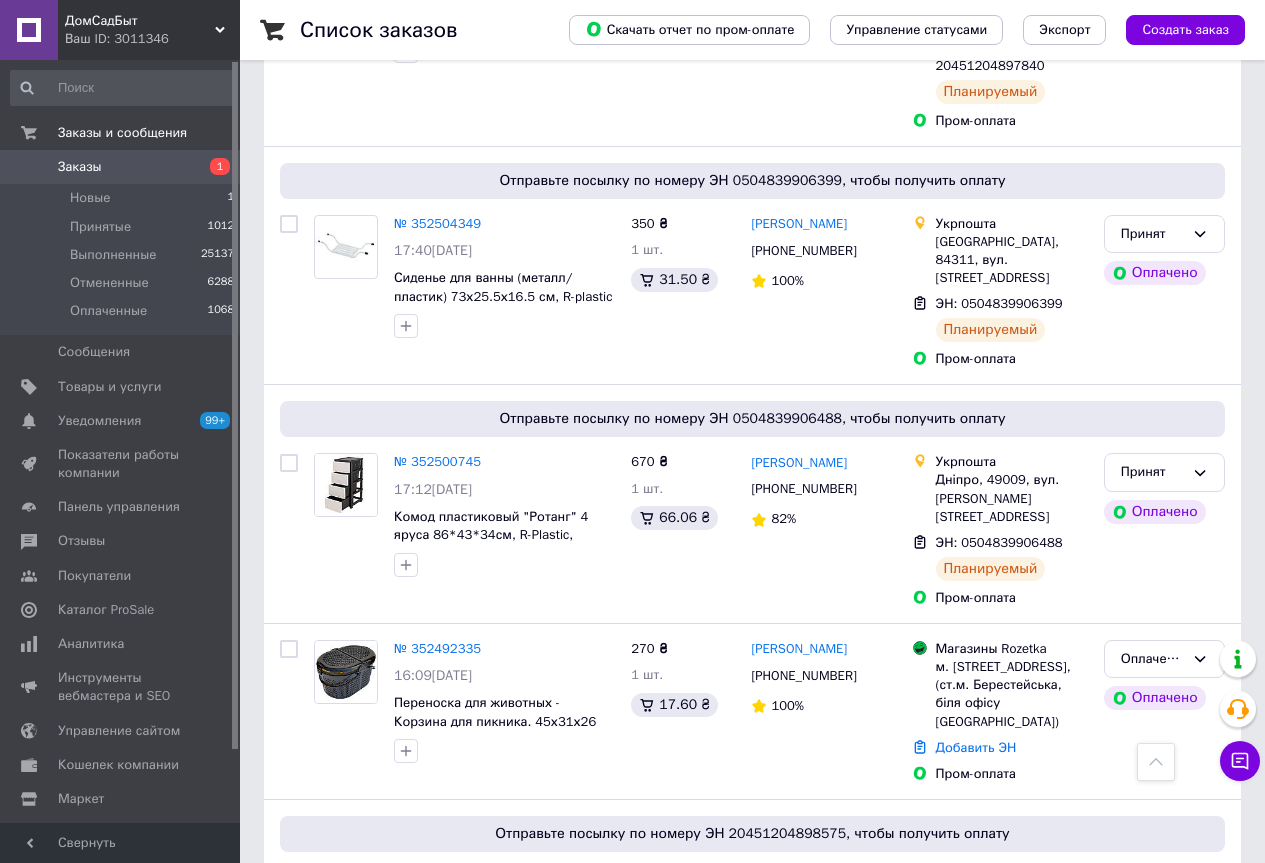 scroll, scrollTop: 1200, scrollLeft: 0, axis: vertical 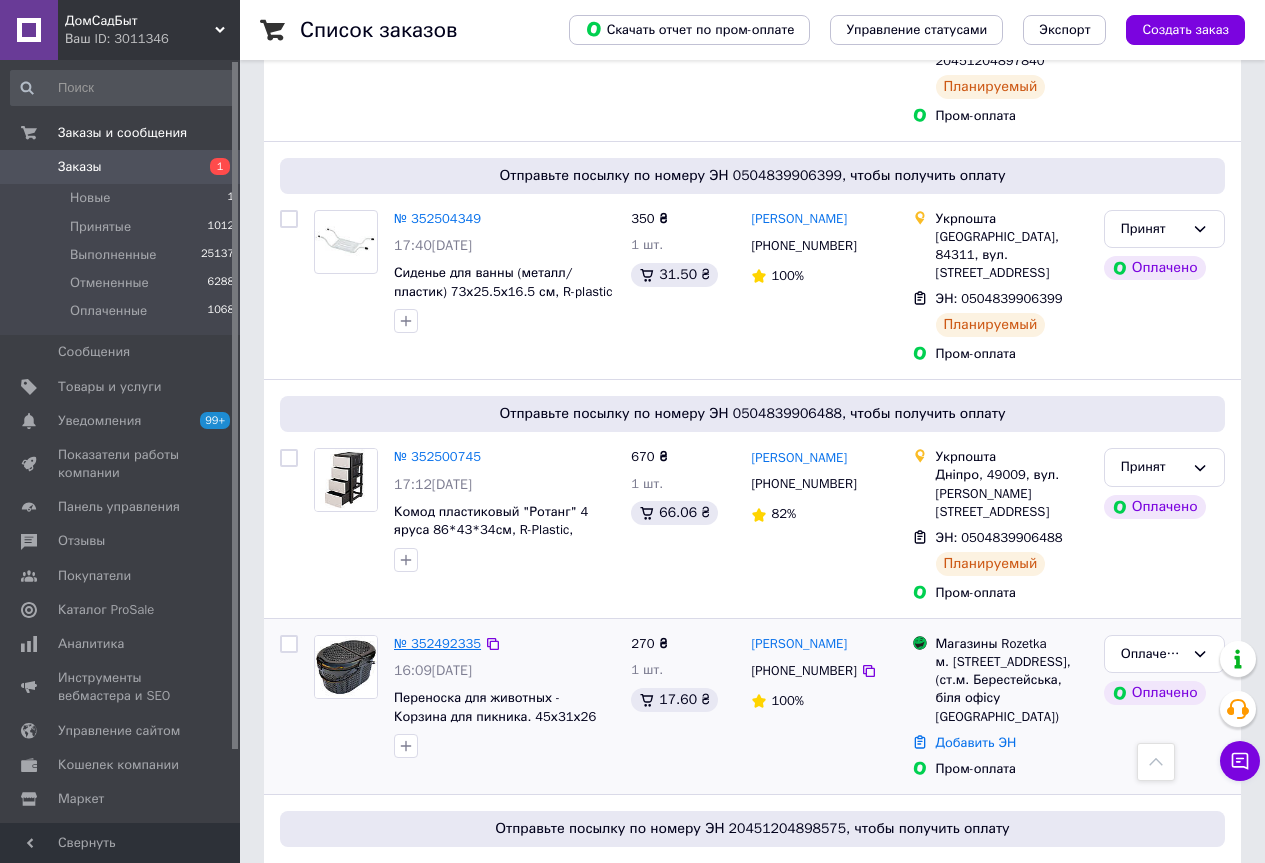 click on "№ 352492335" at bounding box center [437, 643] 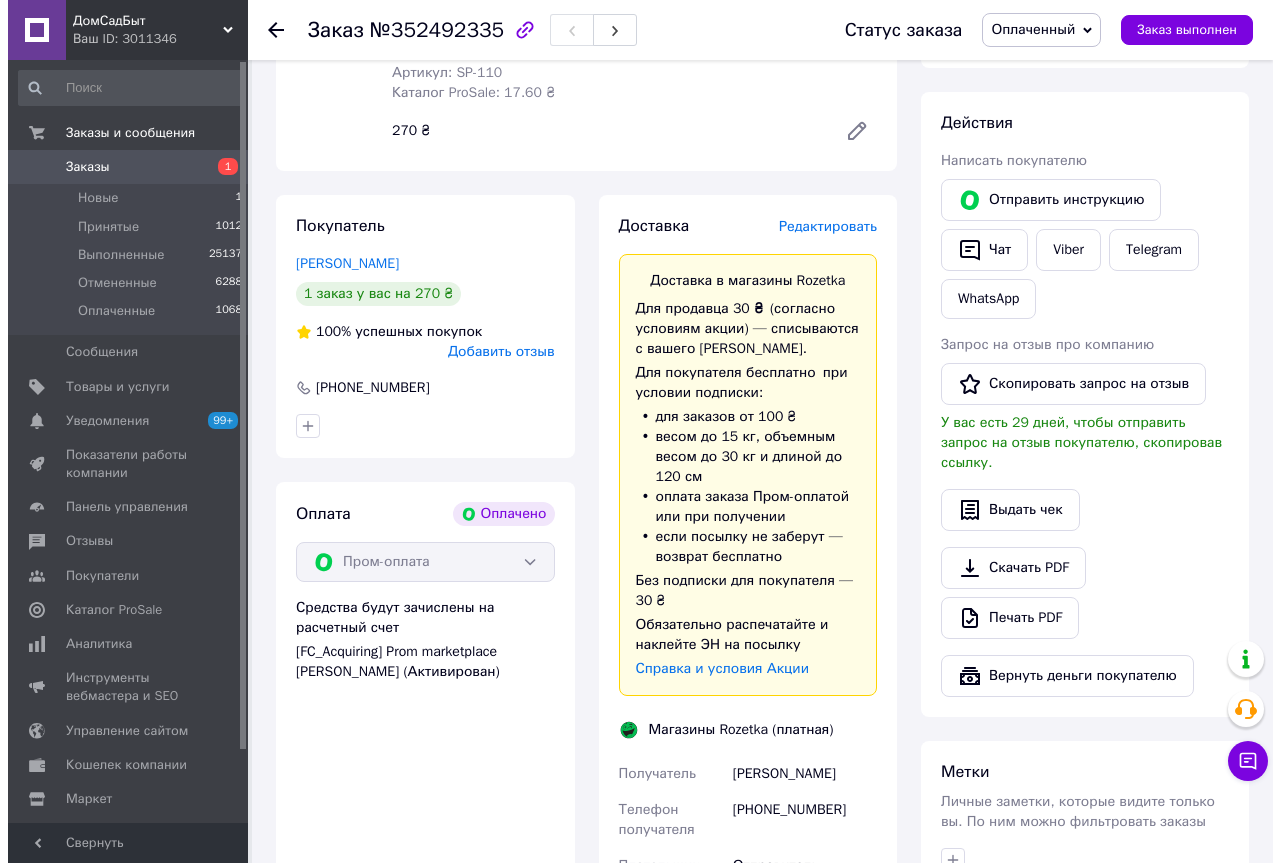 scroll, scrollTop: 287, scrollLeft: 0, axis: vertical 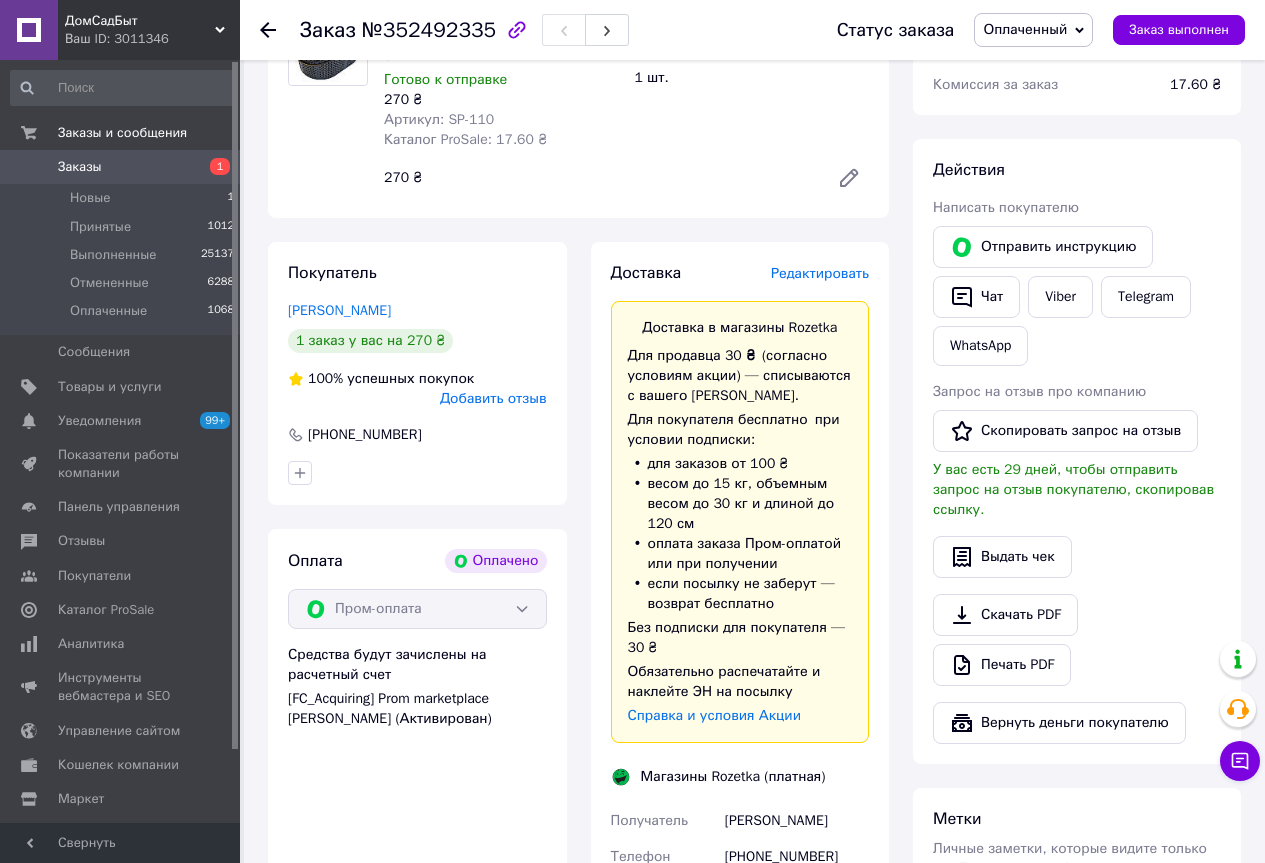 click on "Редактировать" at bounding box center (820, 273) 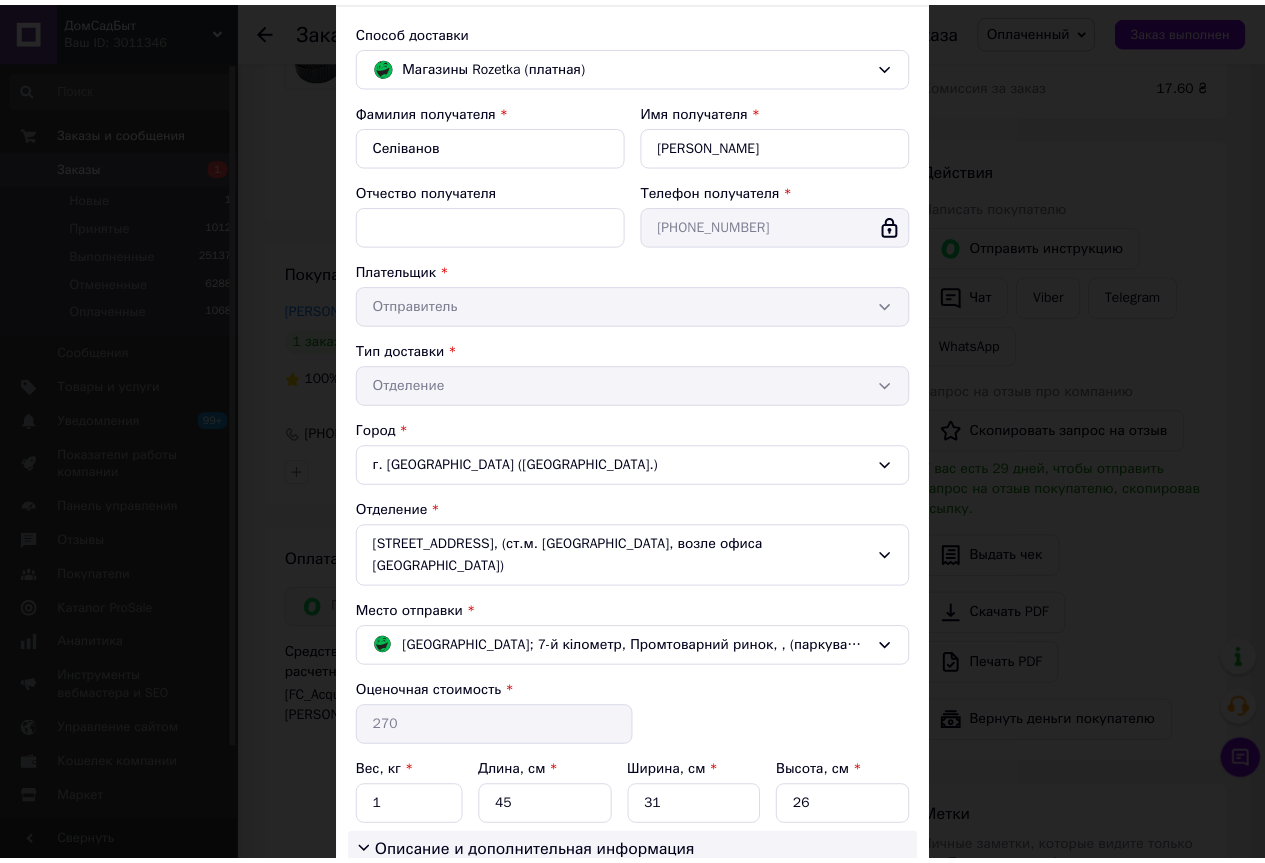 scroll, scrollTop: 300, scrollLeft: 0, axis: vertical 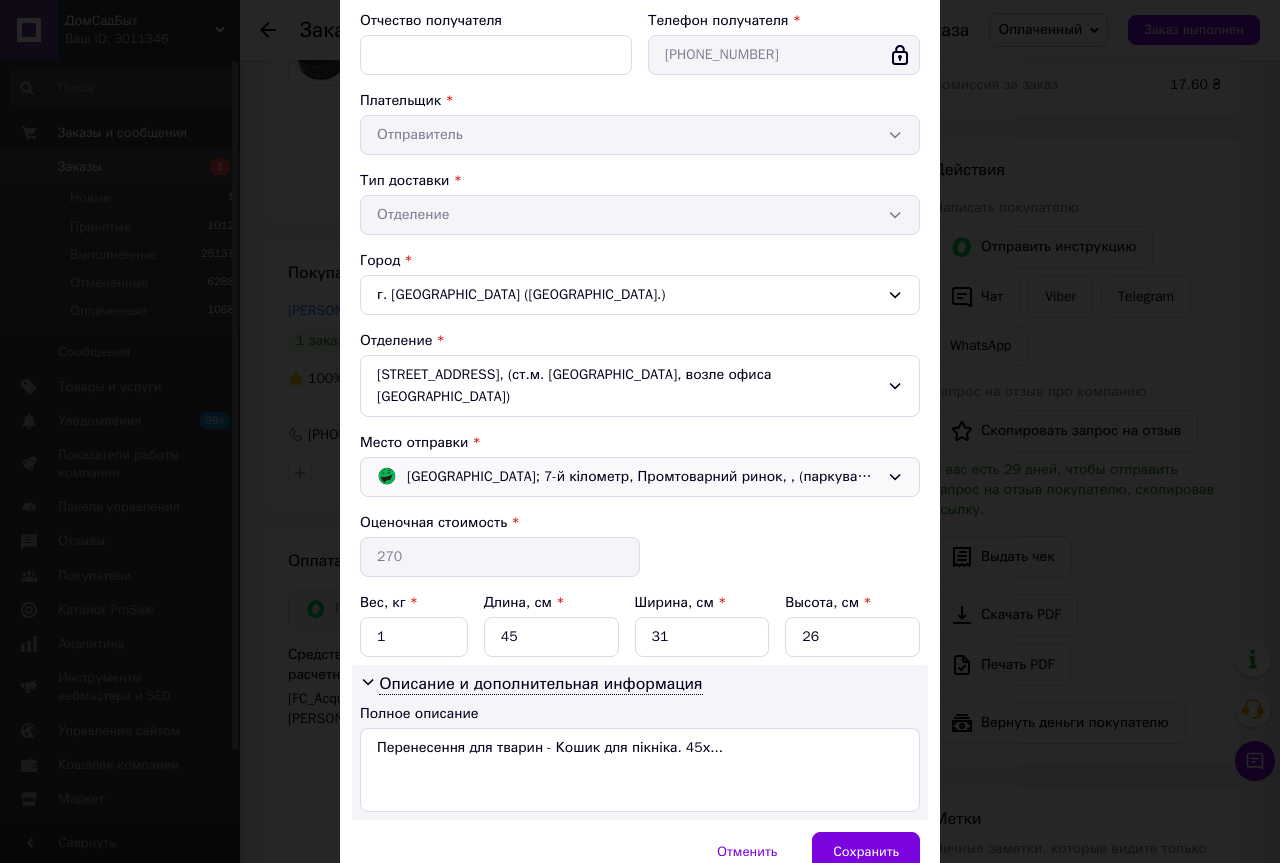 click on "[GEOGRAPHIC_DATA]; 7-й кілометр, Промтоварний ринок, , (паркувальний майданчик)" at bounding box center [643, 477] 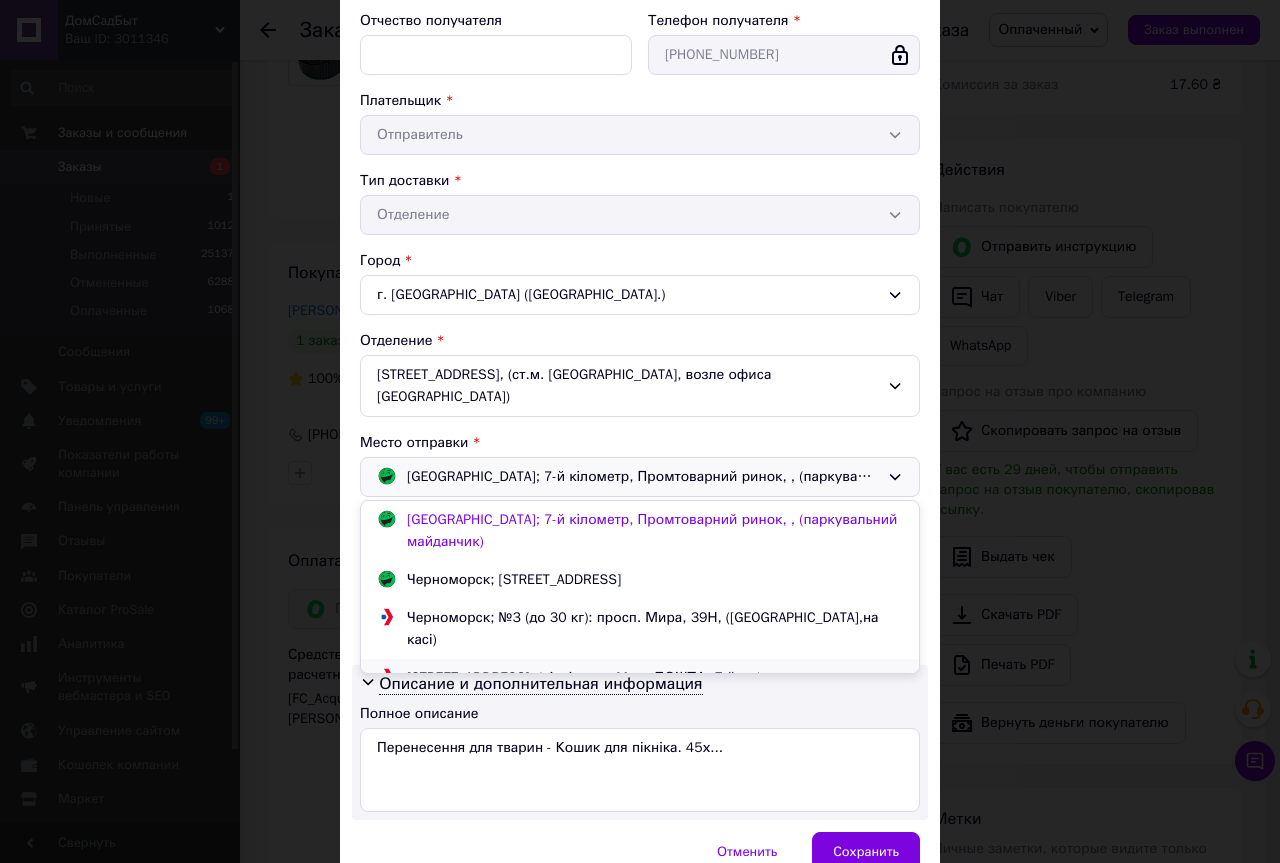 click on "[STREET_ADDRESS], (відділення MeestПОШТА, 7-й км)" at bounding box center [584, 678] 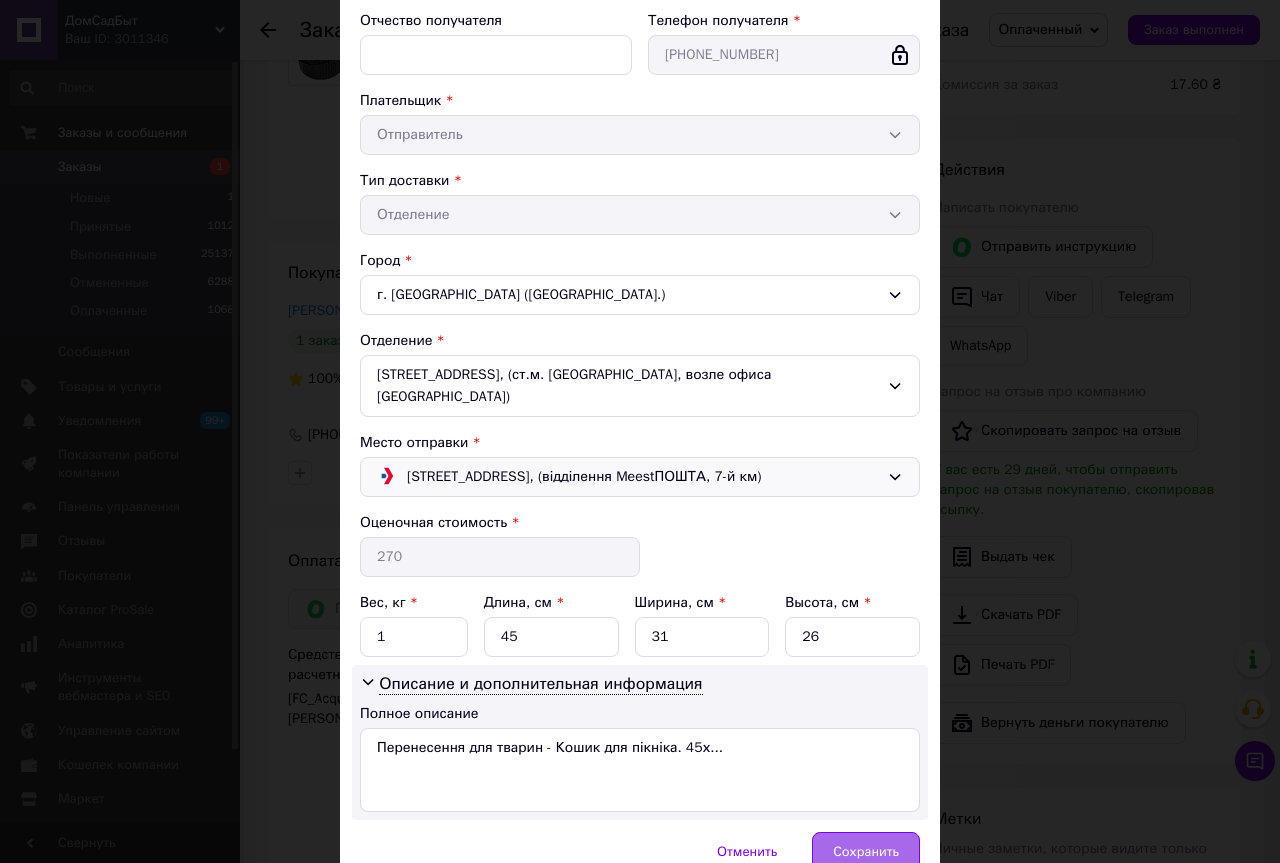 click on "Сохранить" at bounding box center [866, 852] 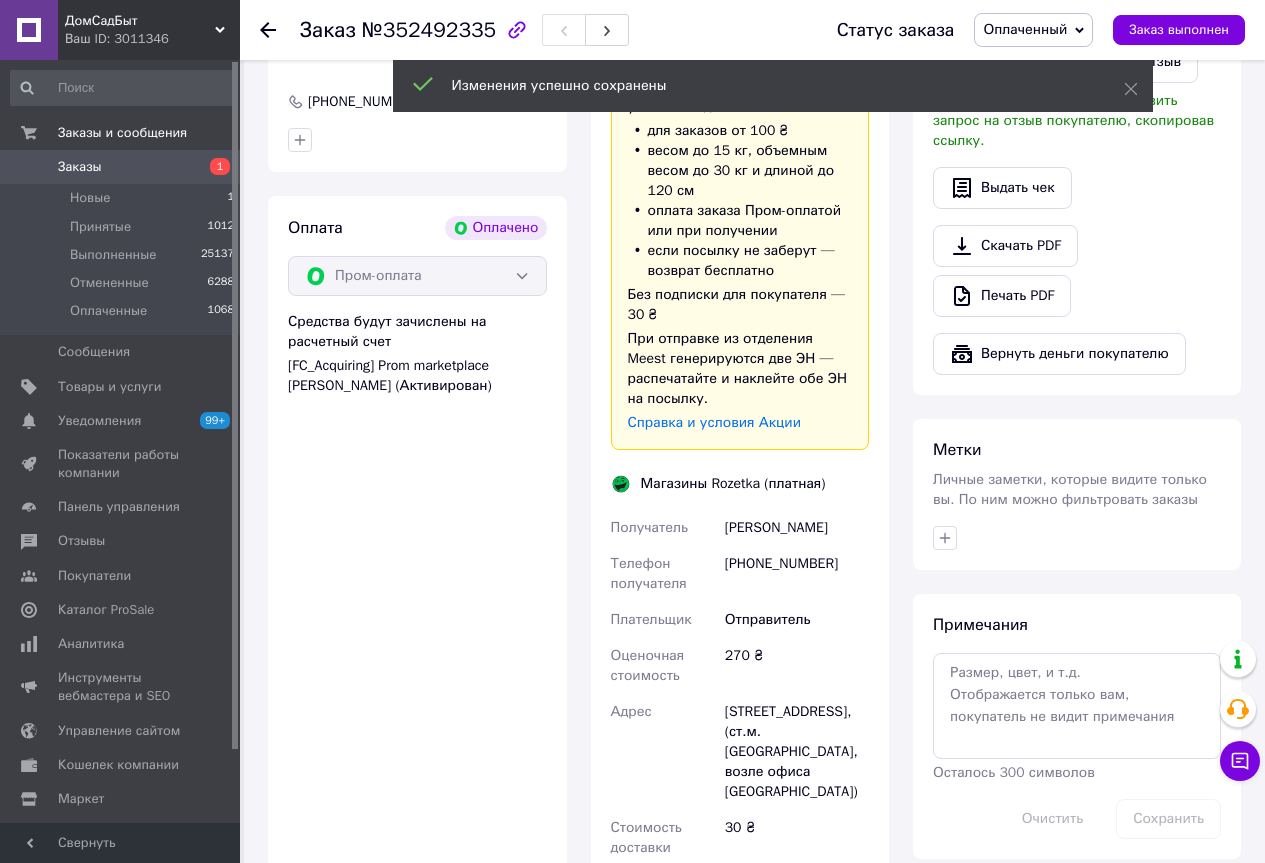 scroll, scrollTop: 787, scrollLeft: 0, axis: vertical 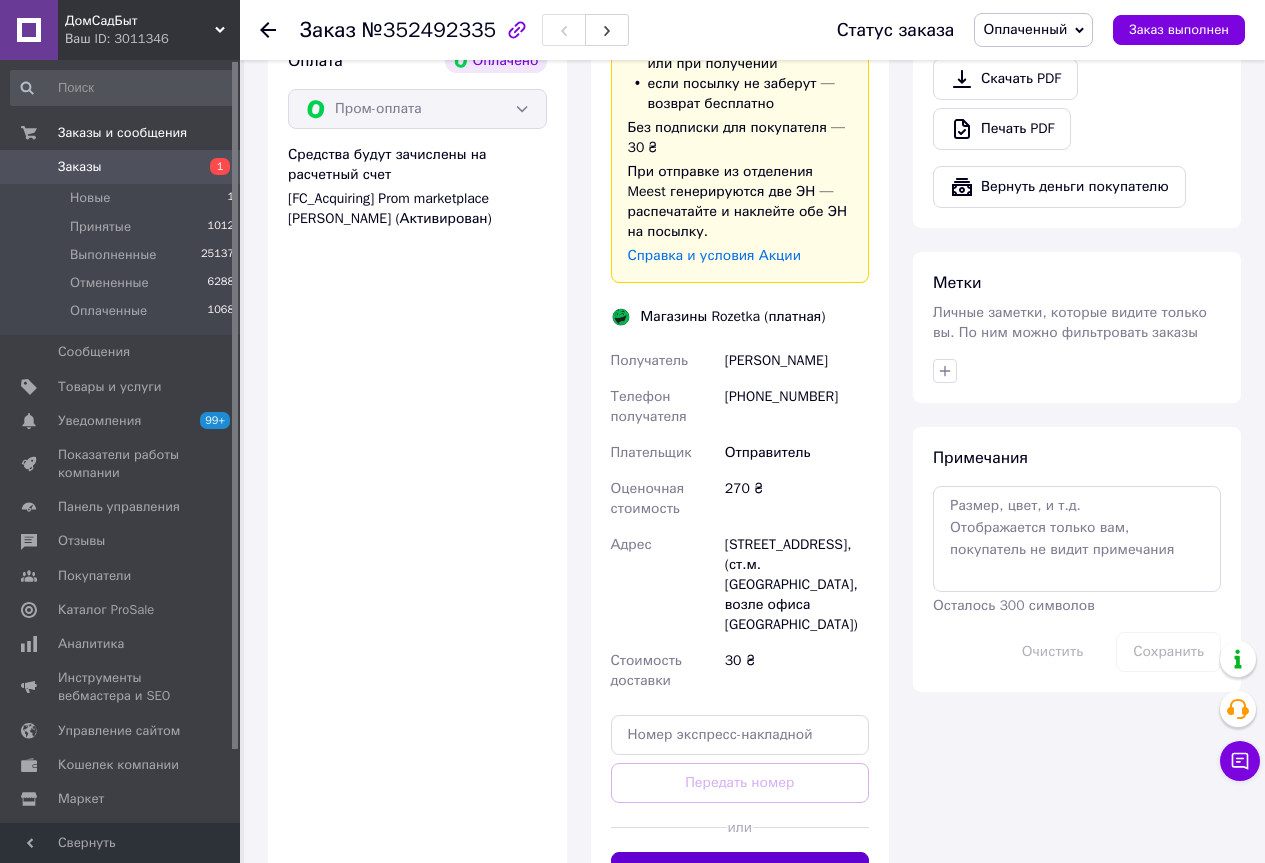 click on "Сгенерировать ЭН" at bounding box center (740, 872) 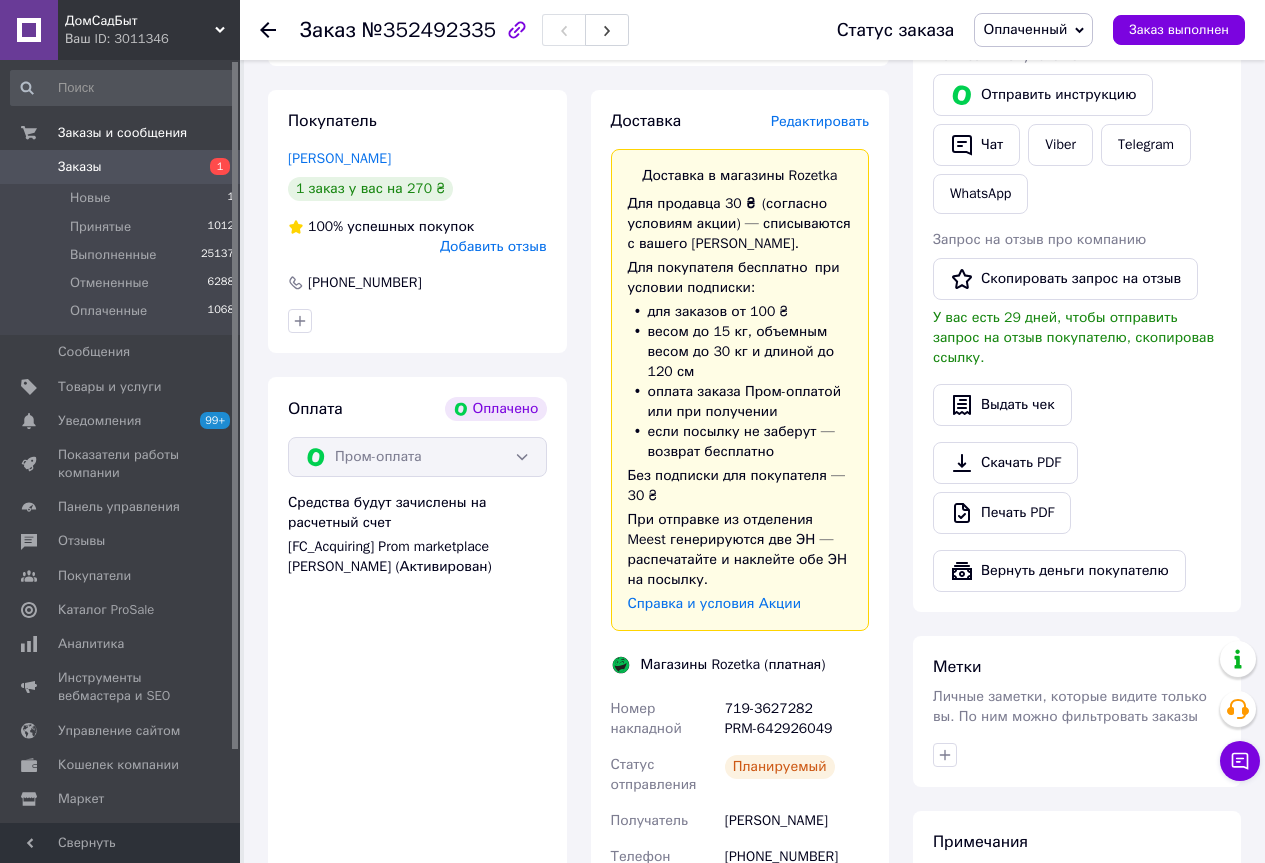 scroll, scrollTop: 387, scrollLeft: 0, axis: vertical 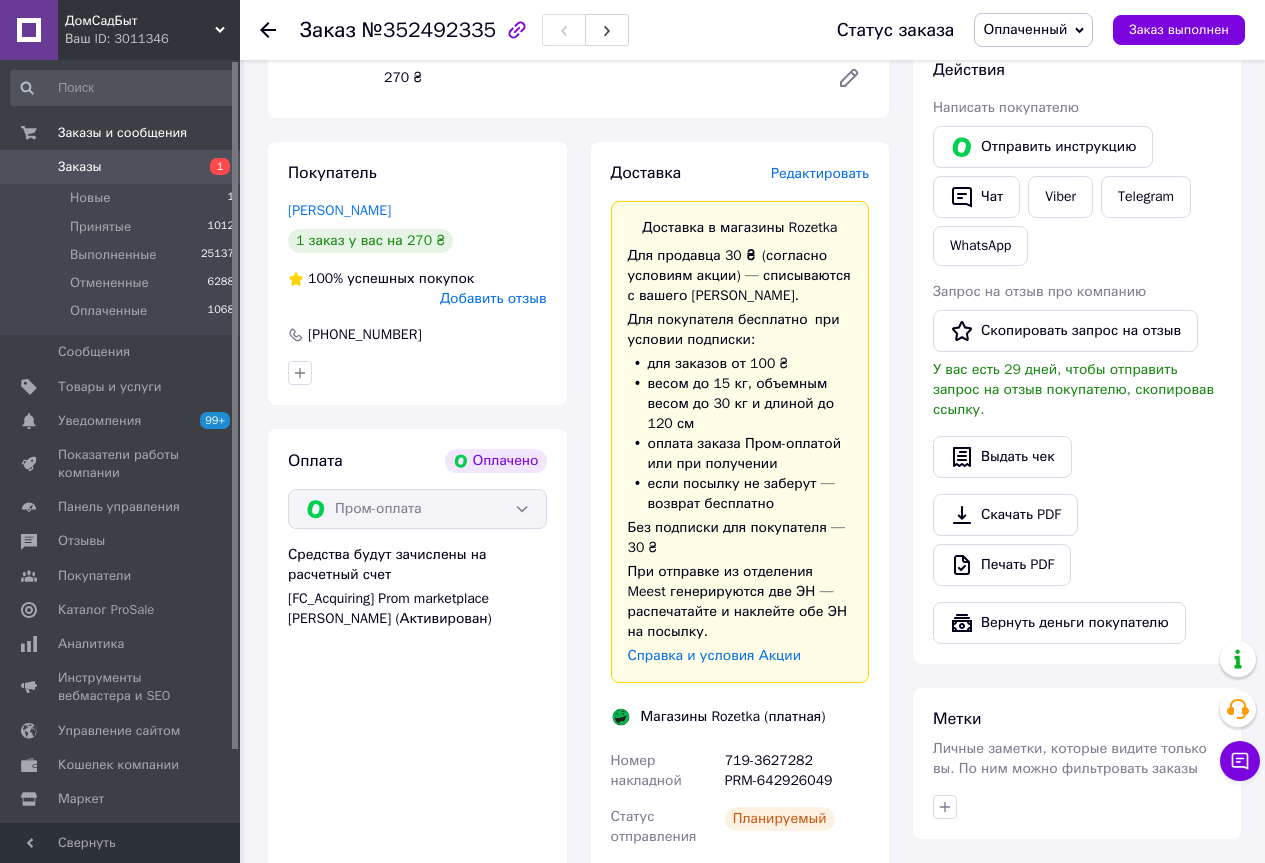click on "Оплата Оплачено Пром-оплата Средства будут зачислены на расчетный счет [FC_Acquiring] Prom marketplace [PERSON_NAME] (Активирован)" at bounding box center (417, 886) 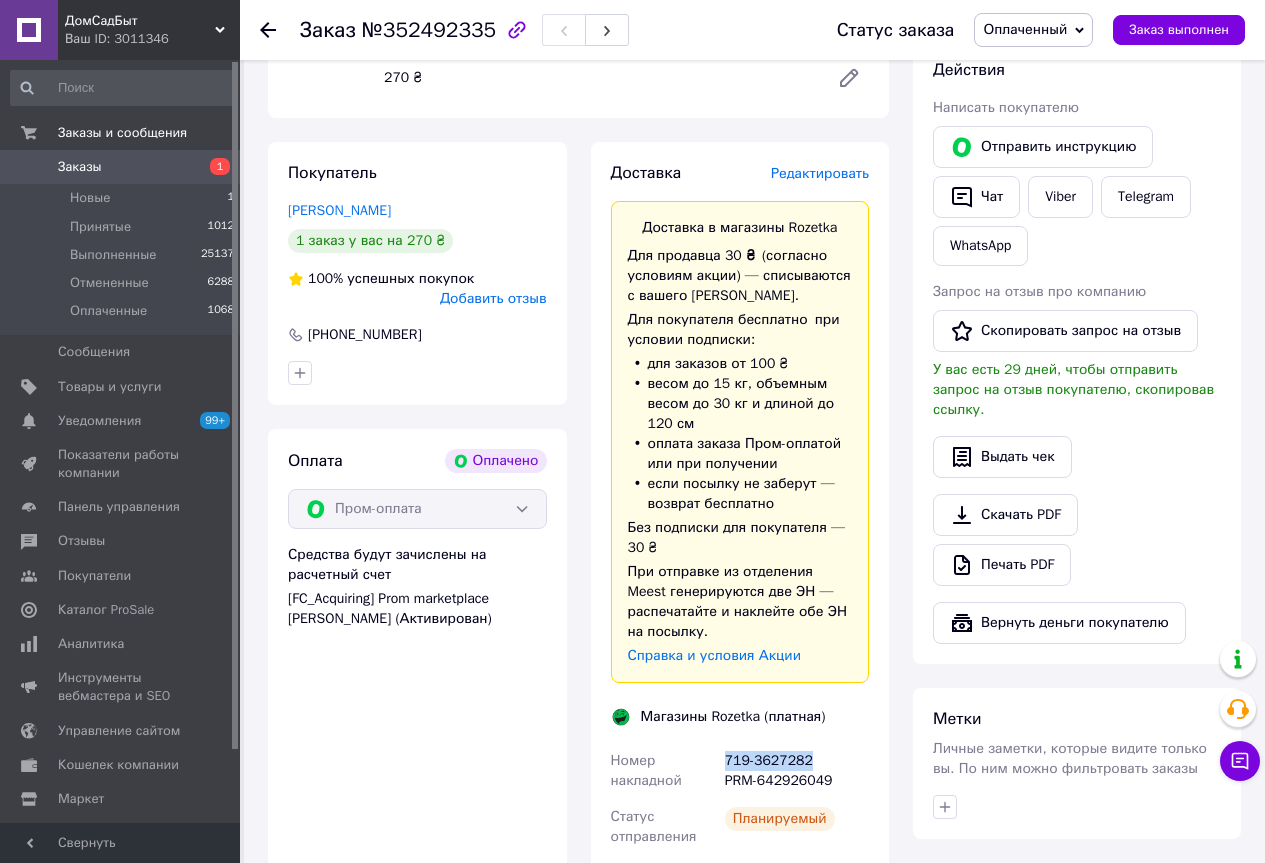 drag, startPoint x: 726, startPoint y: 735, endPoint x: 807, endPoint y: 735, distance: 81 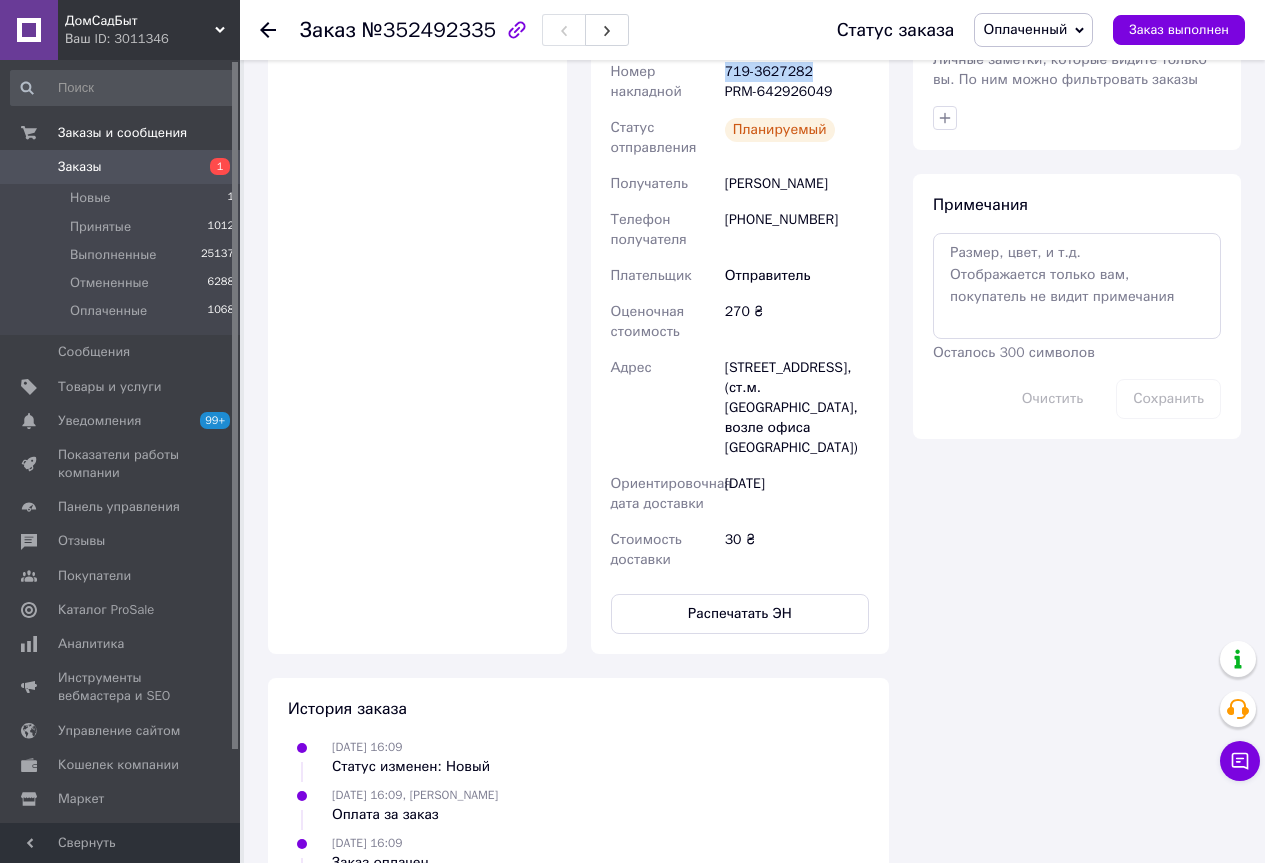 scroll, scrollTop: 1087, scrollLeft: 0, axis: vertical 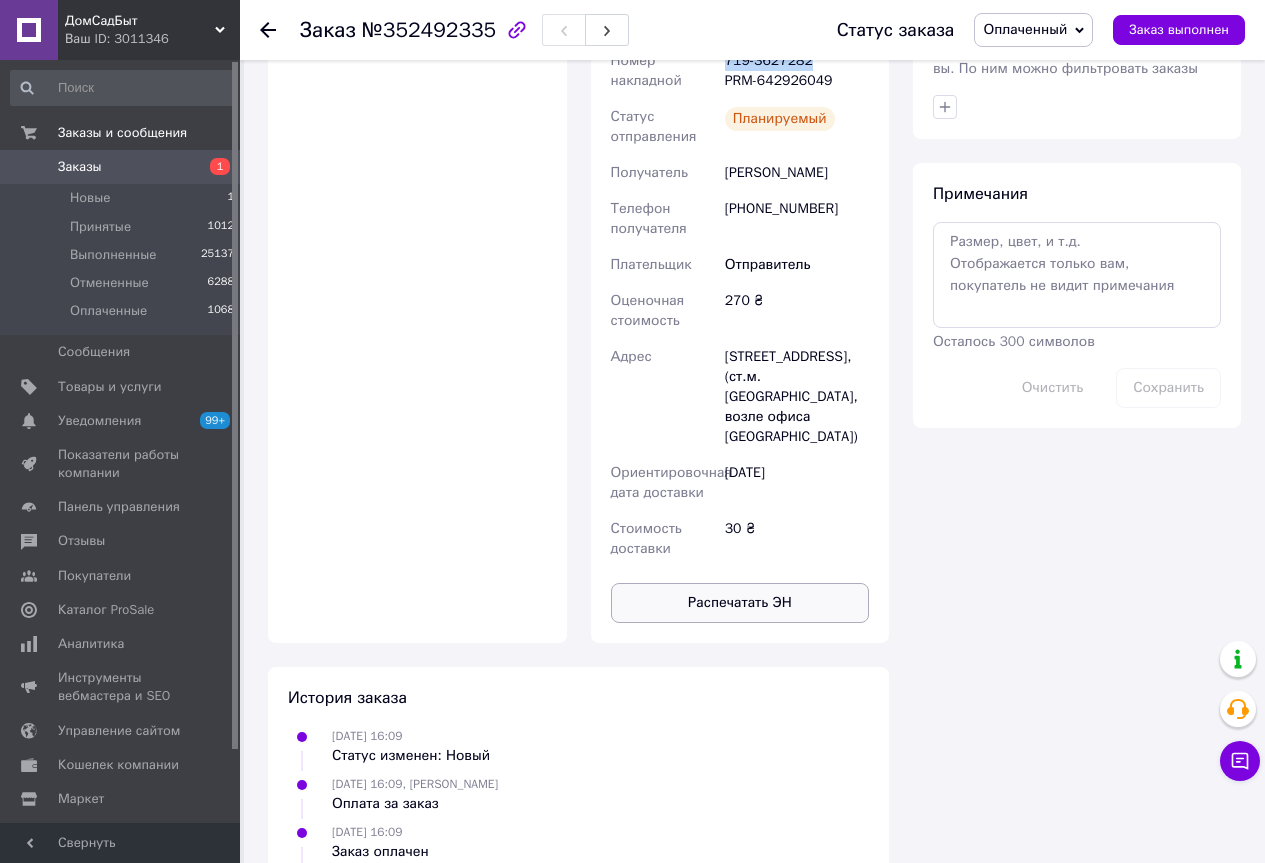 click on "Распечатать ЭН" at bounding box center [740, 603] 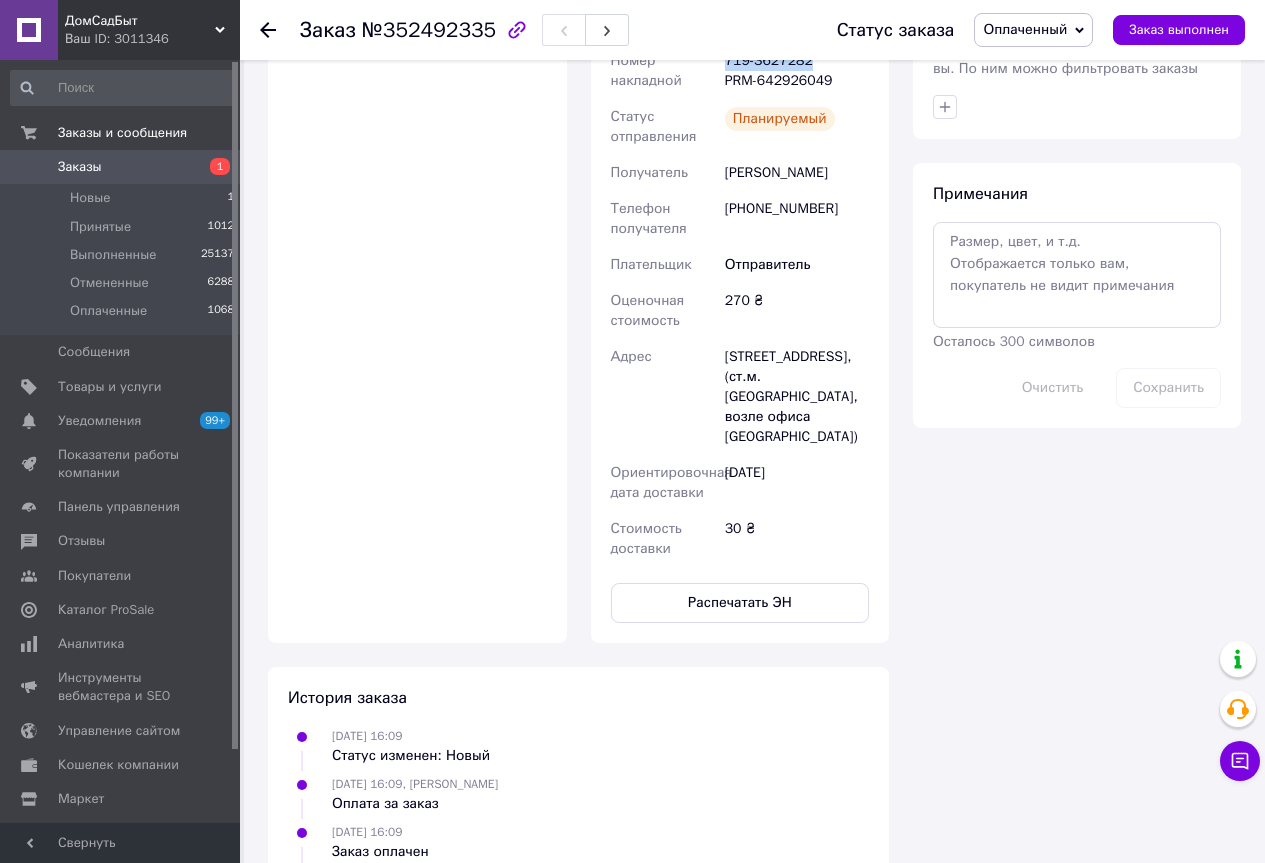 scroll, scrollTop: 51, scrollLeft: 0, axis: vertical 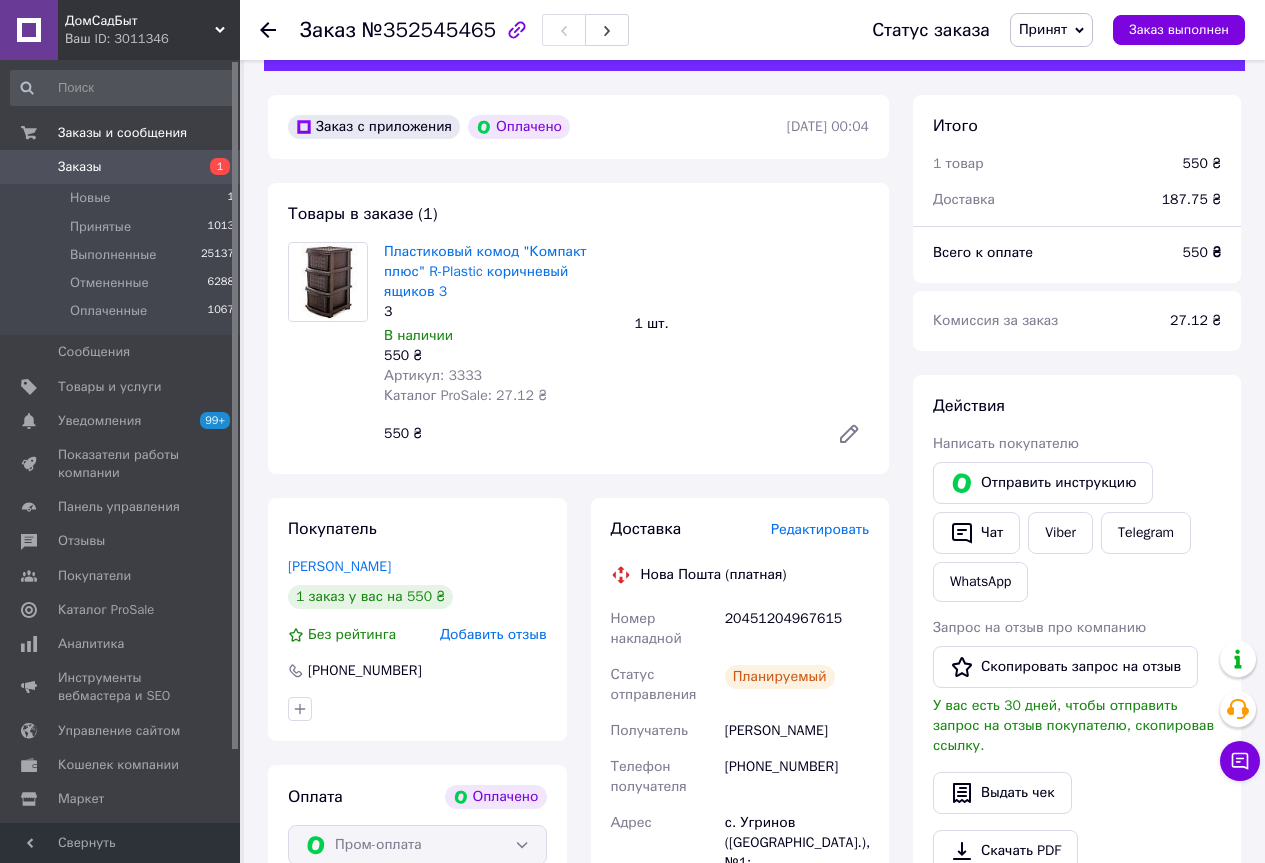 click on "Заказы" at bounding box center (80, 167) 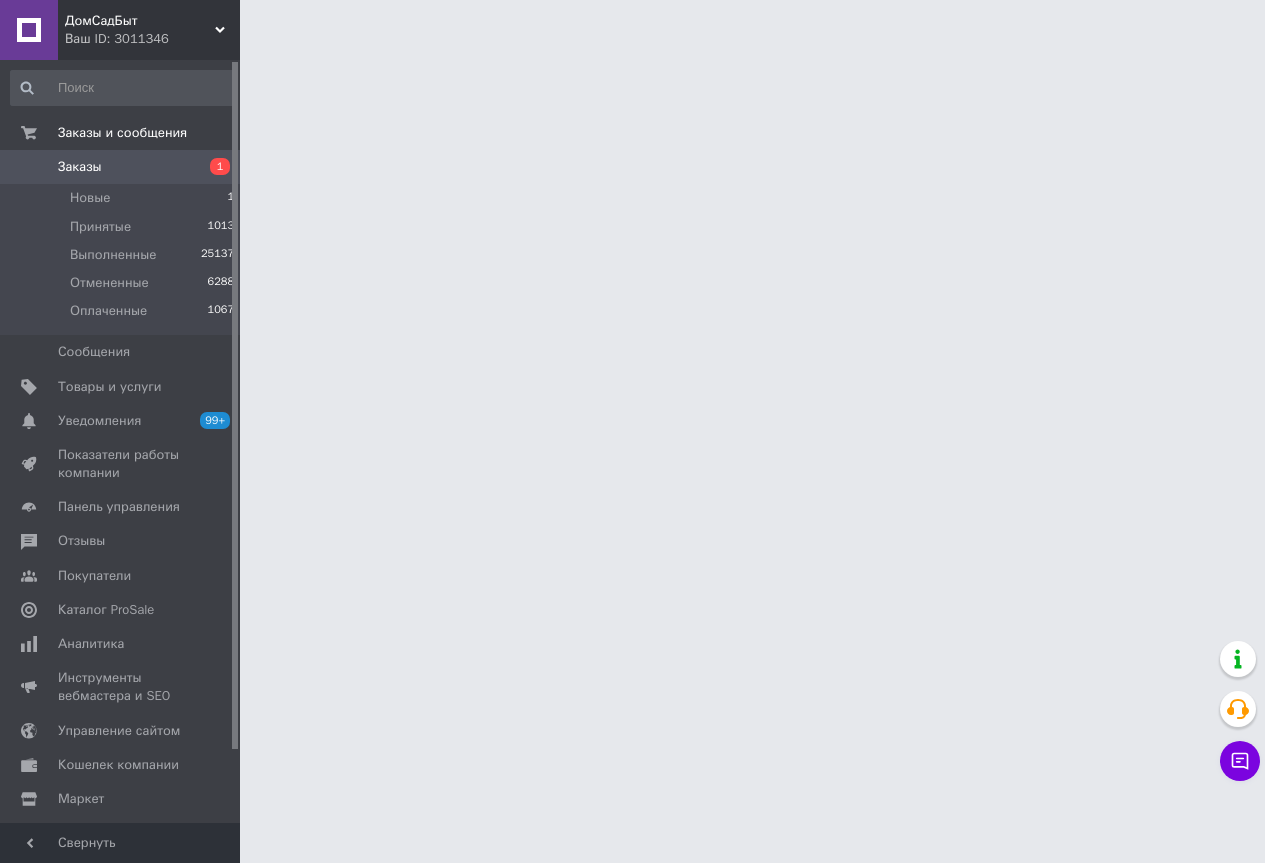 scroll, scrollTop: 0, scrollLeft: 0, axis: both 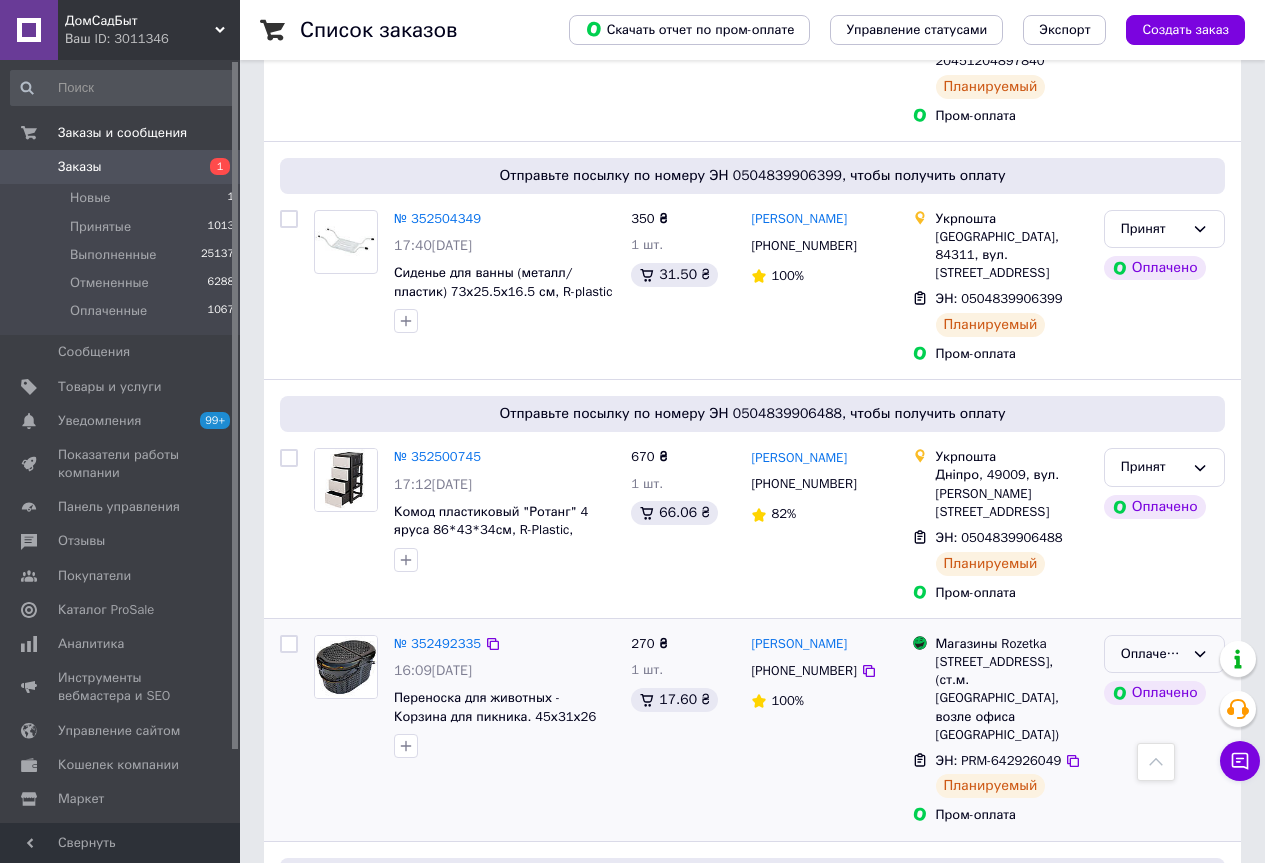 click on "Оплаченный" at bounding box center [1152, 654] 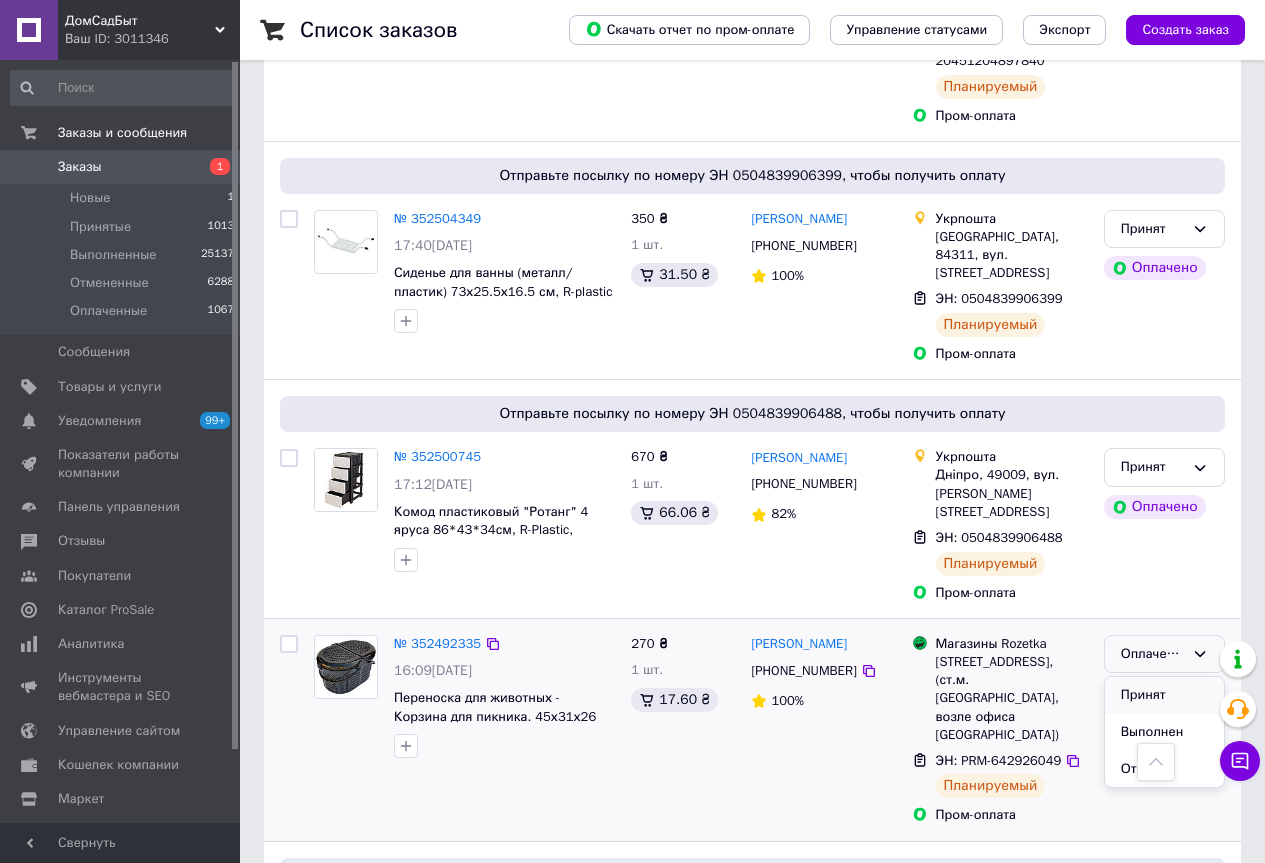 click on "Принят" at bounding box center (1164, 695) 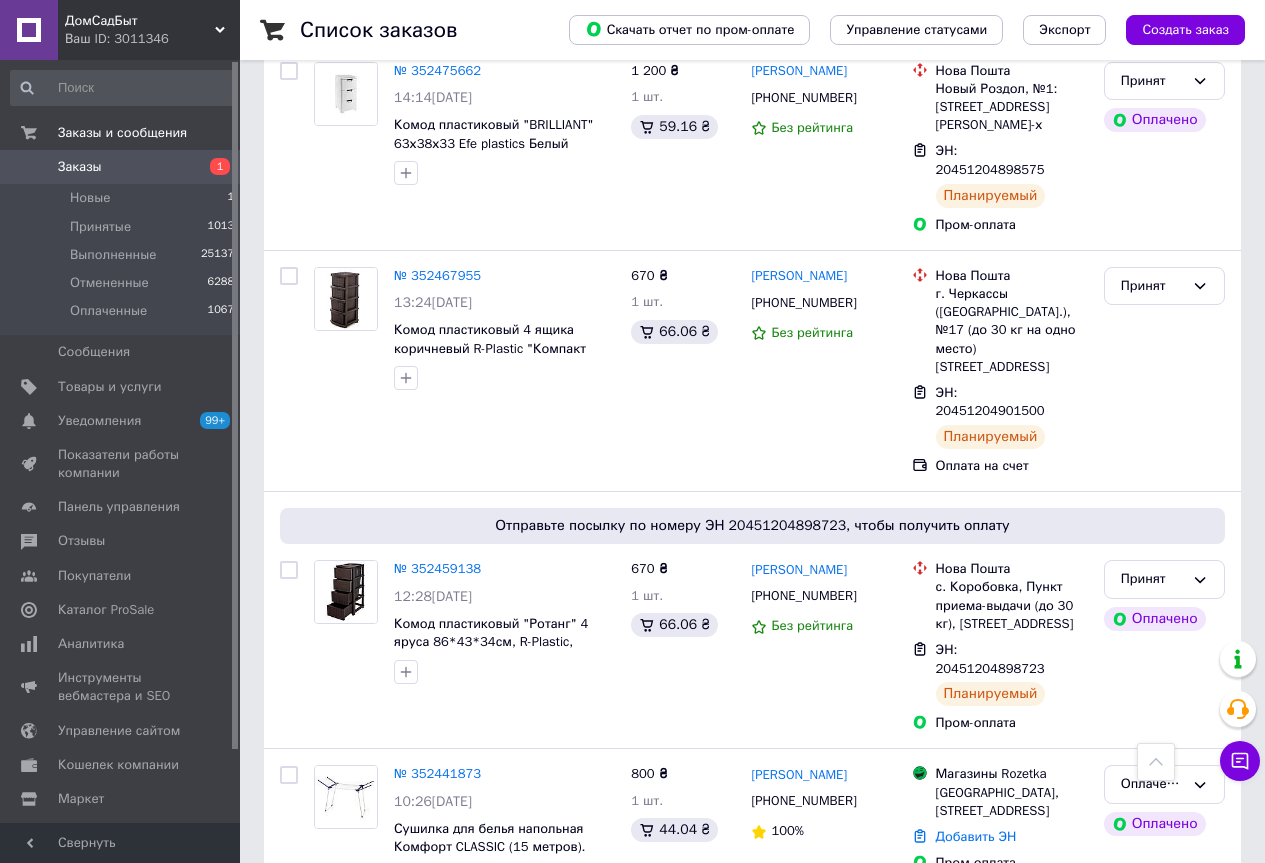 scroll, scrollTop: 2100, scrollLeft: 0, axis: vertical 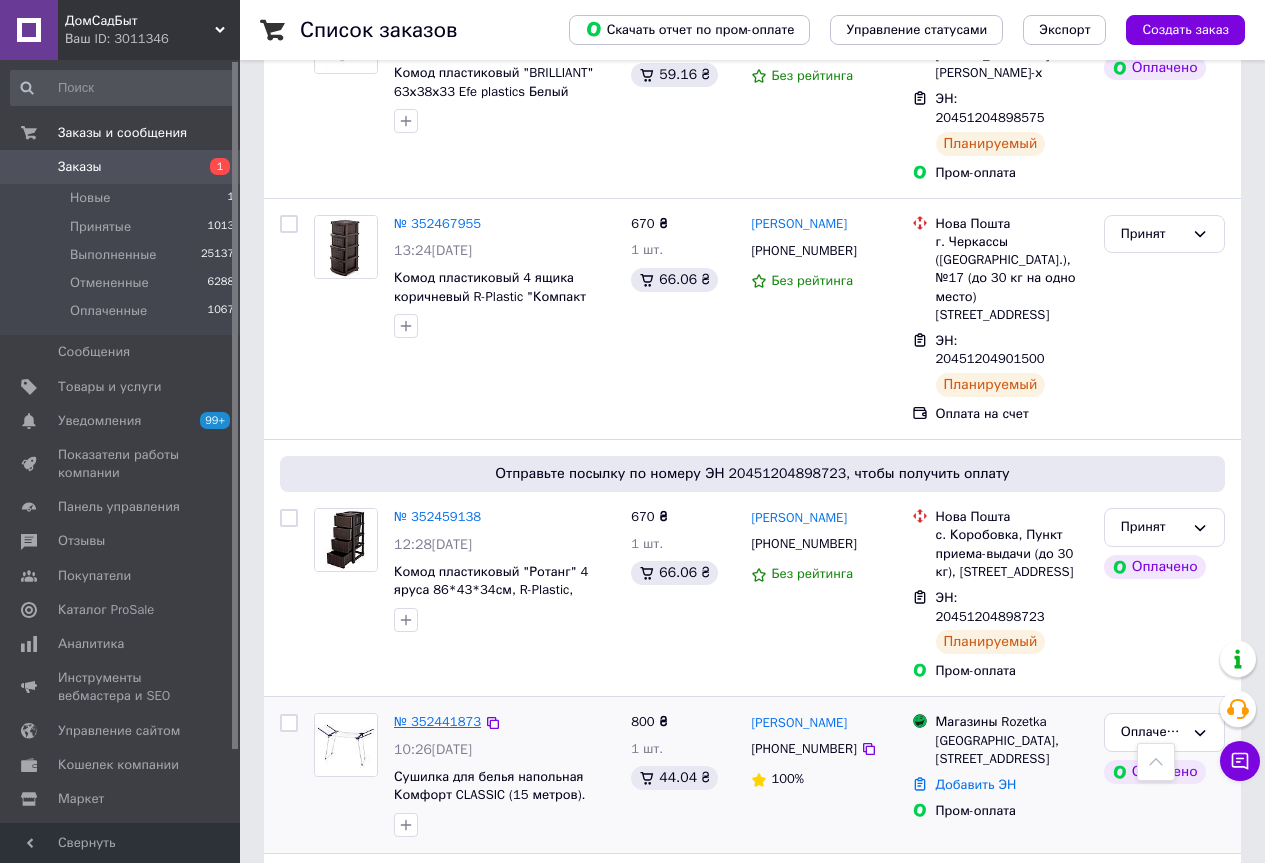 click on "№ 352441873" at bounding box center [437, 721] 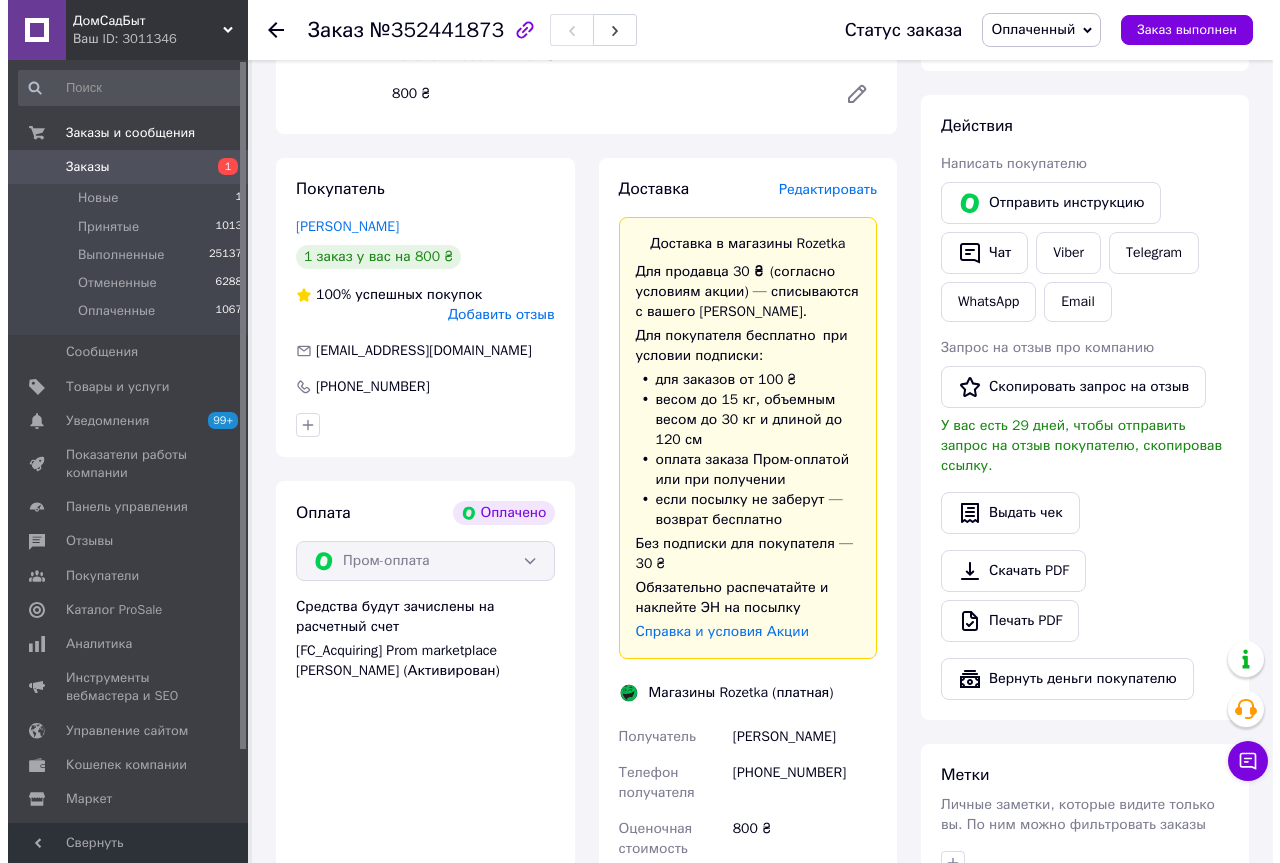 scroll, scrollTop: 319, scrollLeft: 0, axis: vertical 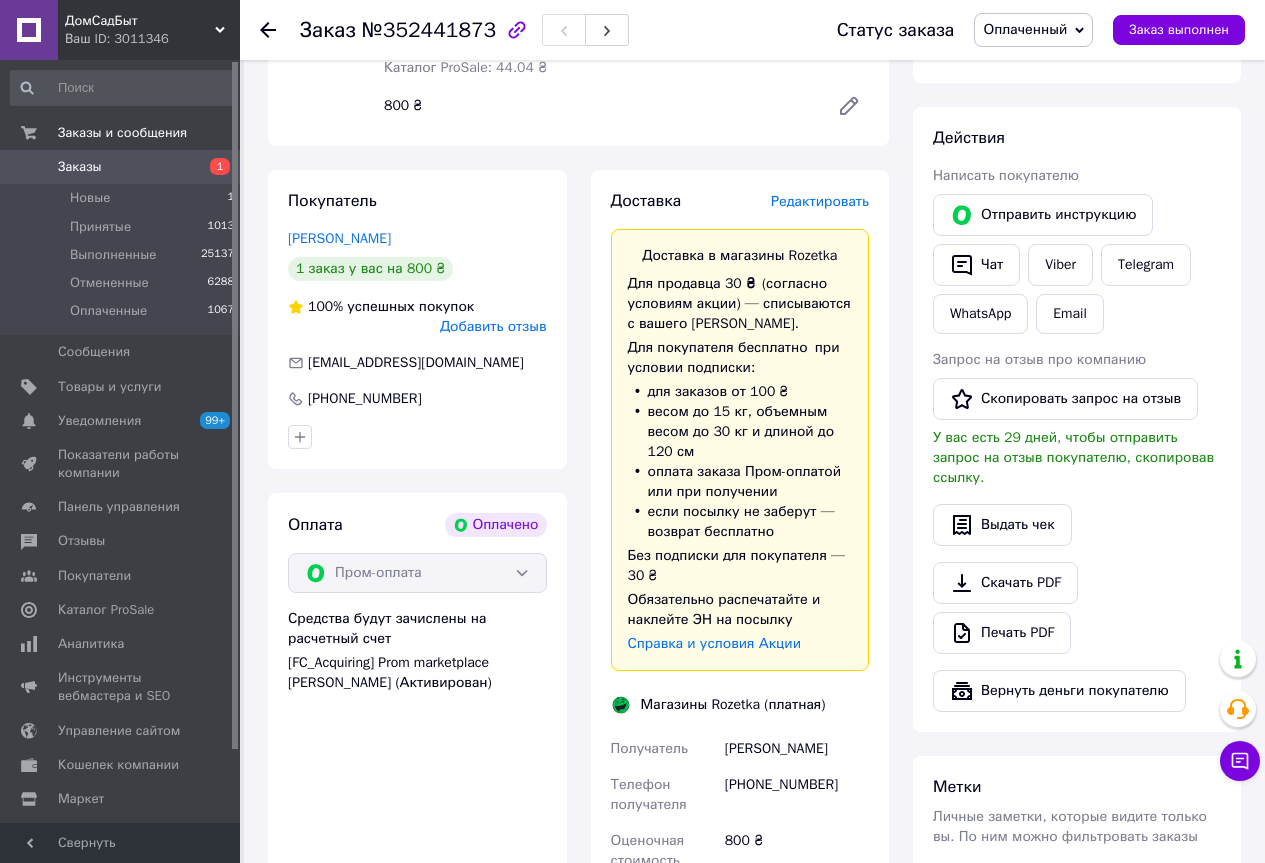 click on "Редактировать" at bounding box center (820, 201) 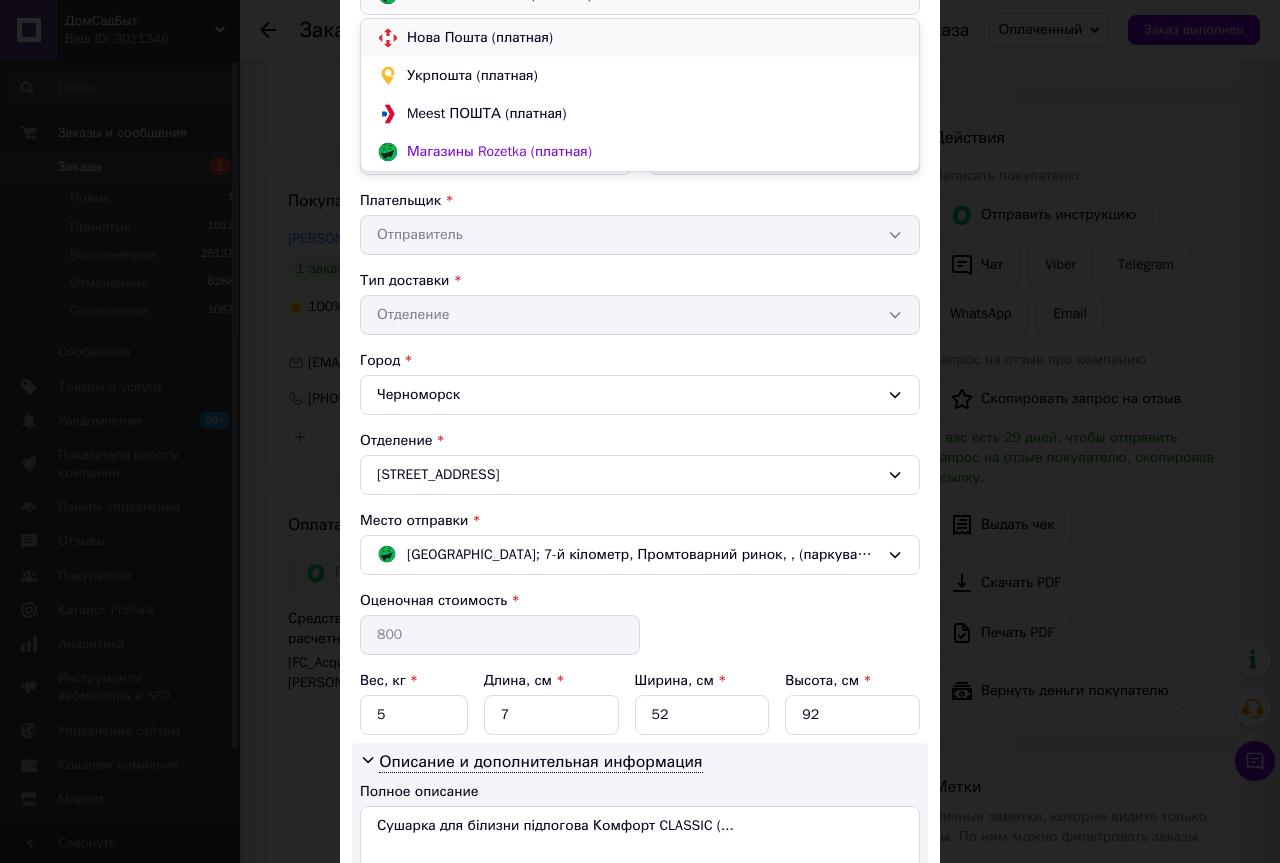 scroll, scrollTop: 0, scrollLeft: 0, axis: both 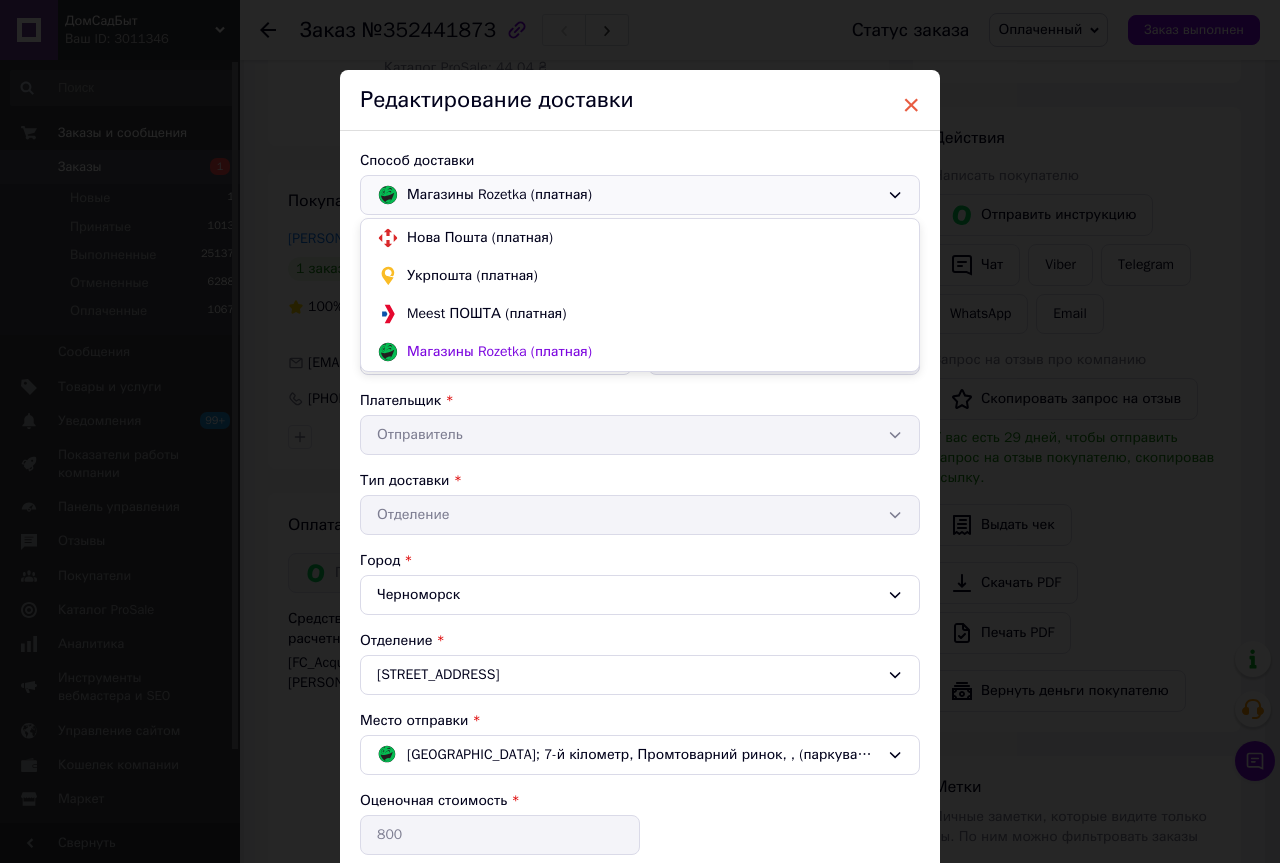 click on "×" at bounding box center [911, 105] 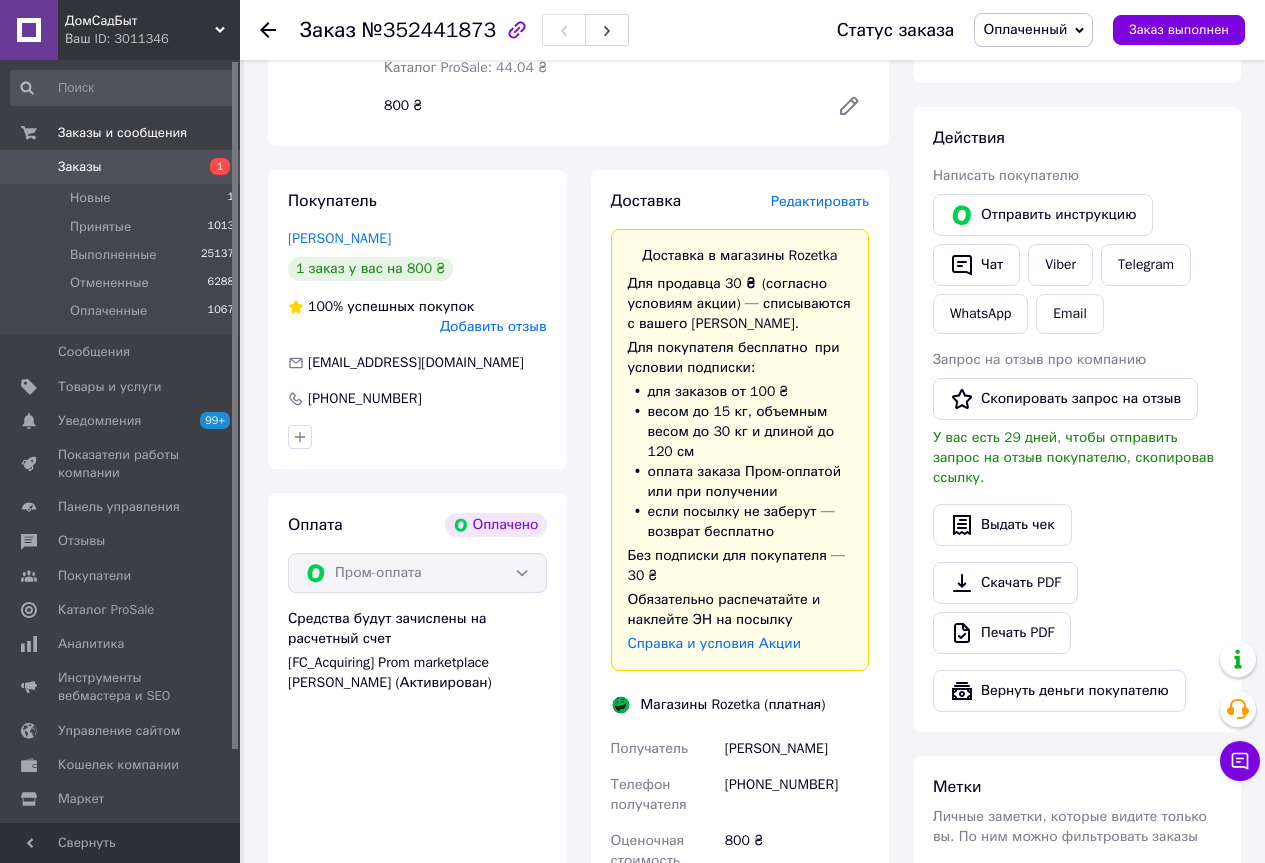 click on "Редактировать" at bounding box center (820, 201) 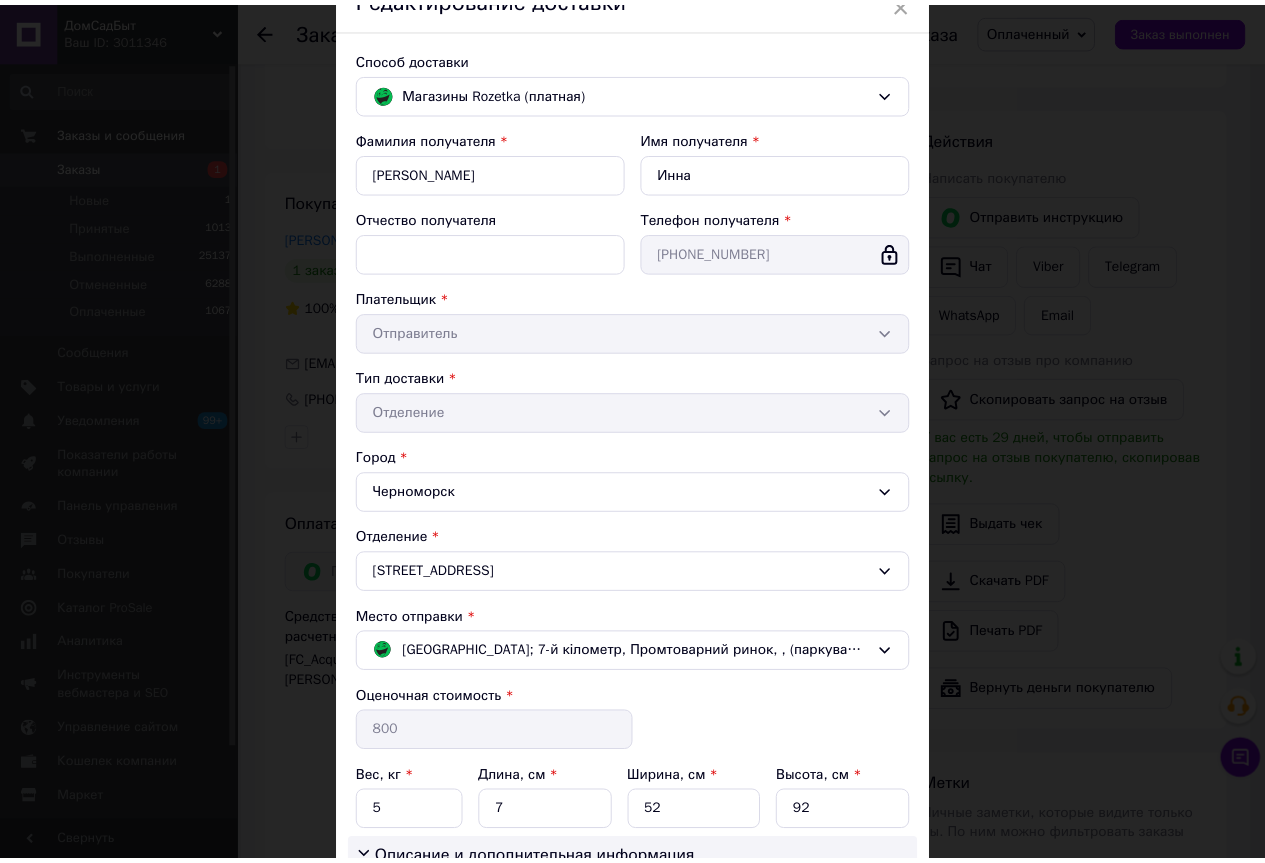scroll, scrollTop: 377, scrollLeft: 0, axis: vertical 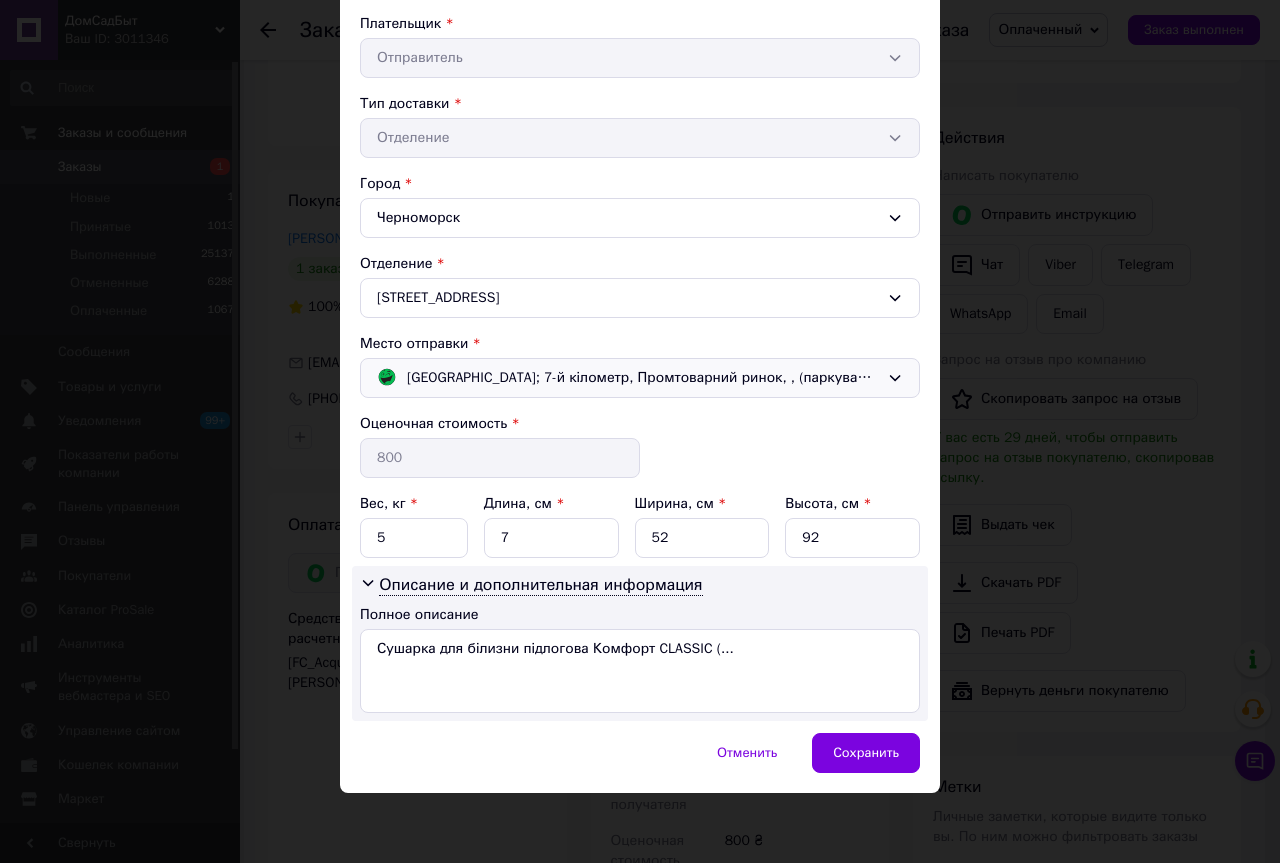 click on "[GEOGRAPHIC_DATA]; 7-й кілометр, Промтоварний ринок, , (паркувальний майданчик)" at bounding box center (643, 378) 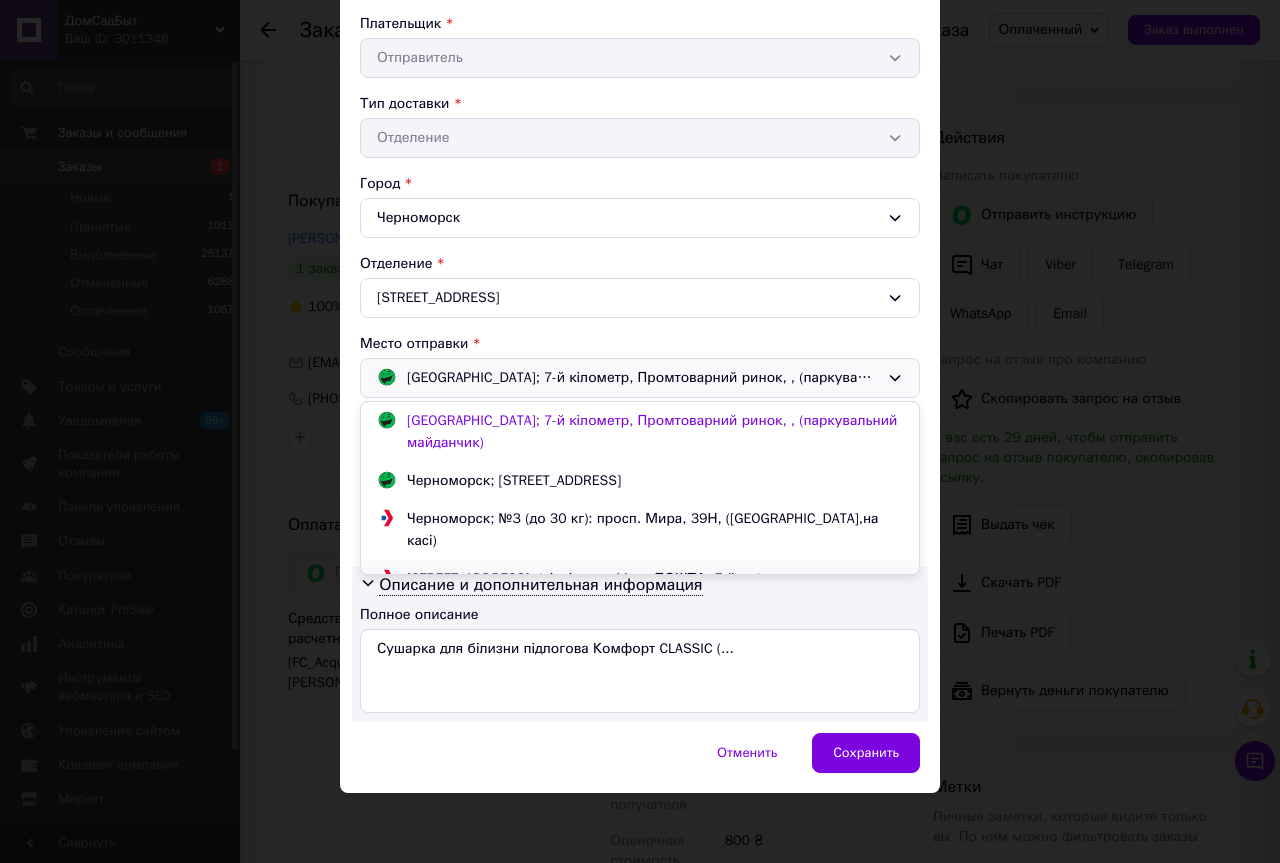 click on "[STREET_ADDRESS], (відділення MeestПОШТА, 7-й км)" at bounding box center (584, 579) 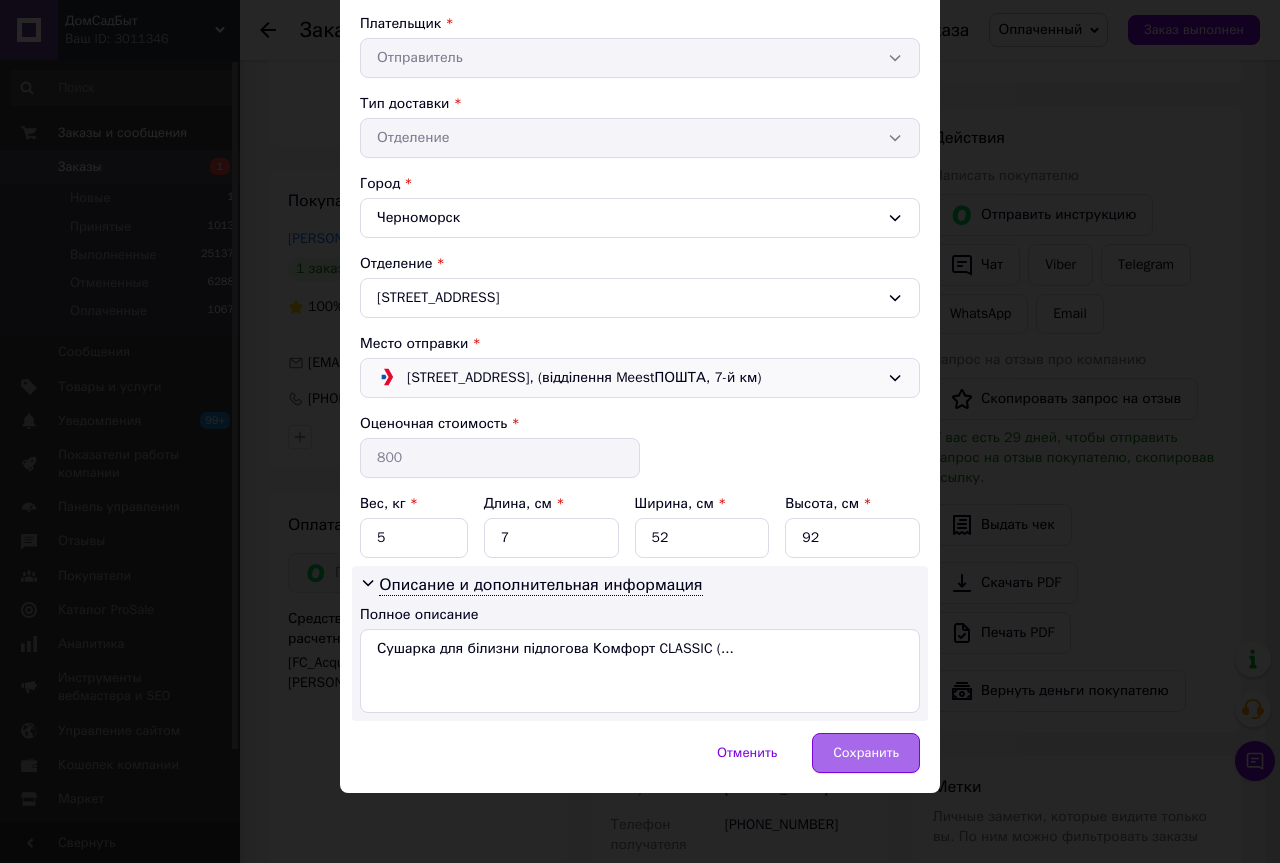 click on "Сохранить" at bounding box center (866, 753) 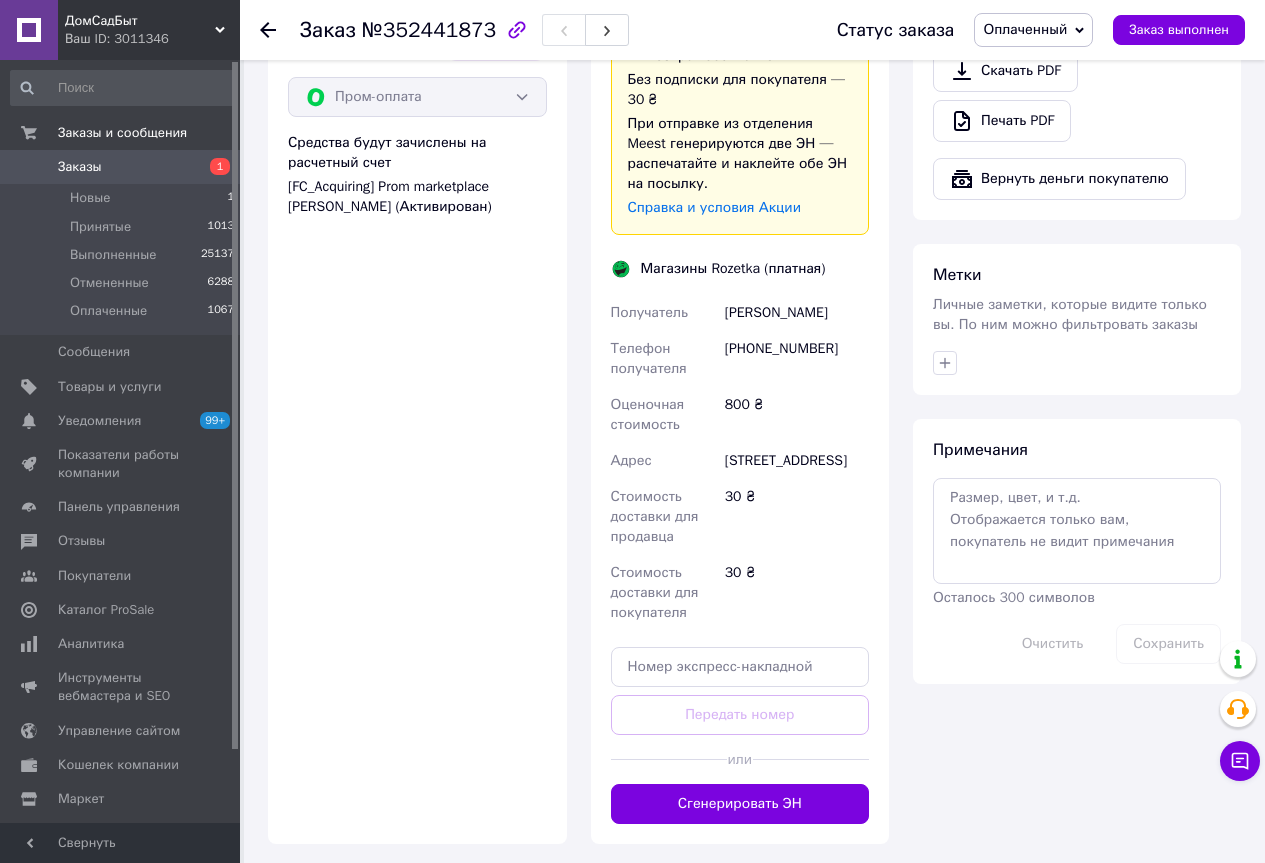 scroll, scrollTop: 819, scrollLeft: 0, axis: vertical 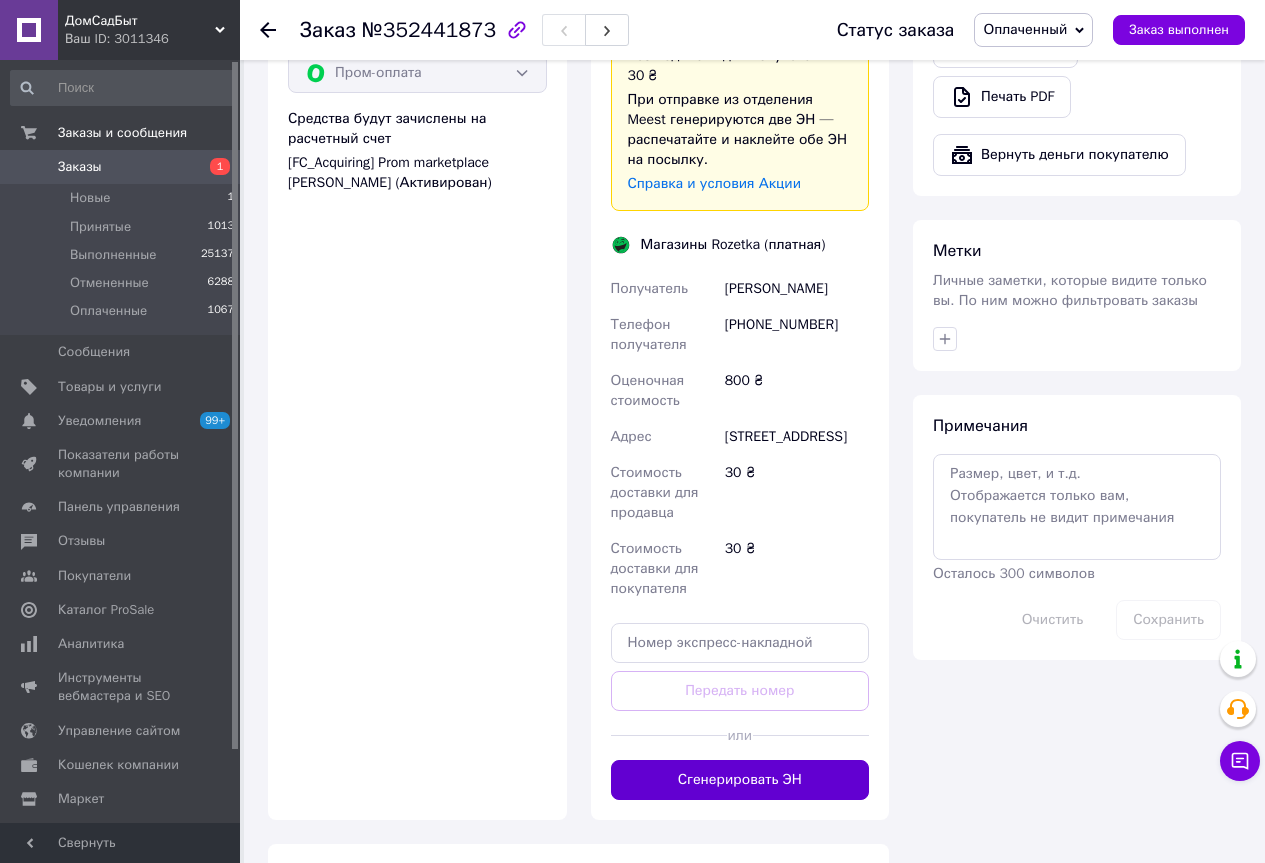 click on "Сгенерировать ЭН" at bounding box center (740, 780) 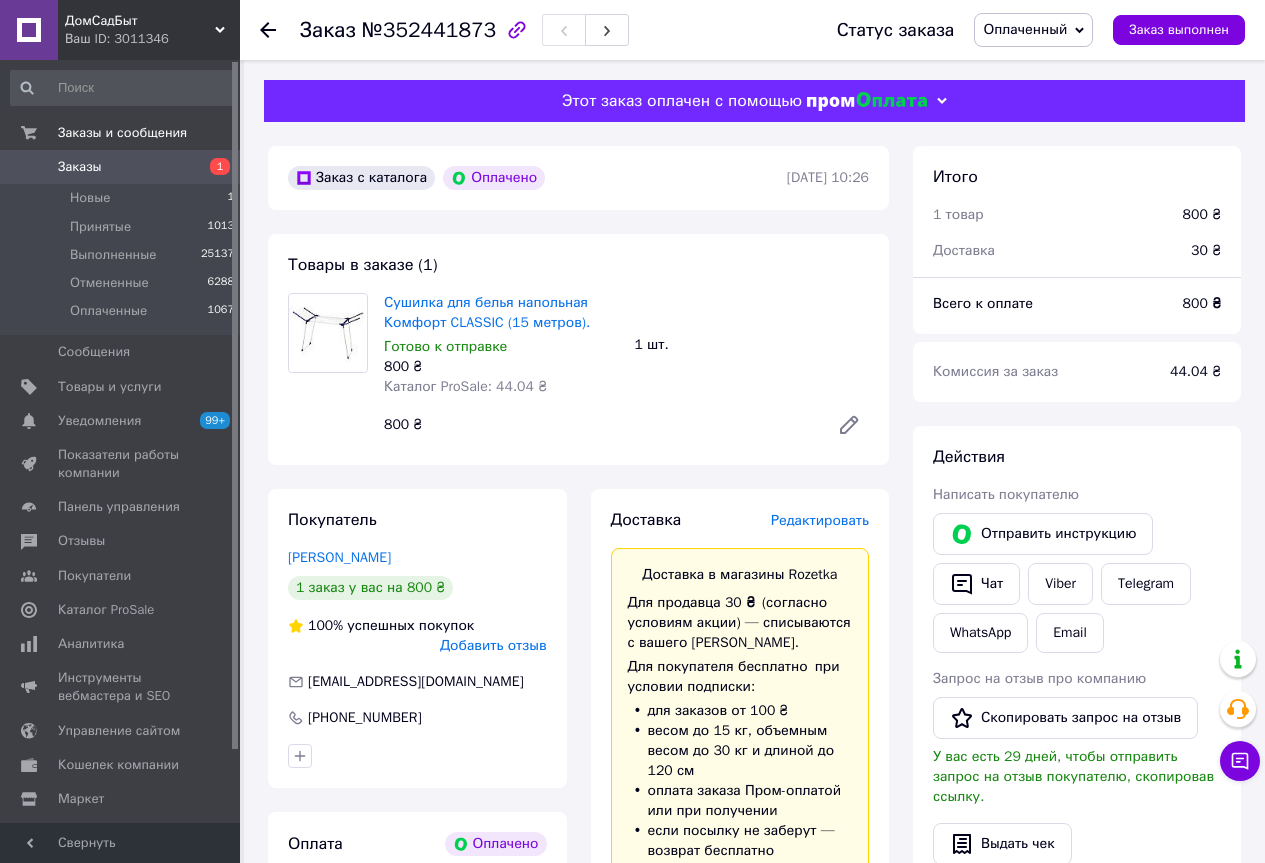 scroll, scrollTop: 400, scrollLeft: 0, axis: vertical 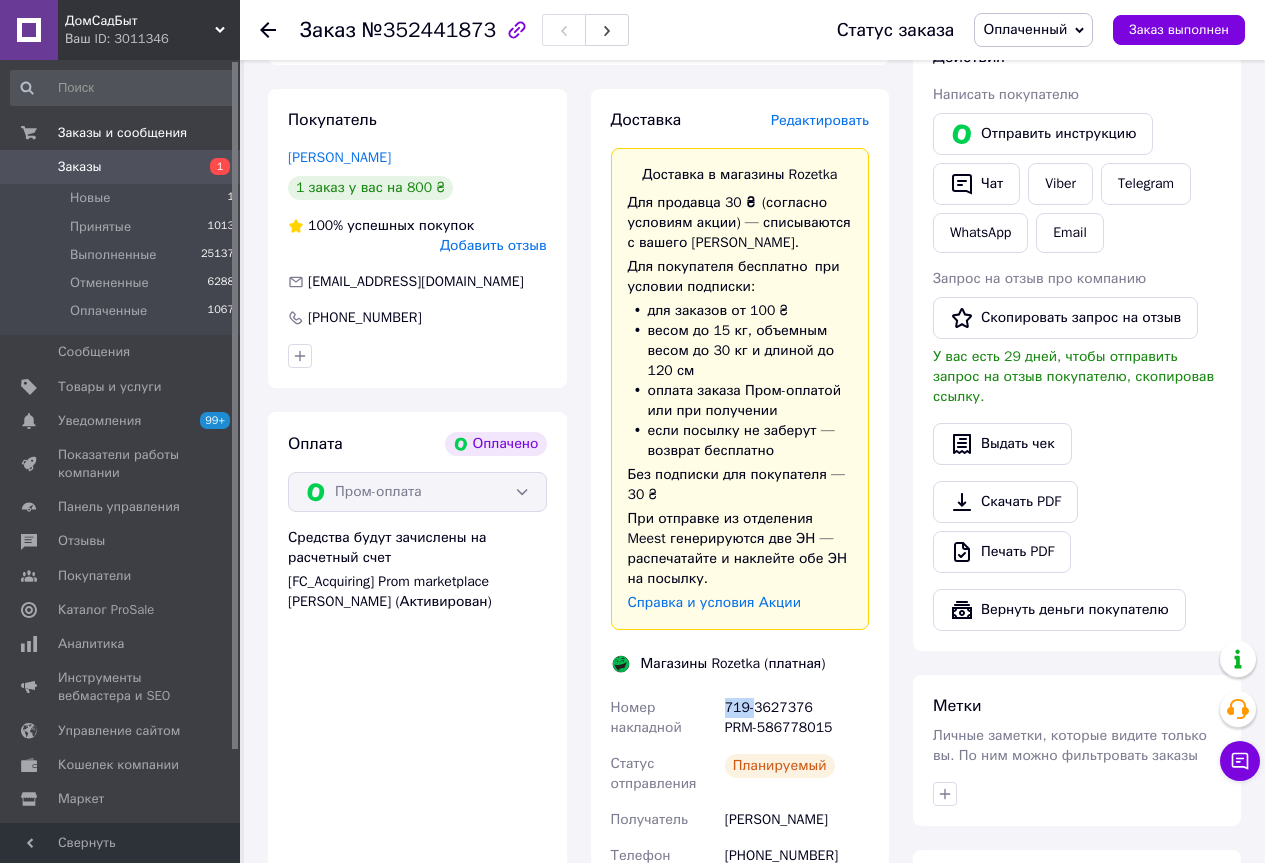 drag, startPoint x: 725, startPoint y: 706, endPoint x: 754, endPoint y: 706, distance: 29 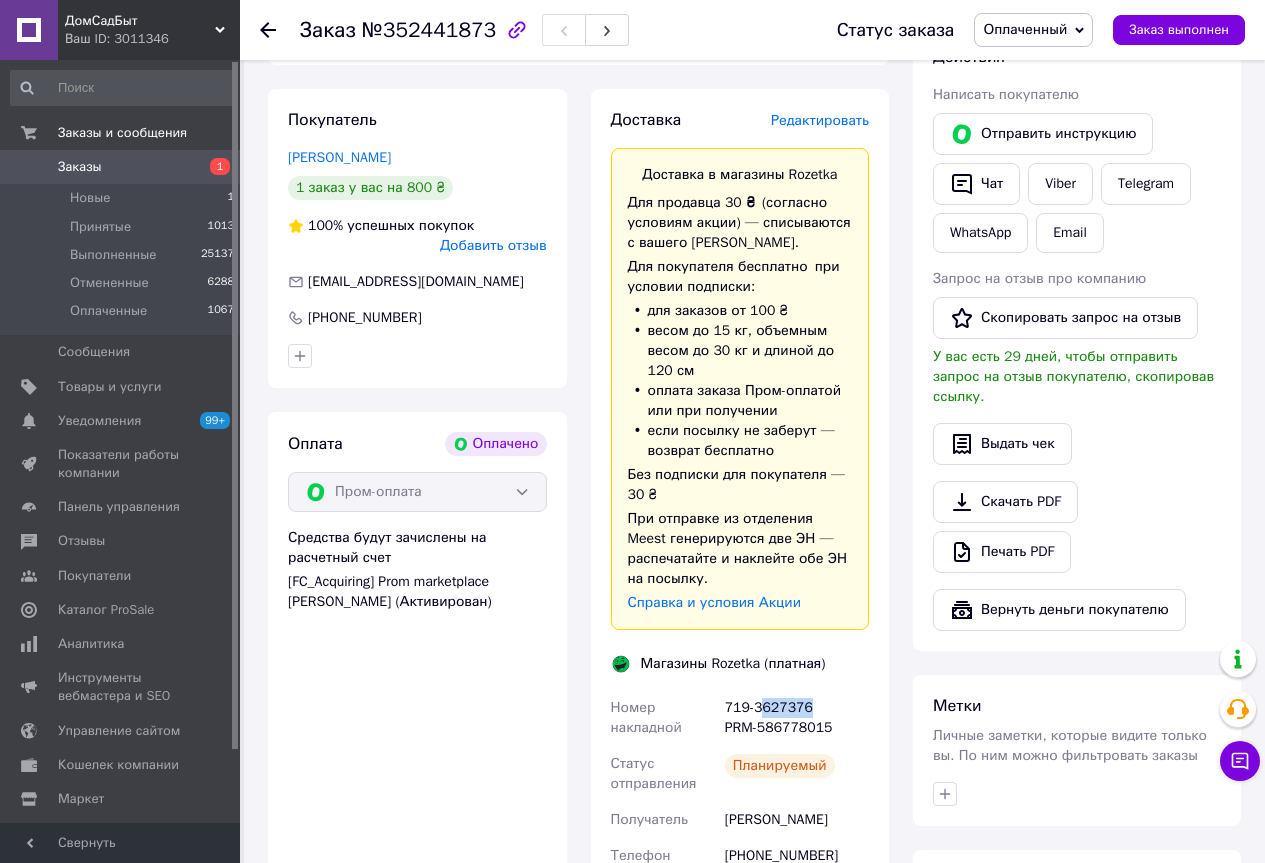 drag, startPoint x: 802, startPoint y: 706, endPoint x: 750, endPoint y: 708, distance: 52.03845 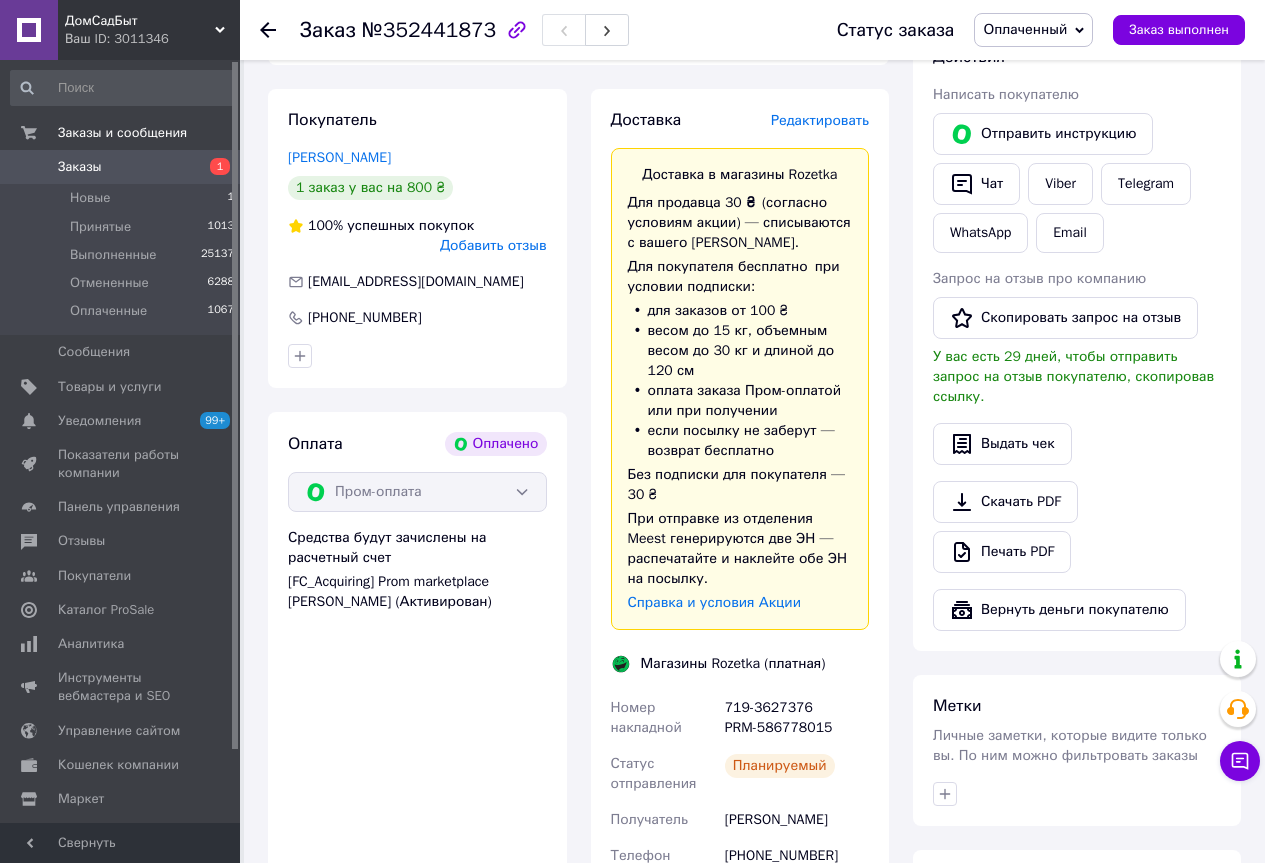 click on "719-3627376 PRM-586778015" at bounding box center [797, 718] 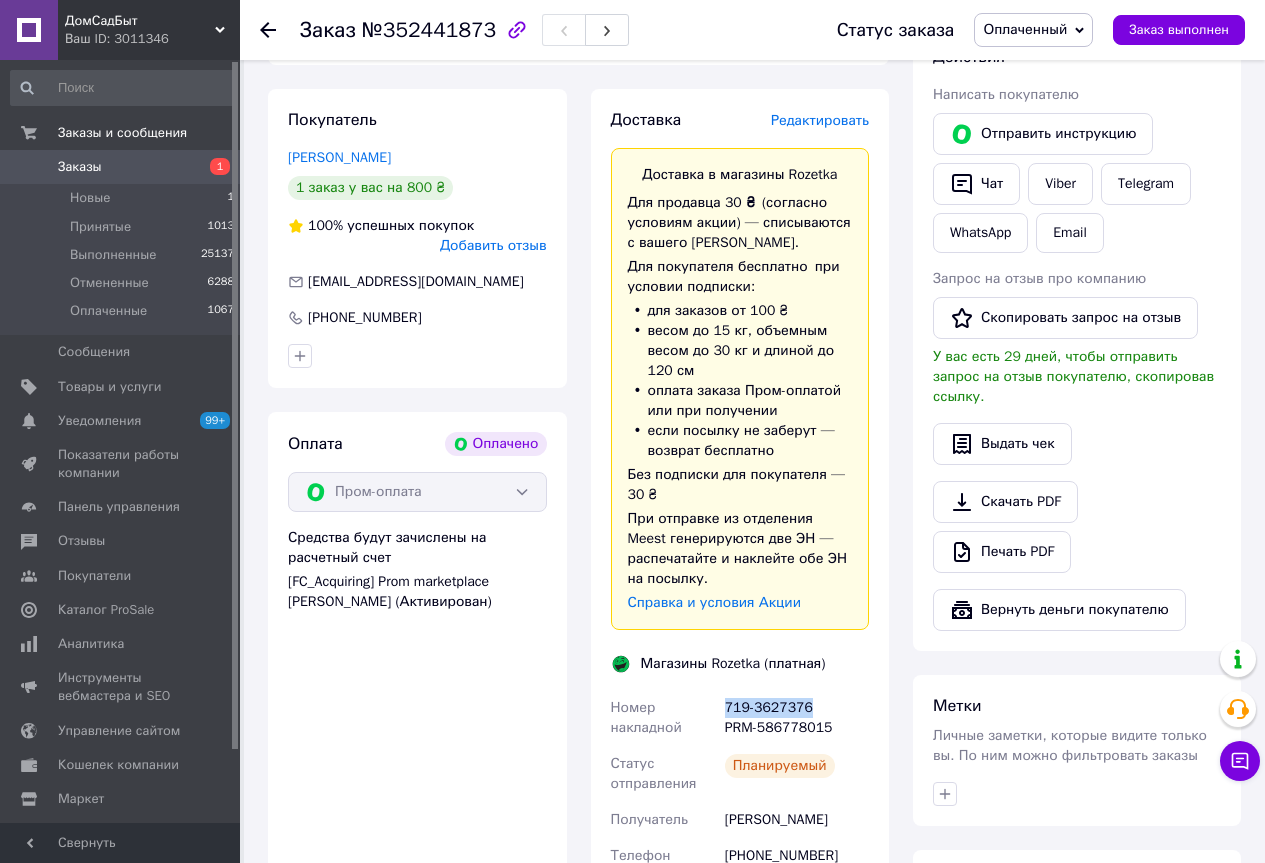 drag, startPoint x: 724, startPoint y: 705, endPoint x: 842, endPoint y: 705, distance: 118 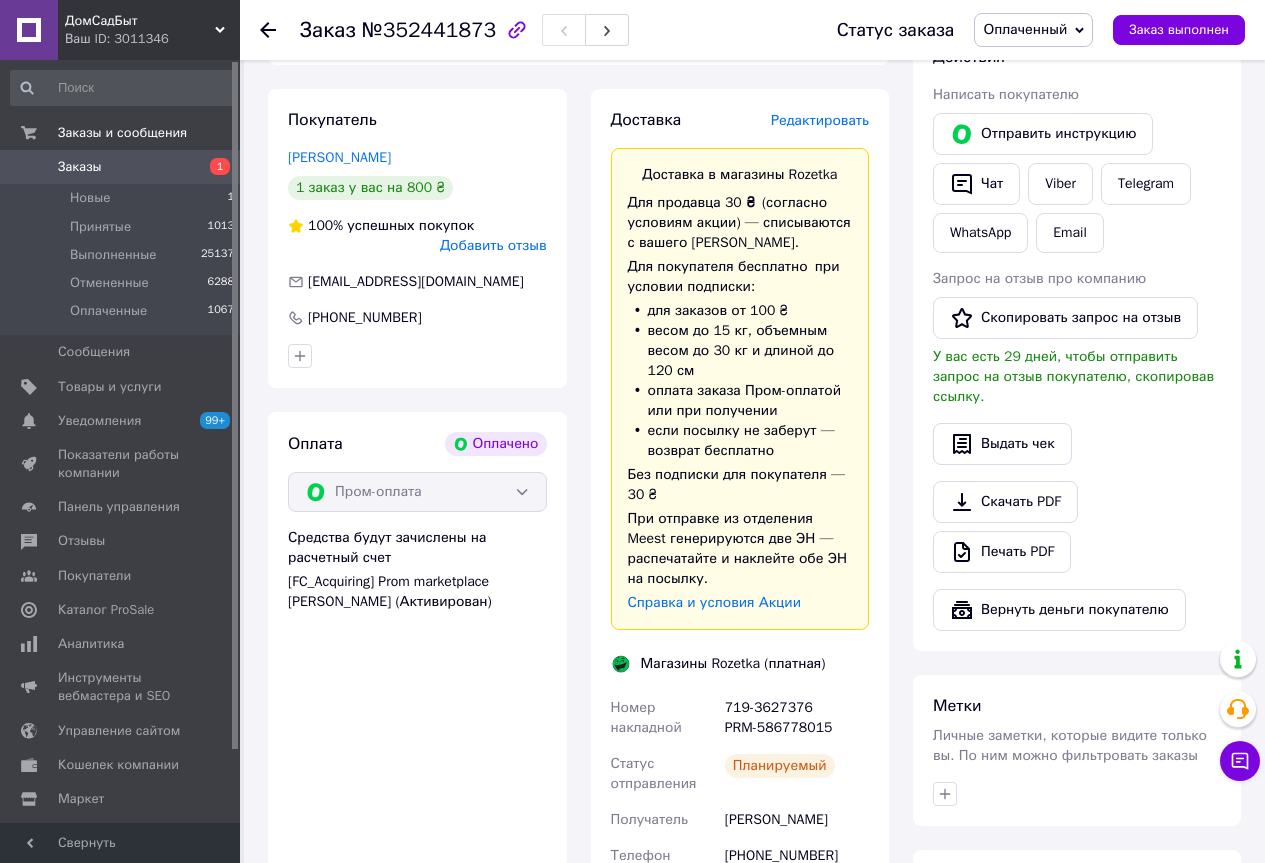 drag, startPoint x: 725, startPoint y: 706, endPoint x: 811, endPoint y: 706, distance: 86 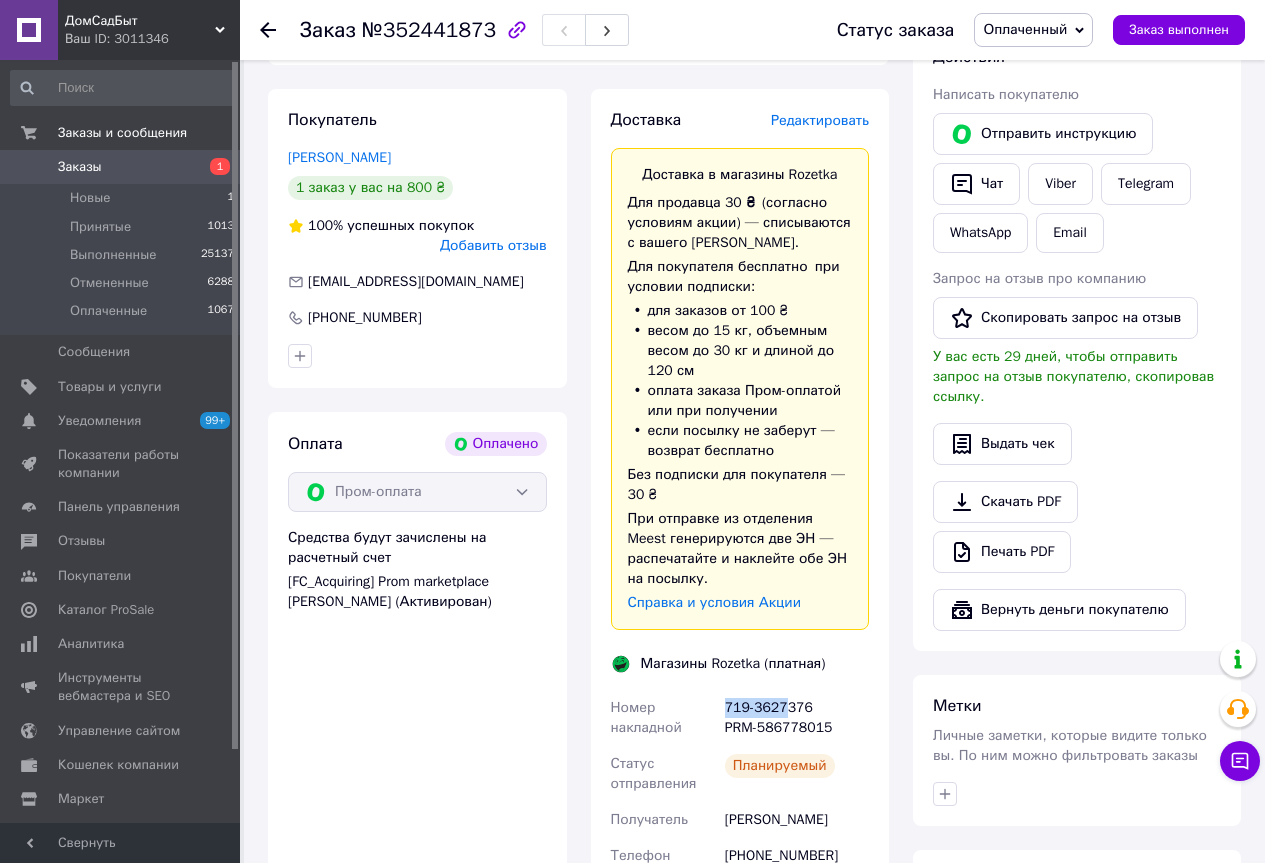 click on "719-3627376 PRM-586778015" at bounding box center [797, 718] 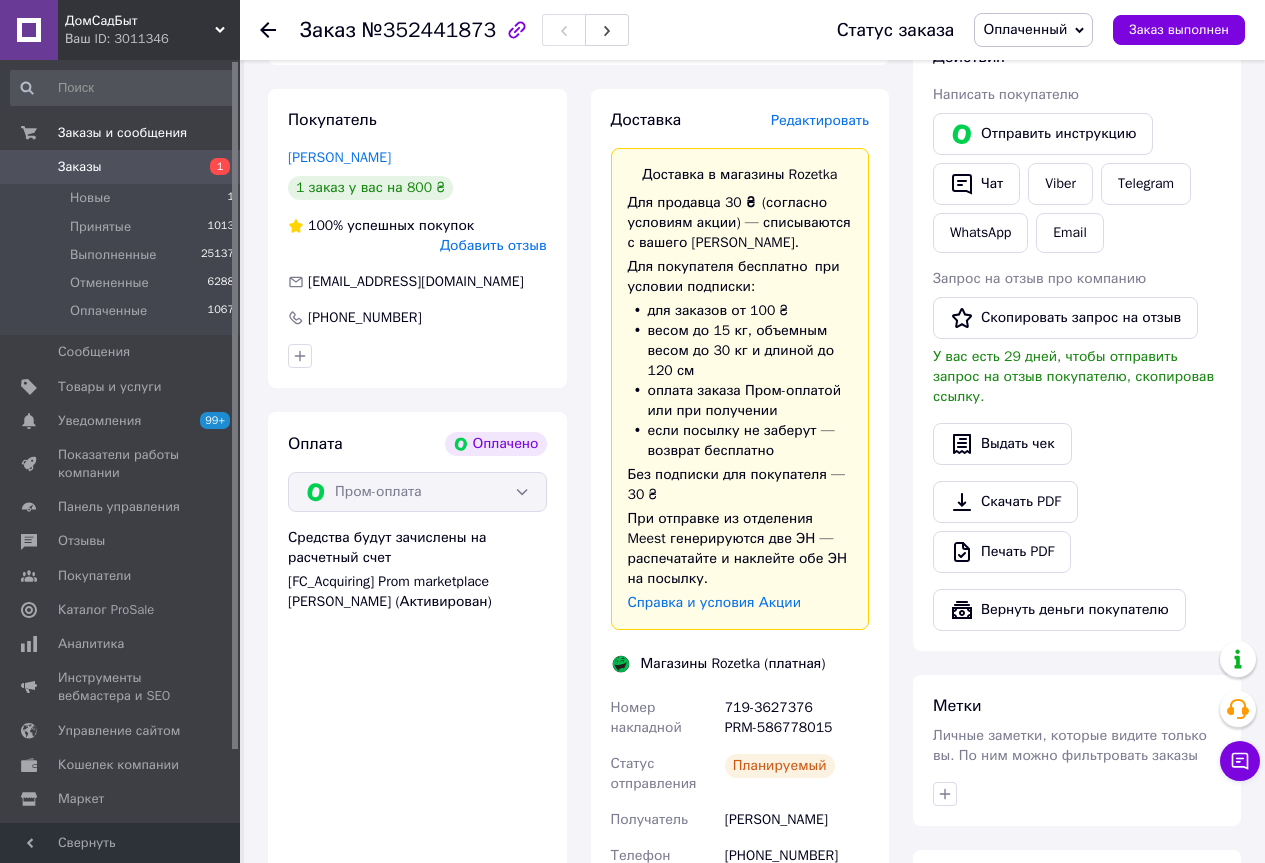 drag, startPoint x: 811, startPoint y: 706, endPoint x: 825, endPoint y: 705, distance: 14.035668 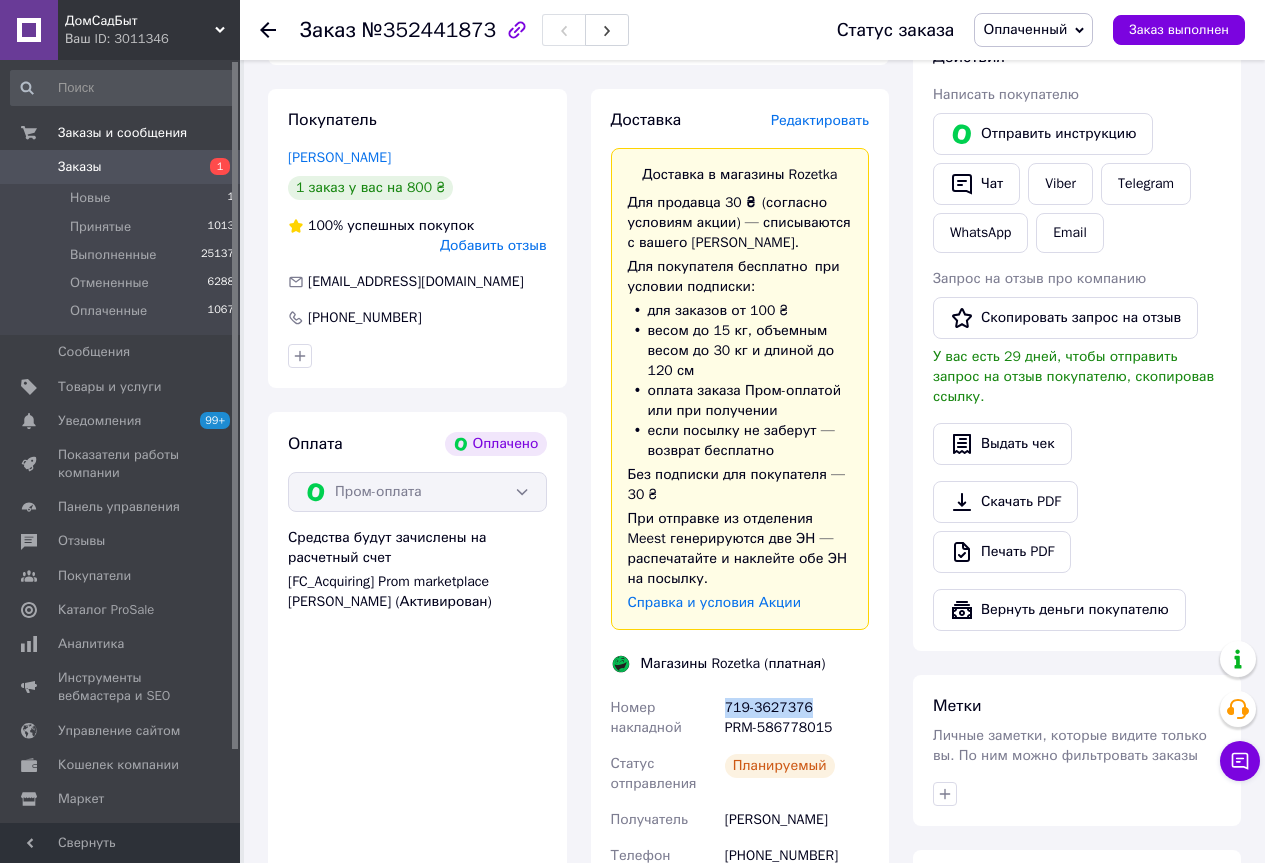 drag, startPoint x: 727, startPoint y: 705, endPoint x: 804, endPoint y: 703, distance: 77.02597 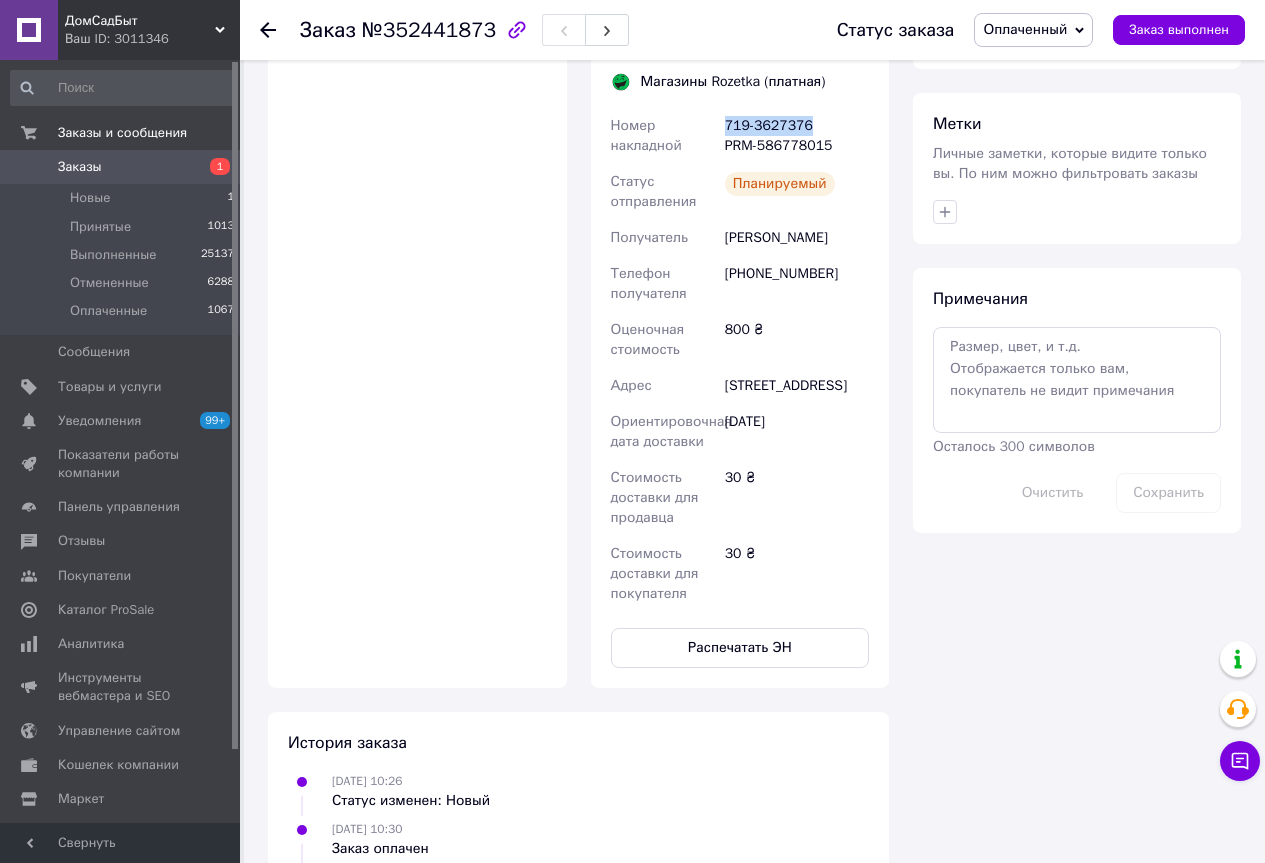 scroll, scrollTop: 1000, scrollLeft: 0, axis: vertical 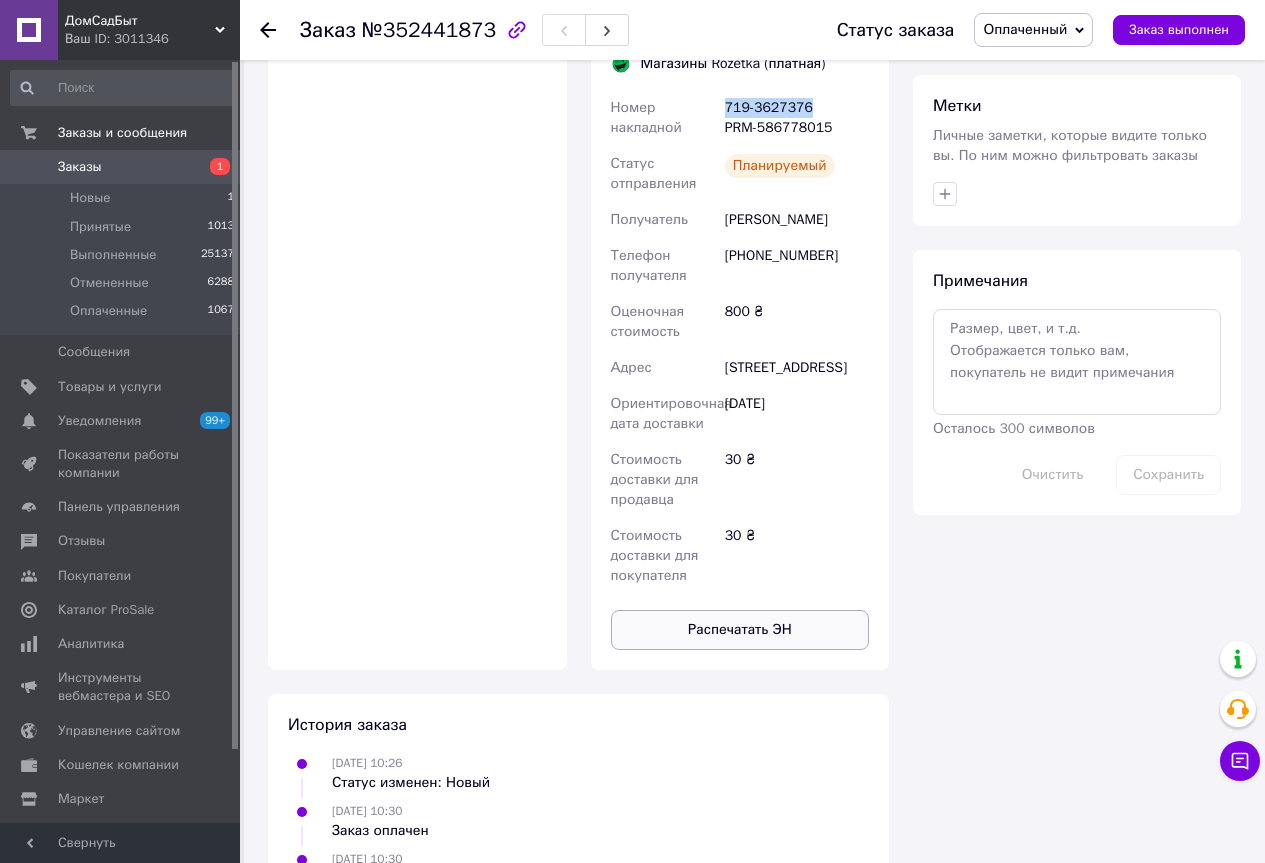 click on "Распечатать ЭН" at bounding box center (740, 630) 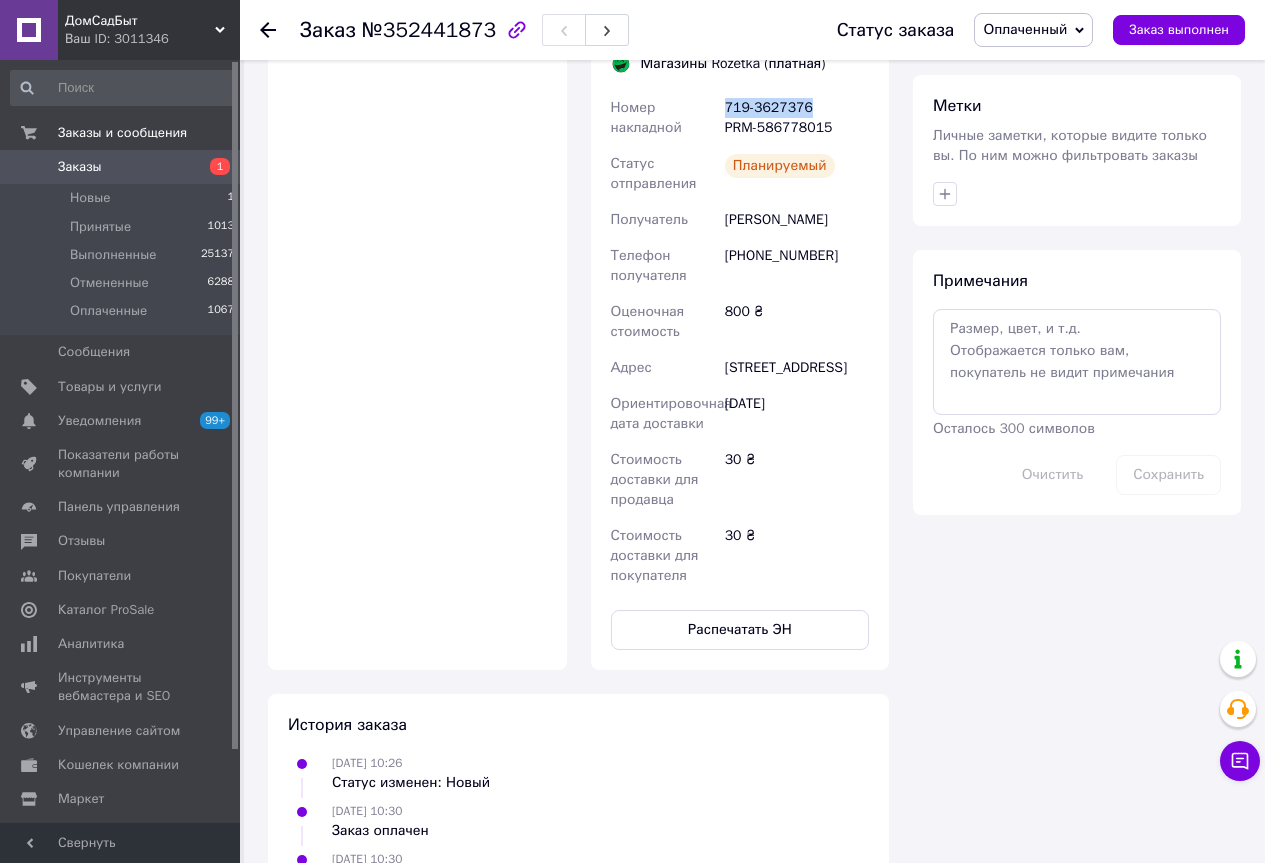 click on "Заказы" at bounding box center (80, 167) 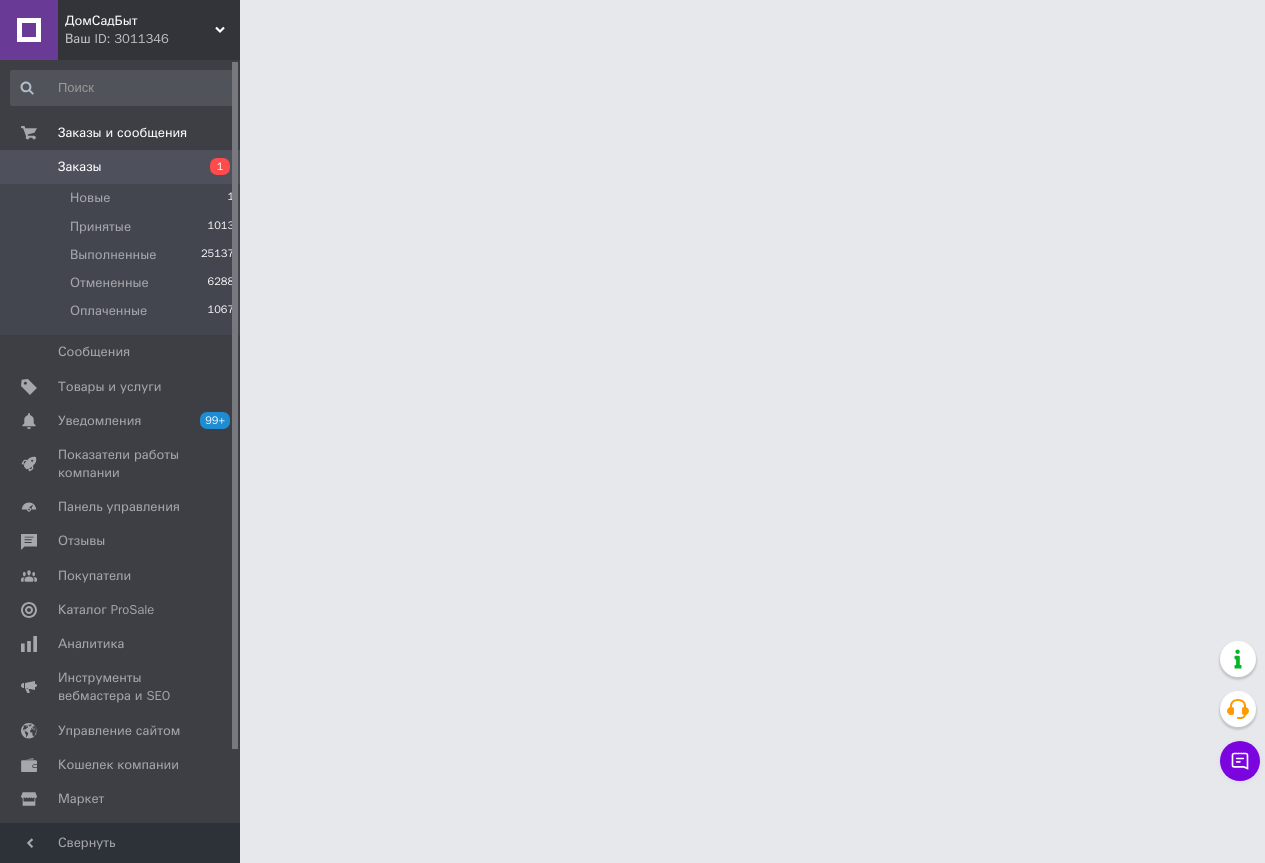 scroll, scrollTop: 0, scrollLeft: 0, axis: both 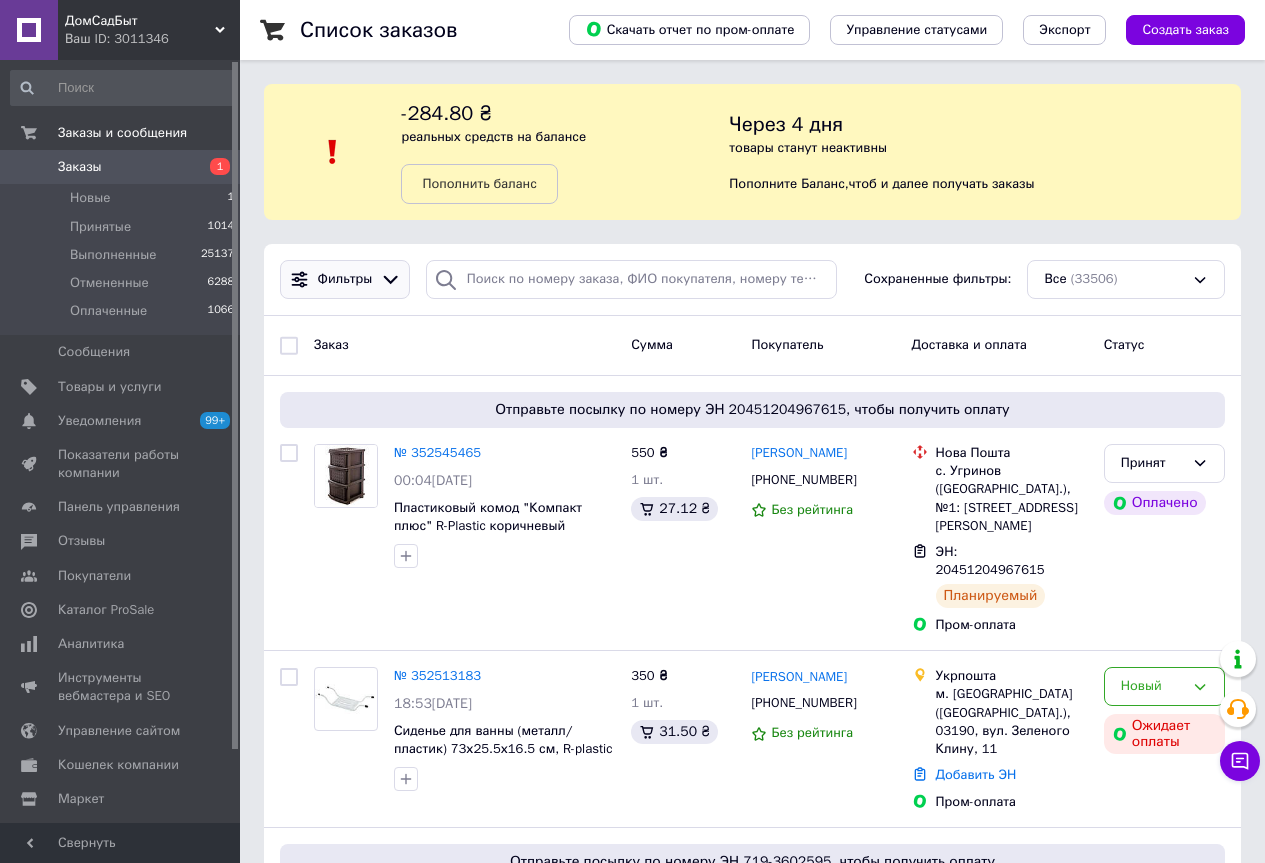 click 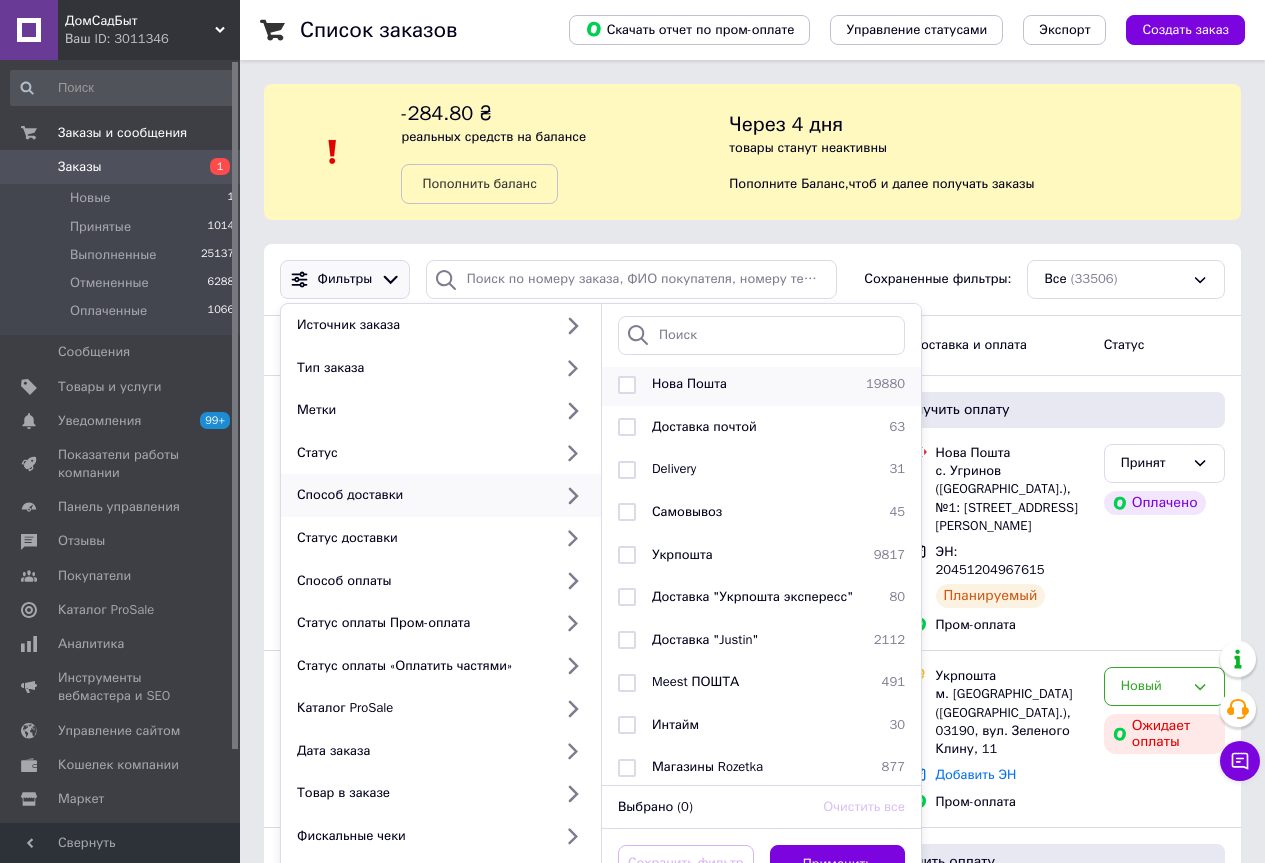 scroll, scrollTop: 135, scrollLeft: 0, axis: vertical 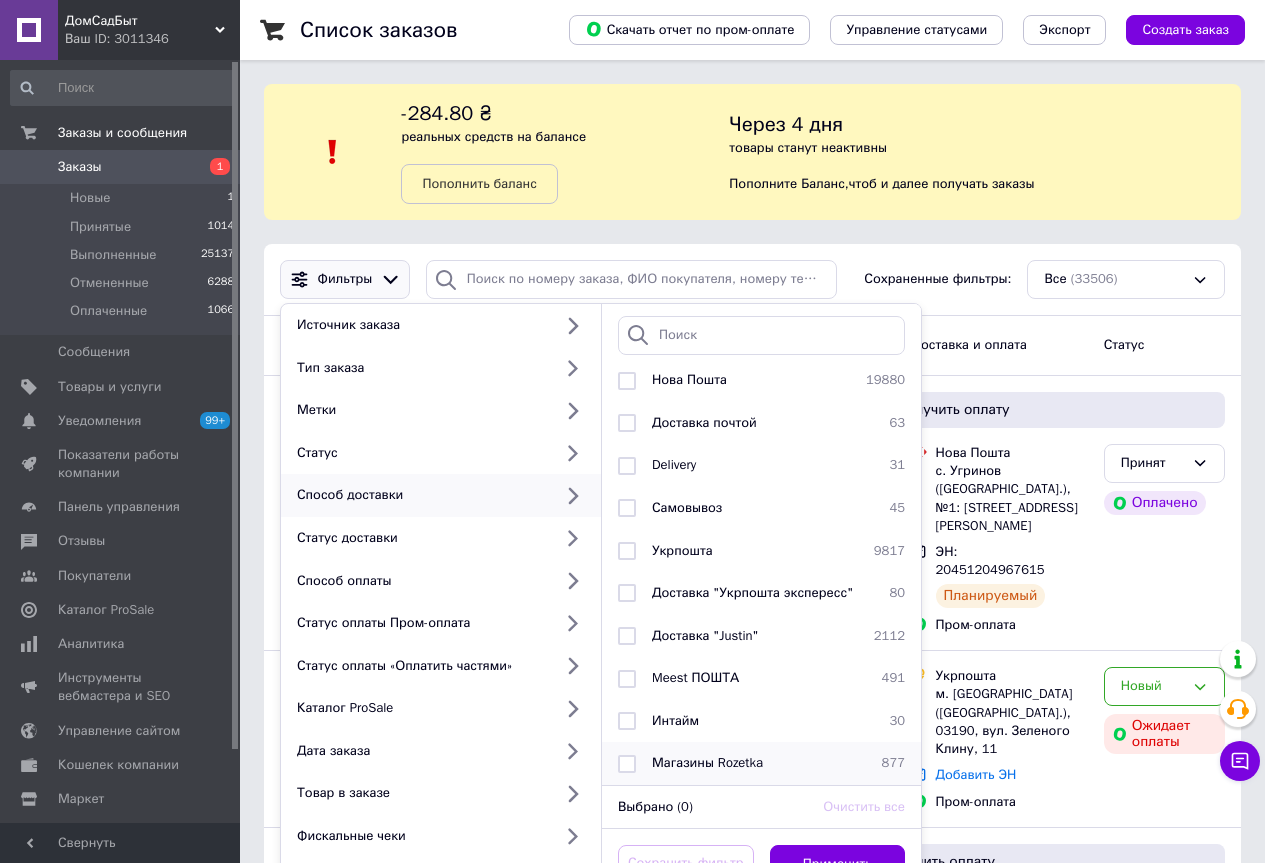 click at bounding box center [627, 763] 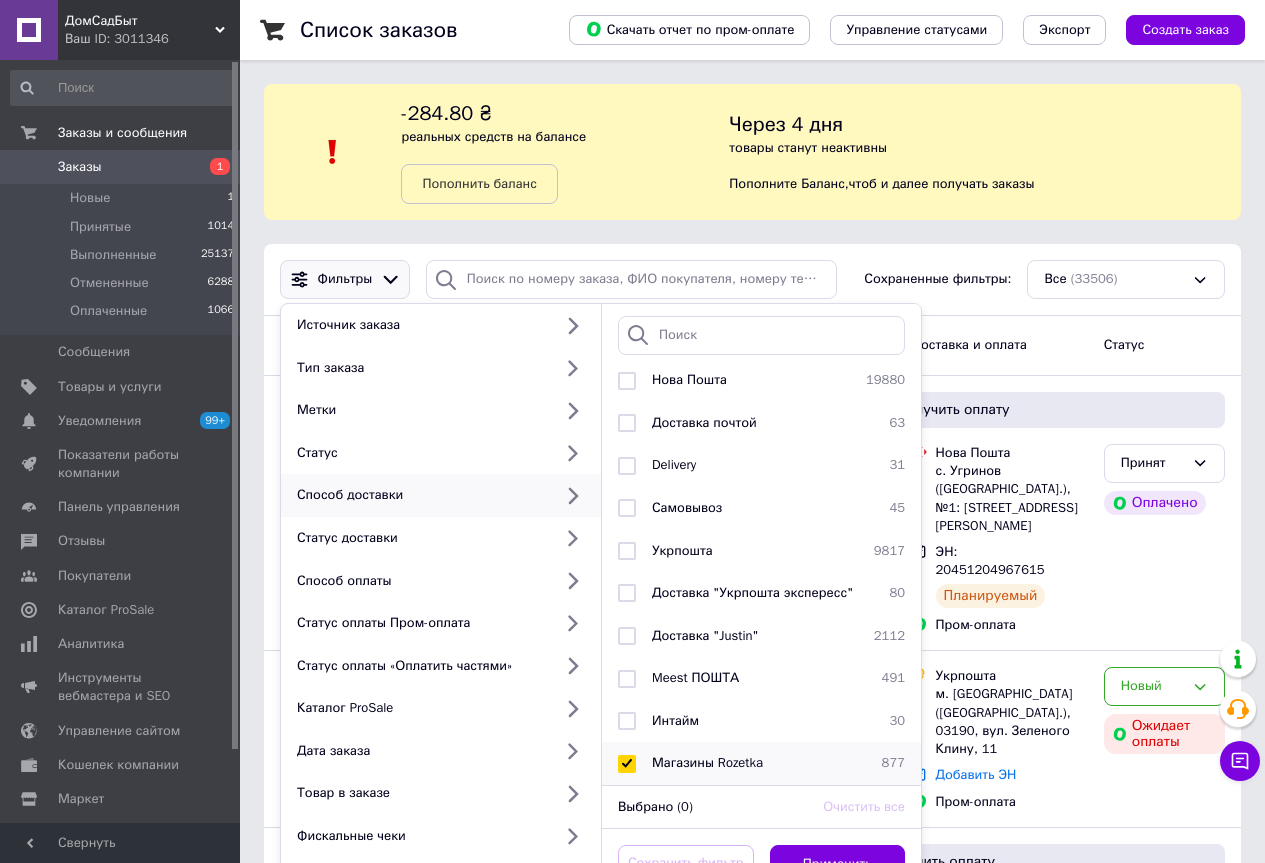 checkbox on "true" 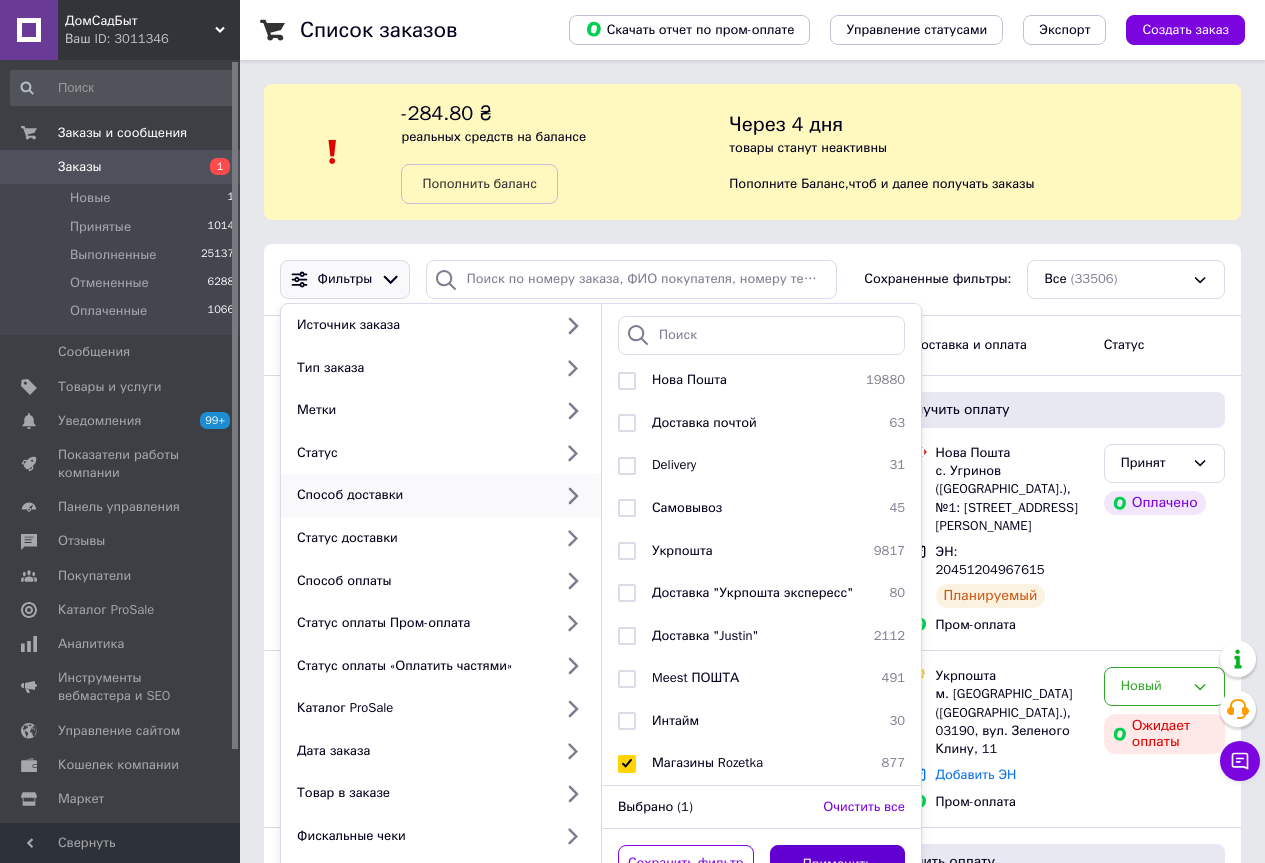 click on "Применить" at bounding box center (838, 864) 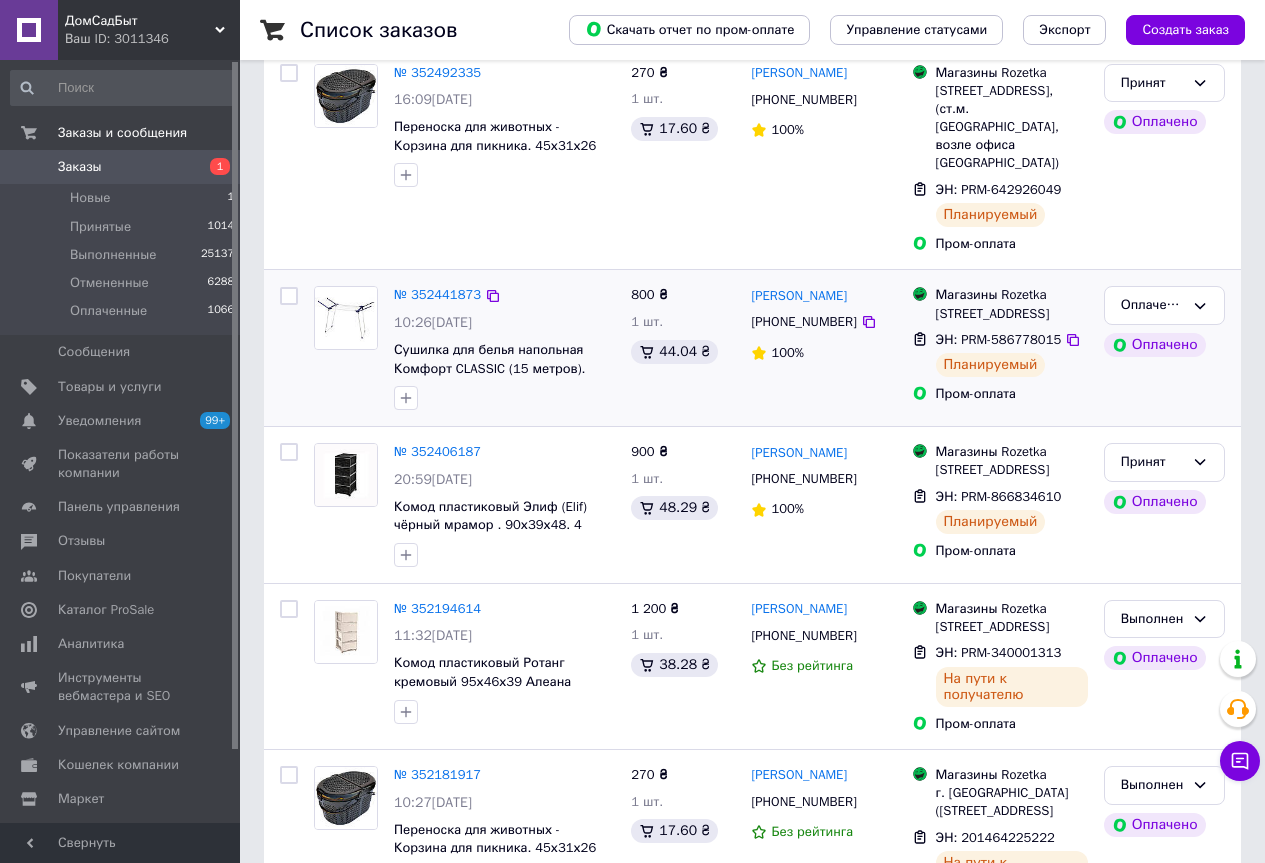 scroll, scrollTop: 0, scrollLeft: 0, axis: both 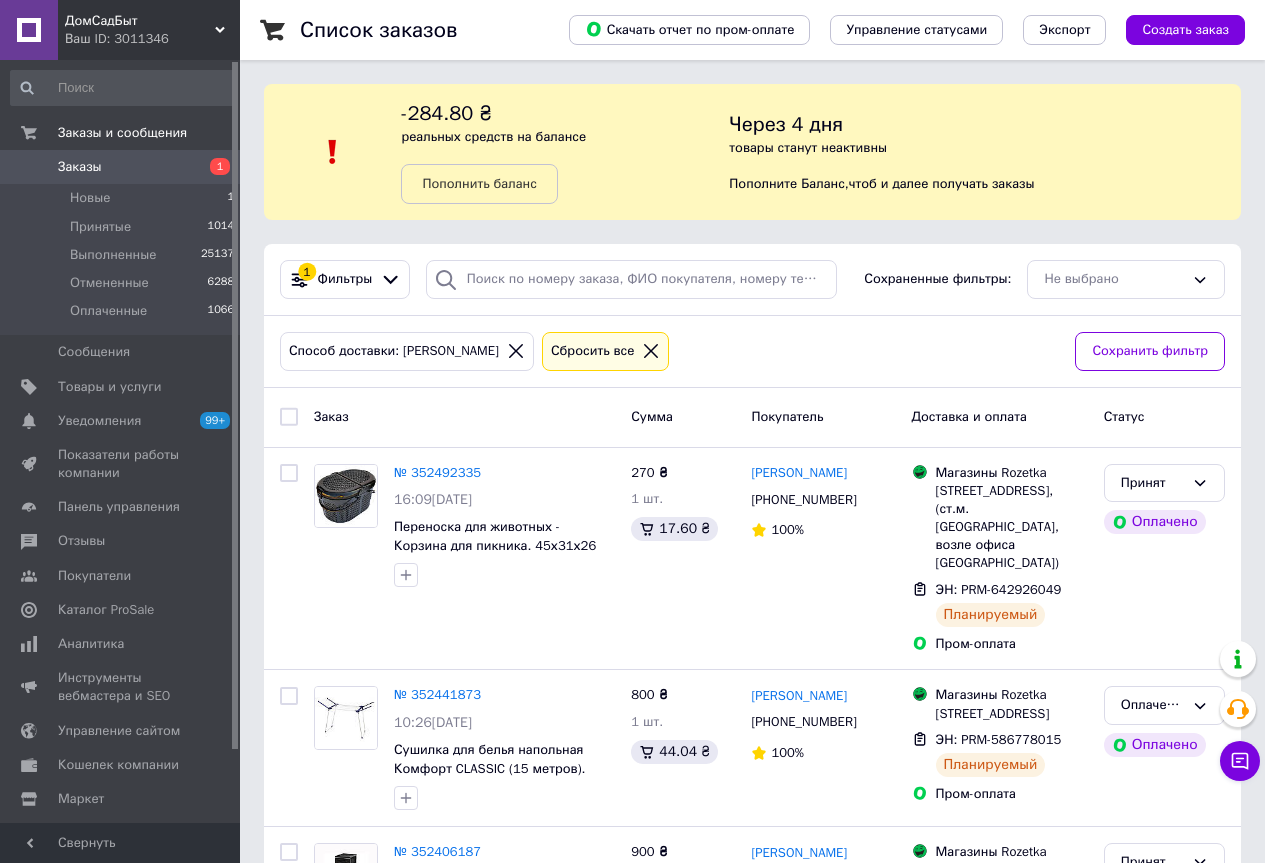 click on "Заказы" at bounding box center [80, 167] 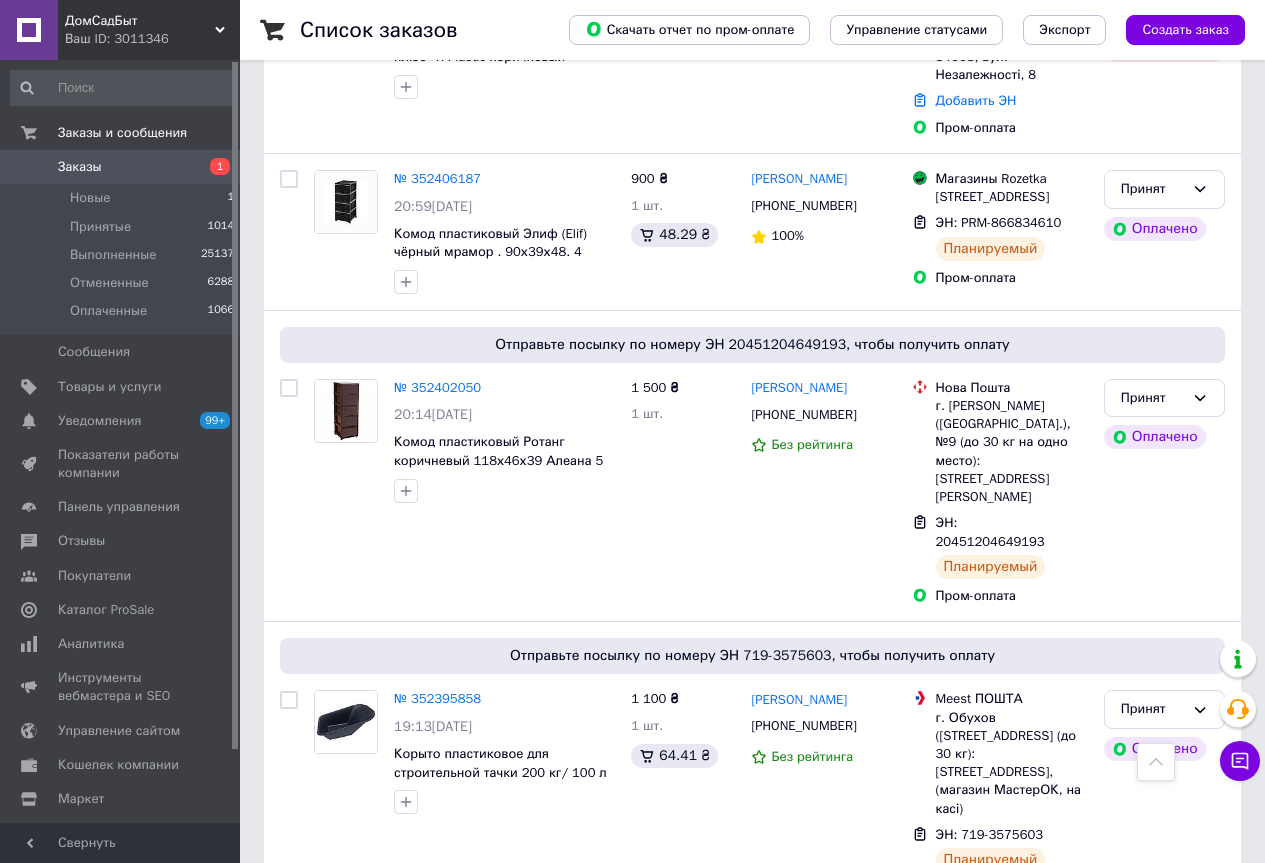 scroll, scrollTop: 3974, scrollLeft: 0, axis: vertical 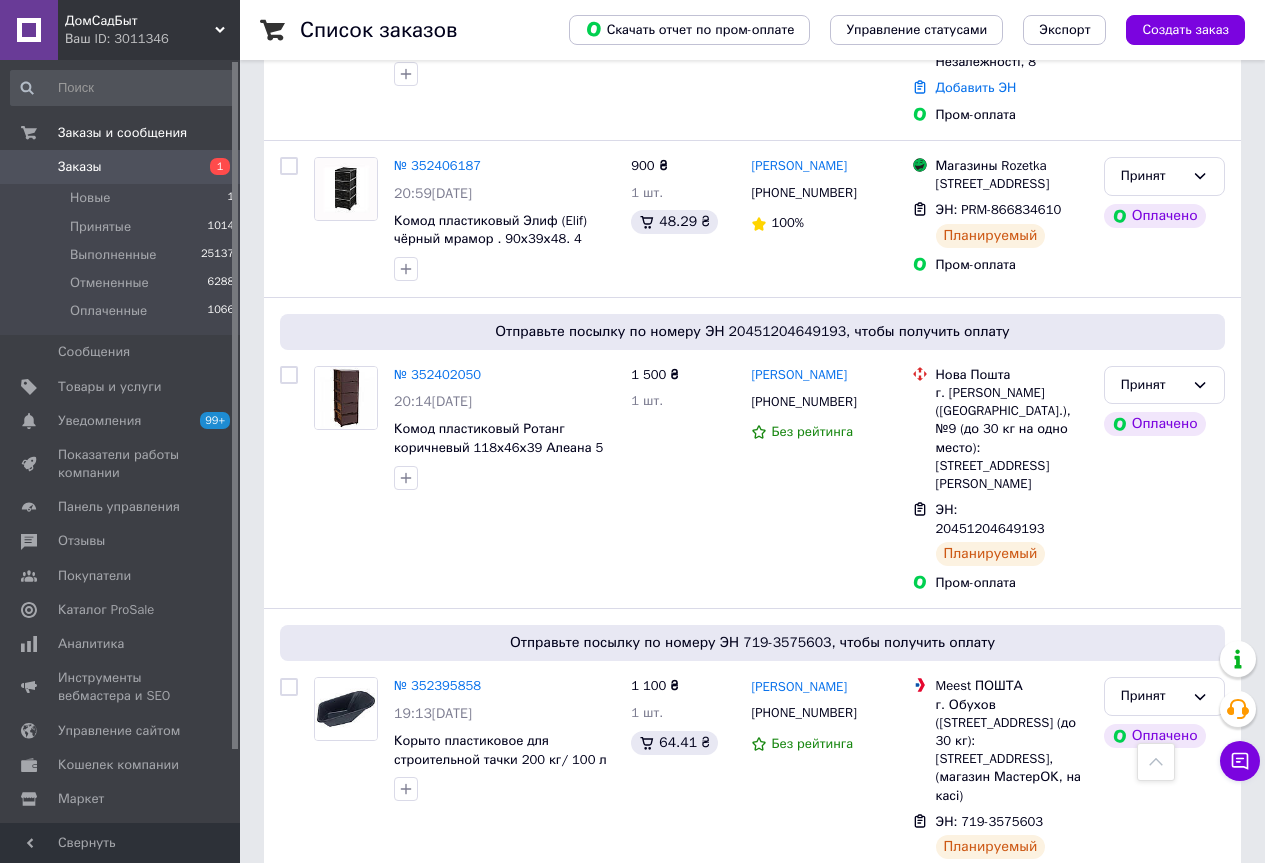 click on "Следующая" at bounding box center [558, 1167] 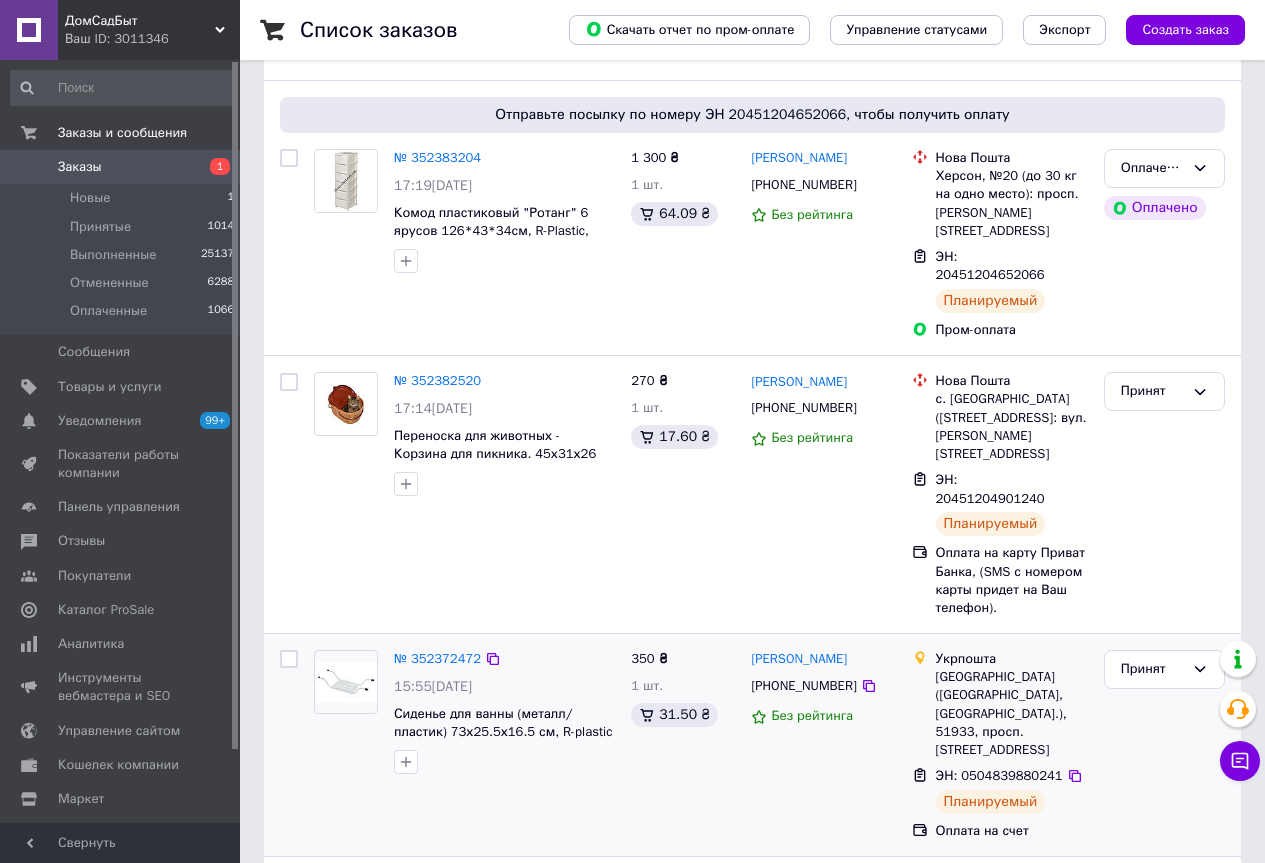 scroll, scrollTop: 300, scrollLeft: 0, axis: vertical 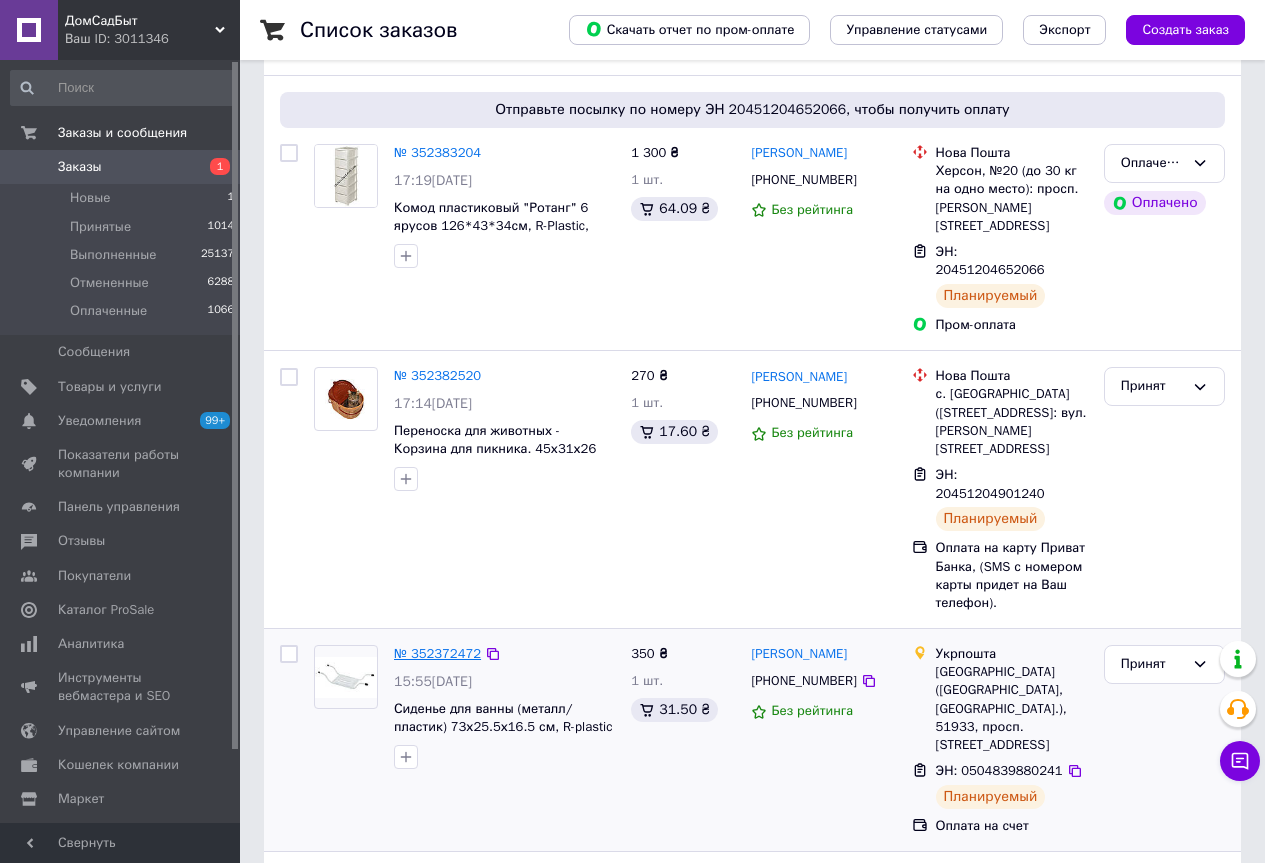 click on "№ 352372472" at bounding box center (437, 653) 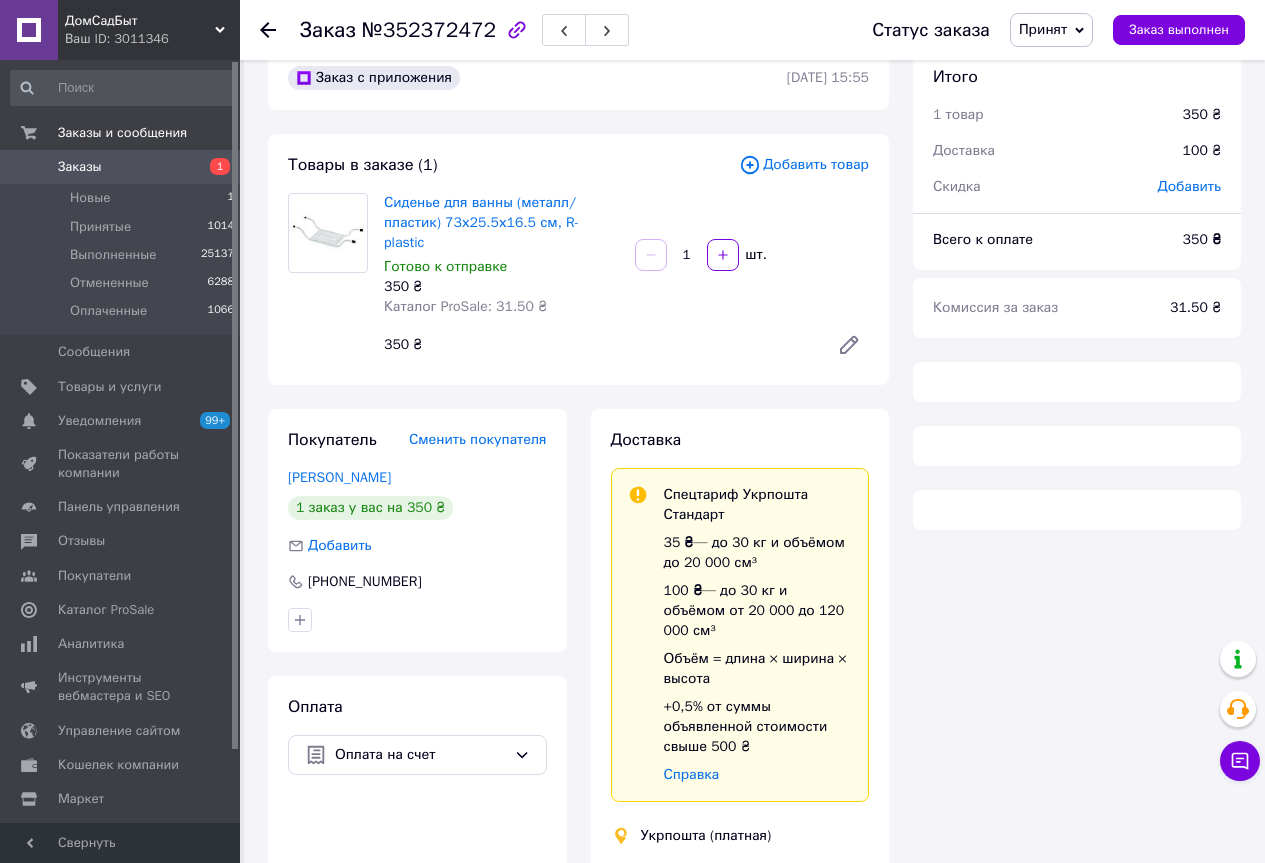 scroll, scrollTop: 300, scrollLeft: 0, axis: vertical 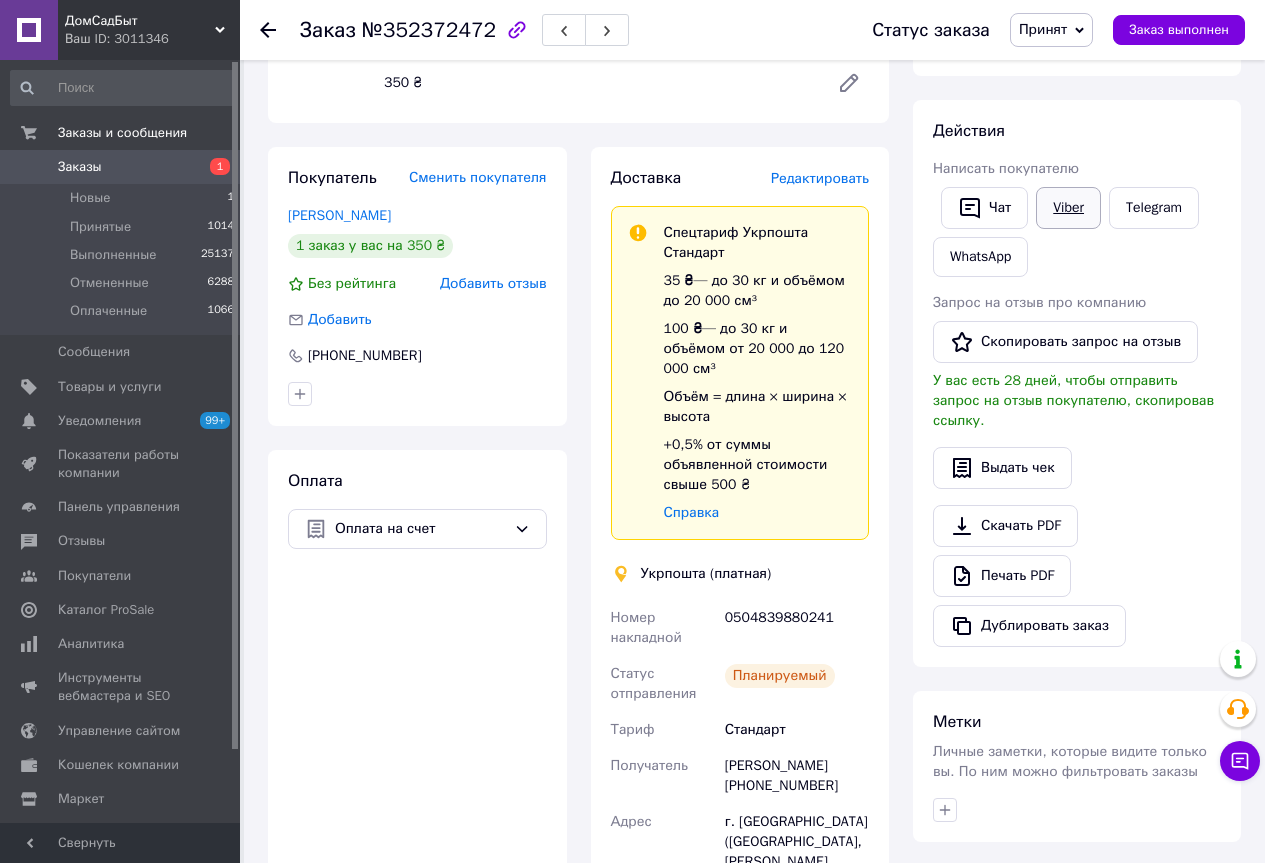 click on "Viber" at bounding box center [1068, 208] 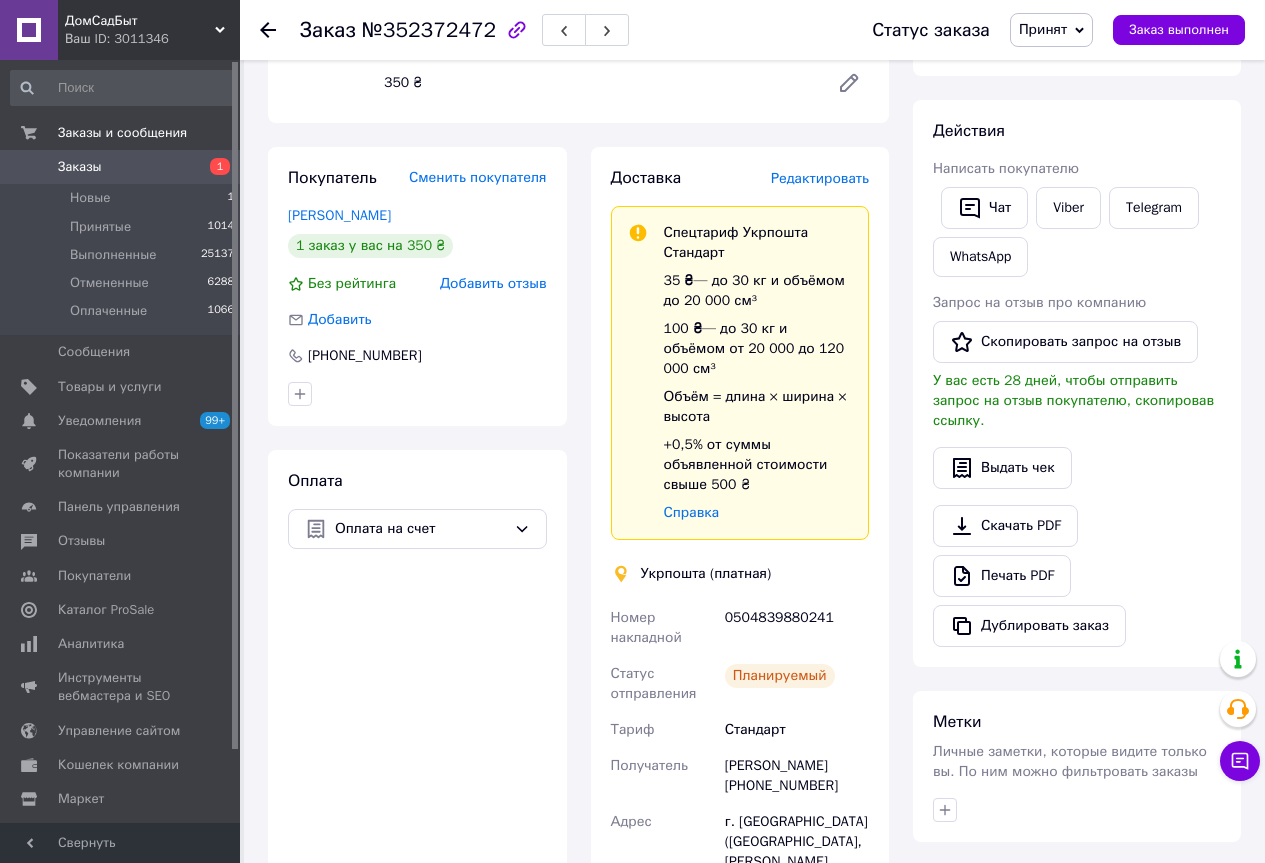 click on "Заказ №352372472" at bounding box center [566, 30] 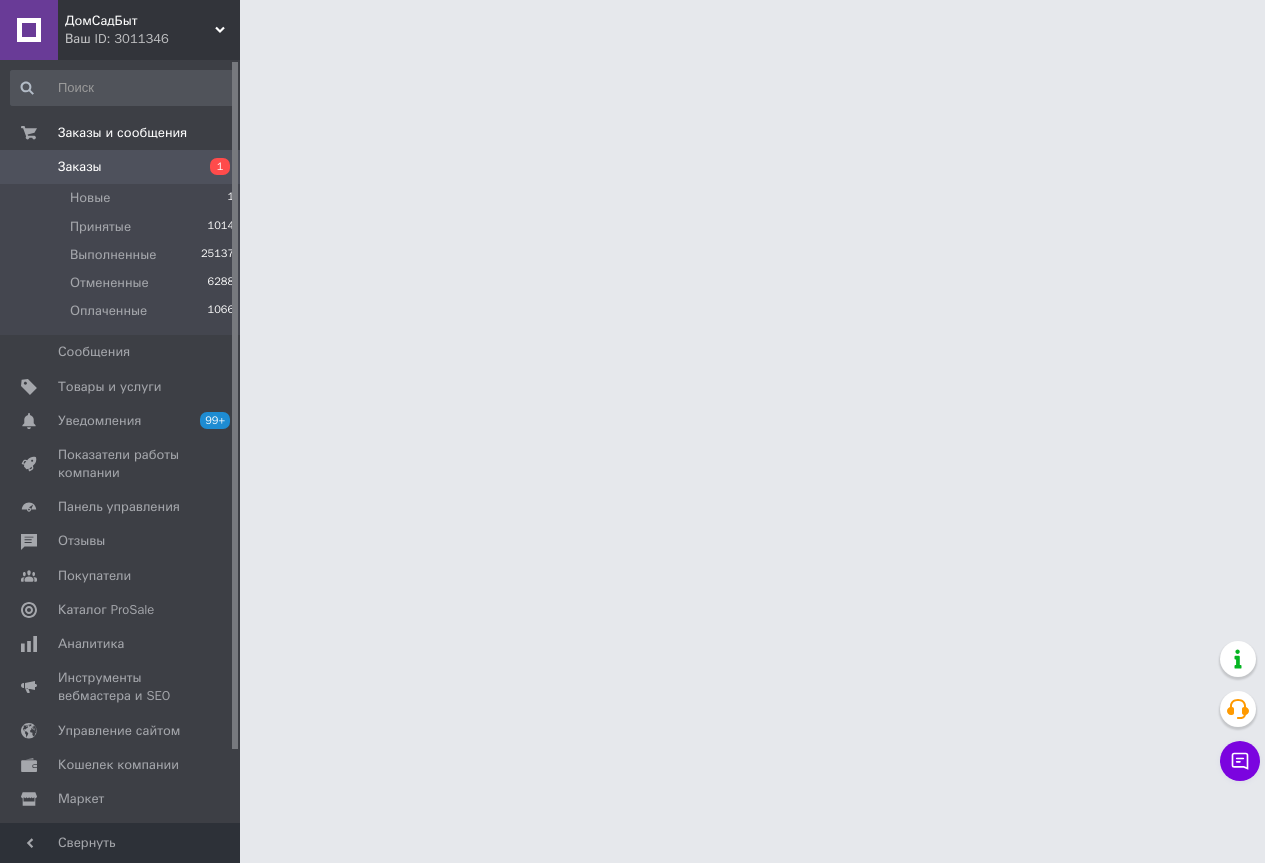 scroll, scrollTop: 0, scrollLeft: 0, axis: both 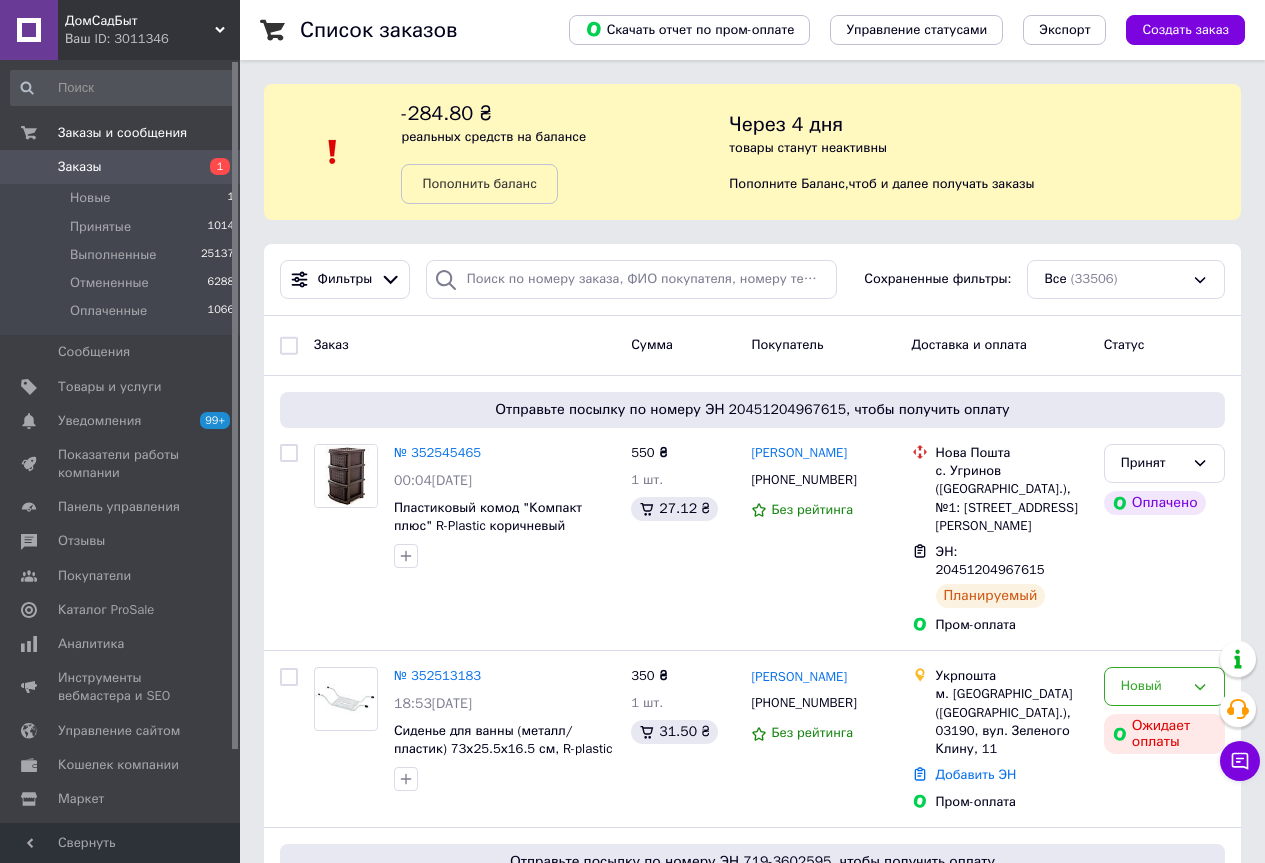 click at bounding box center (332, 152) 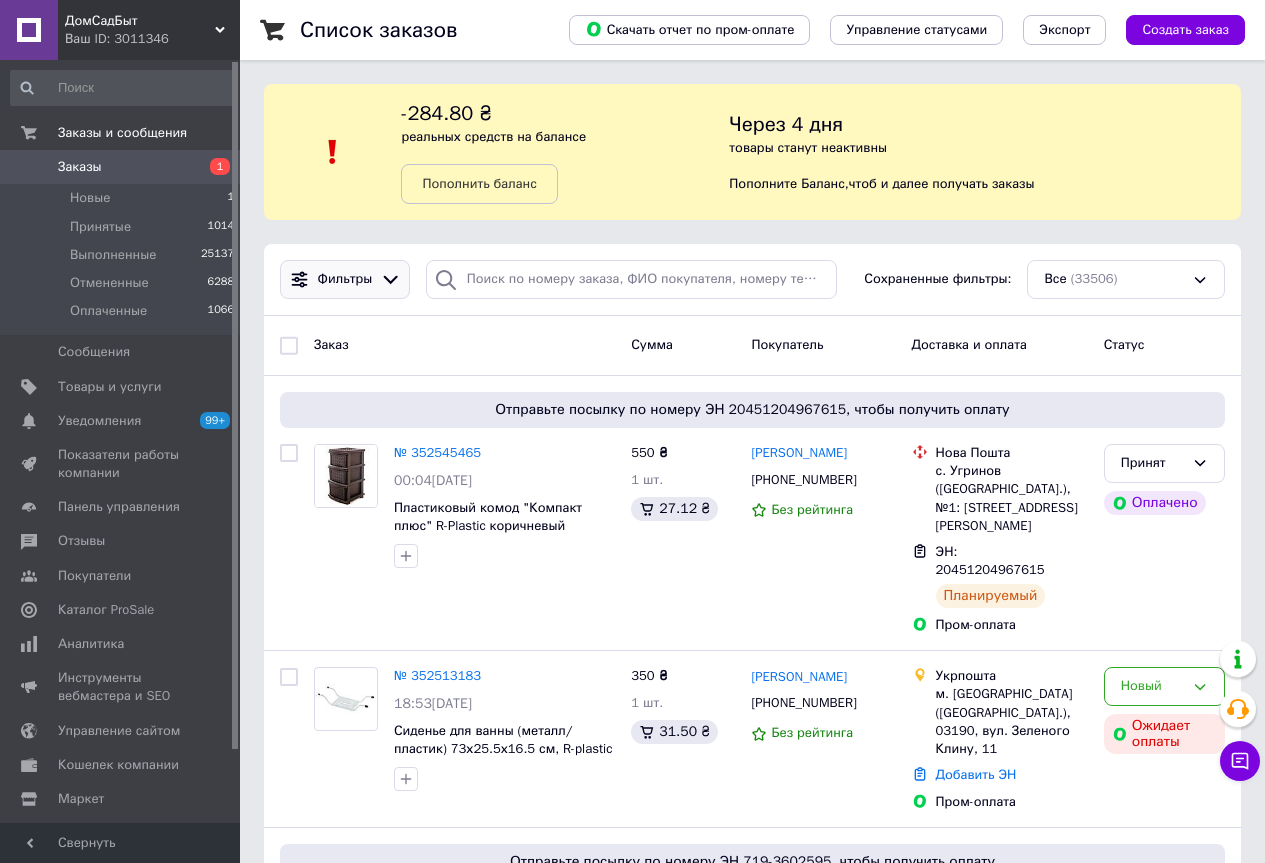 click 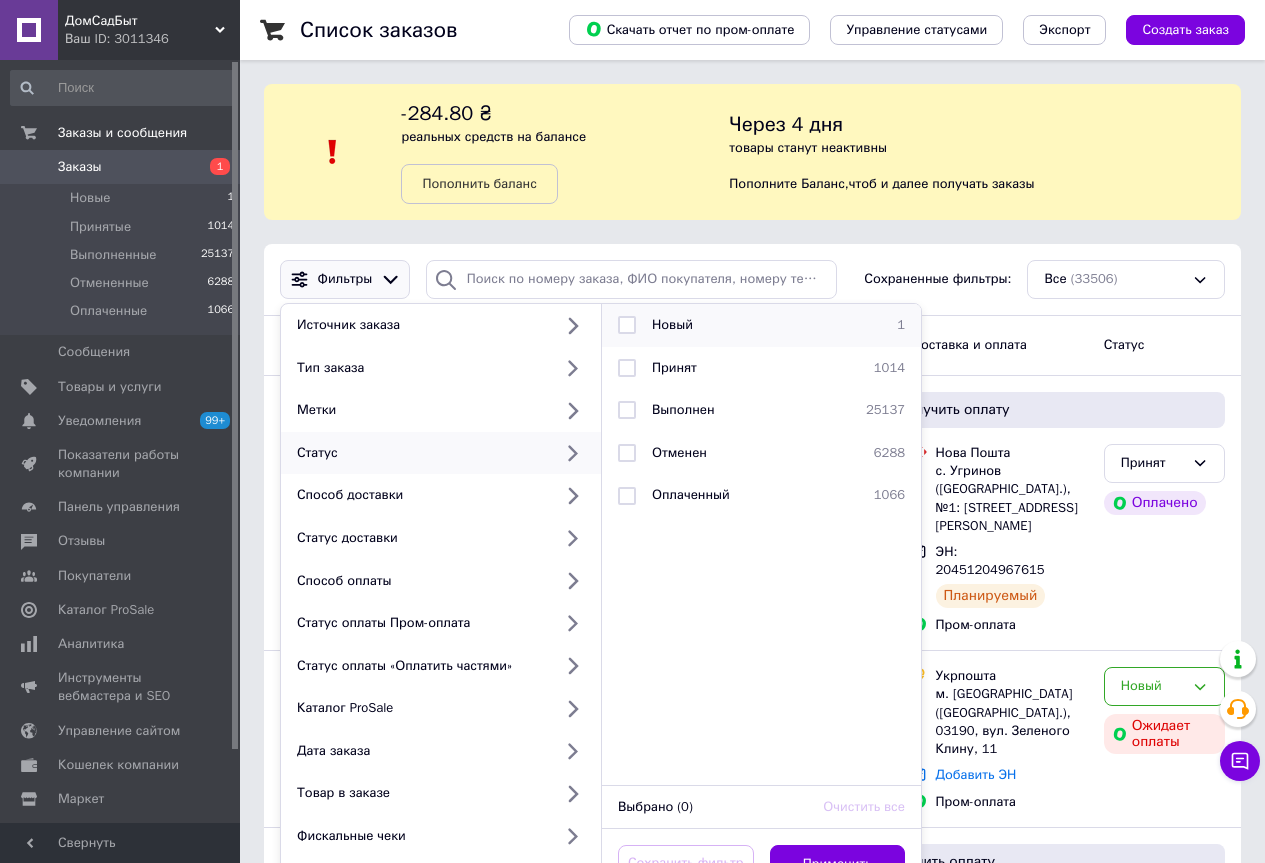 click at bounding box center [627, 325] 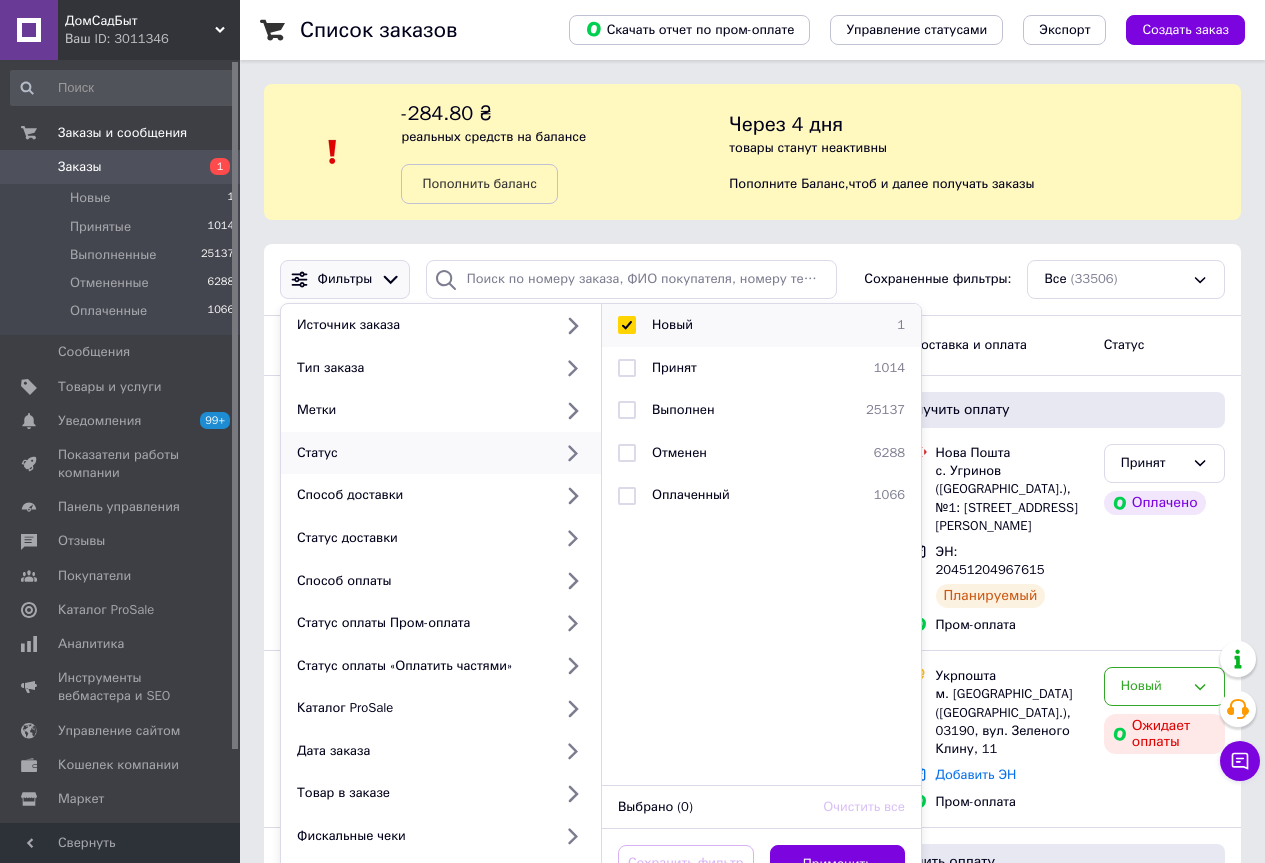 checkbox on "true" 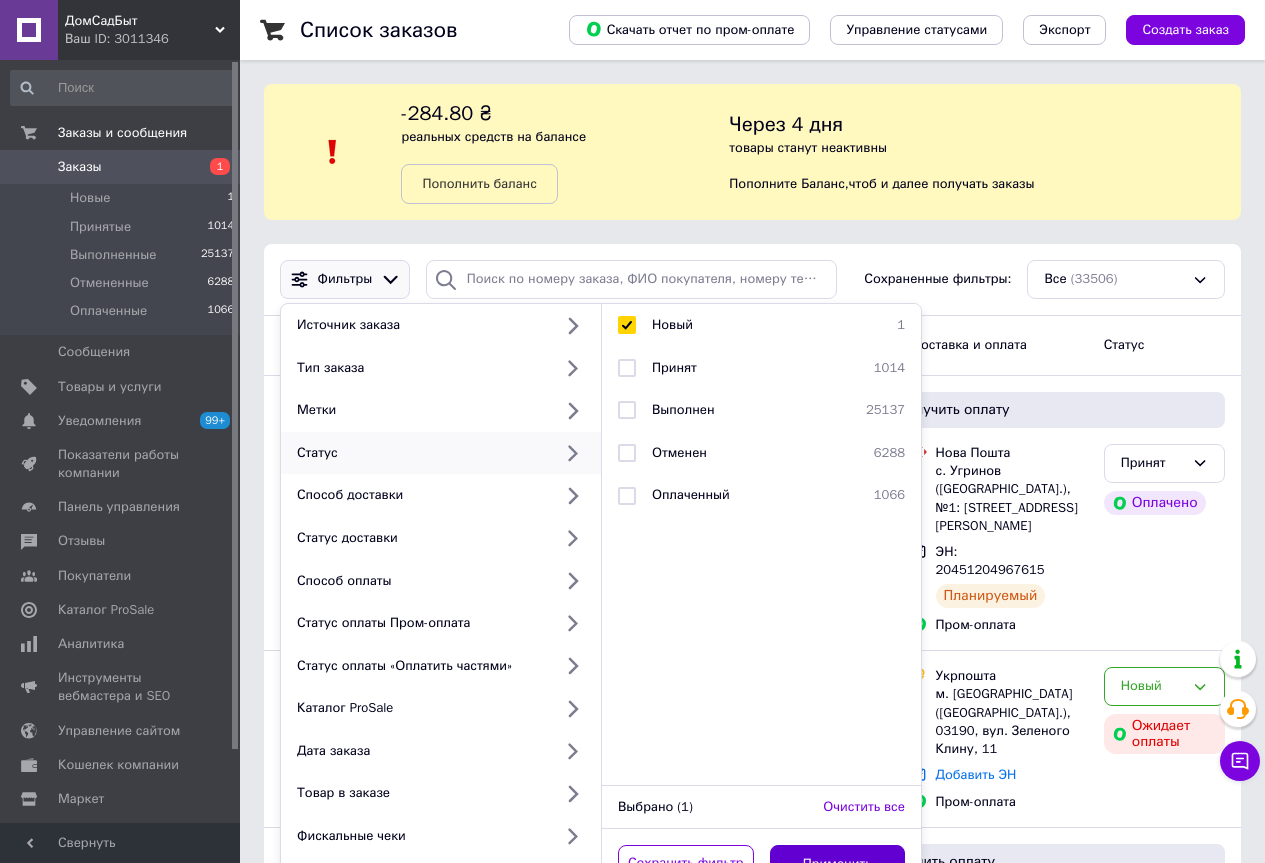 click on "Применить" at bounding box center [838, 864] 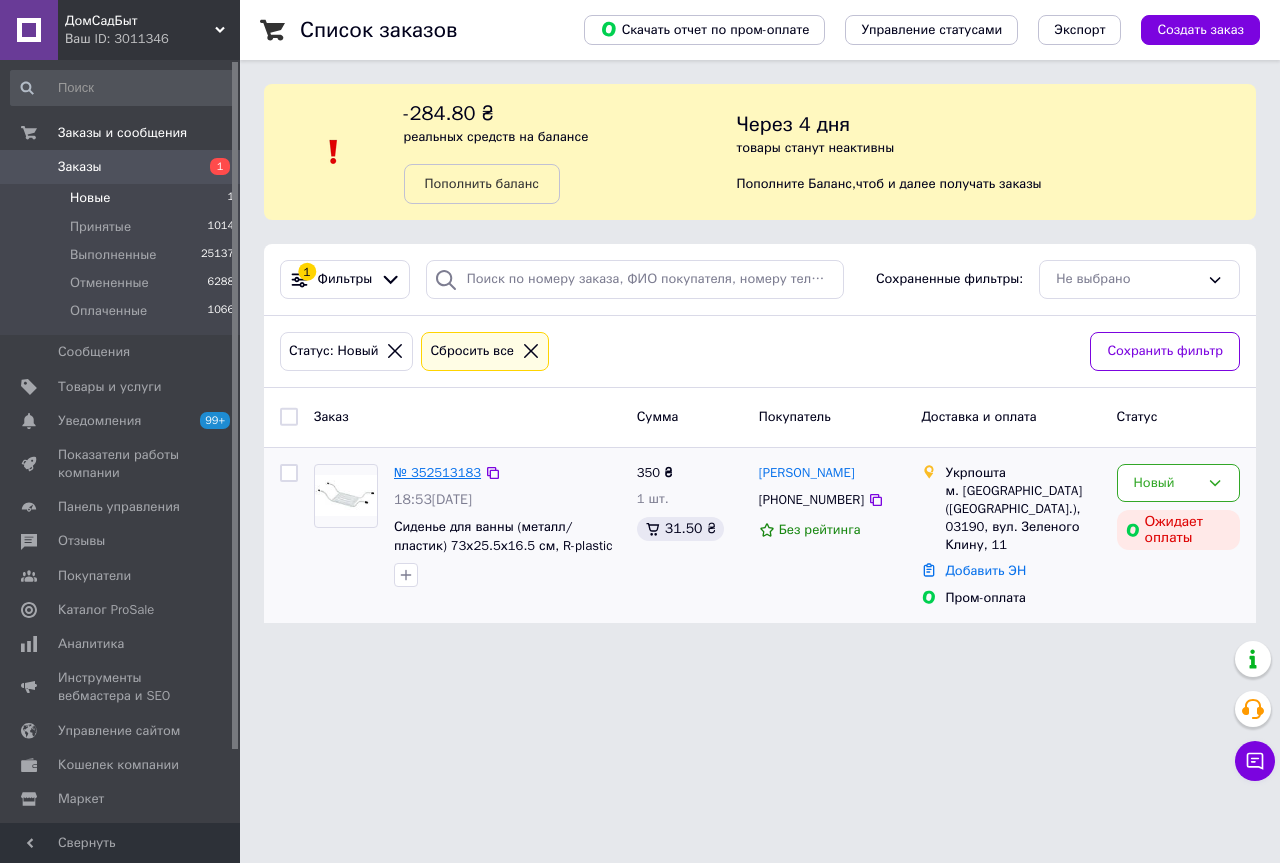 click on "№ 352513183" at bounding box center [437, 472] 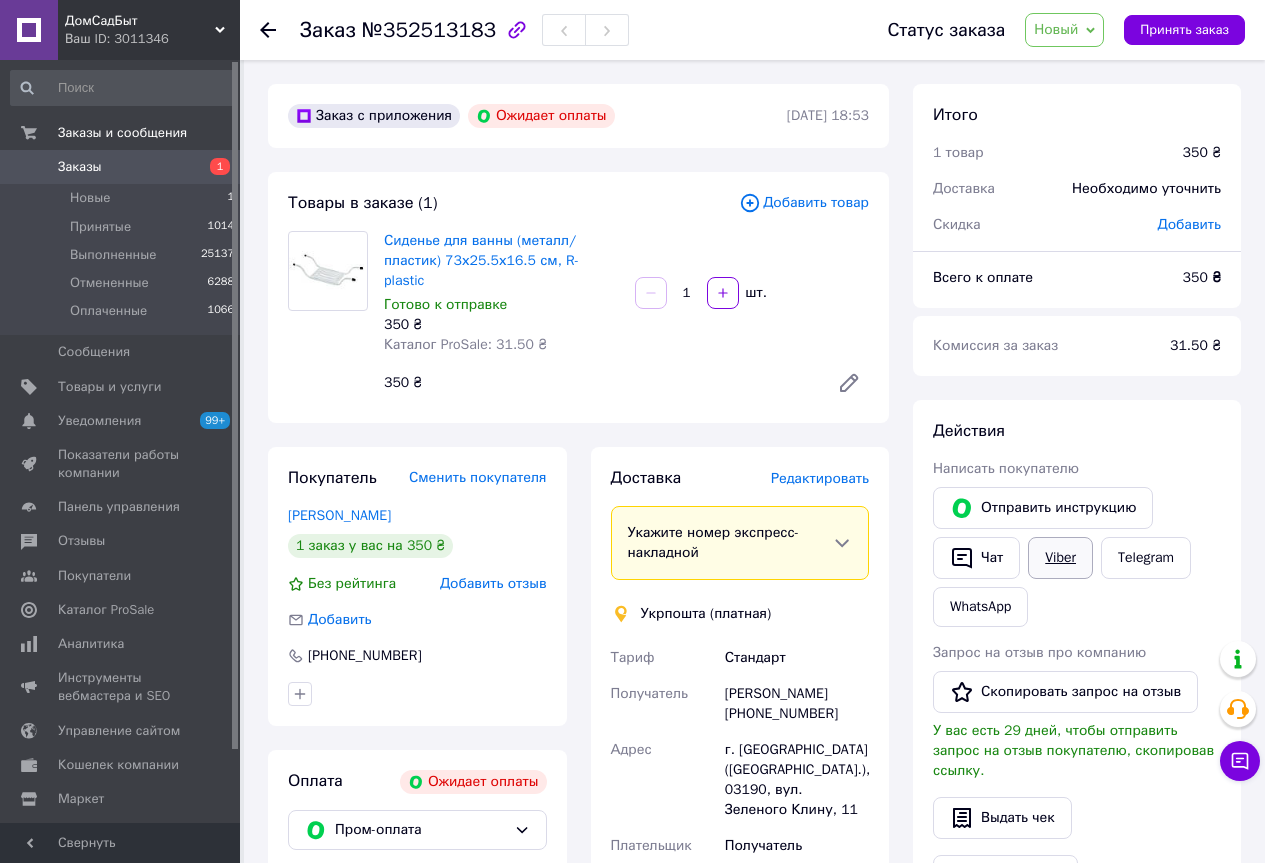 click on "Viber" at bounding box center [1060, 558] 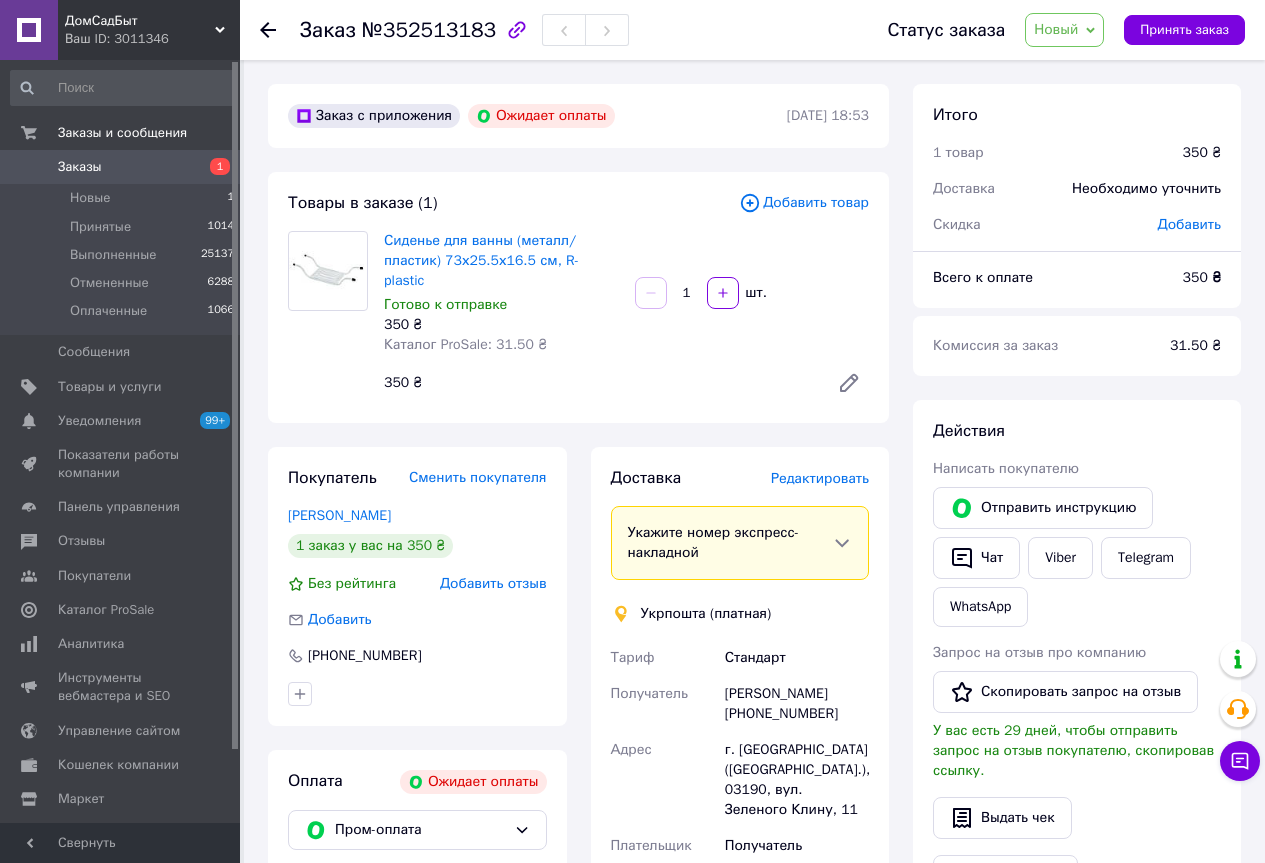 click on "Заказ №352513183" at bounding box center (573, 30) 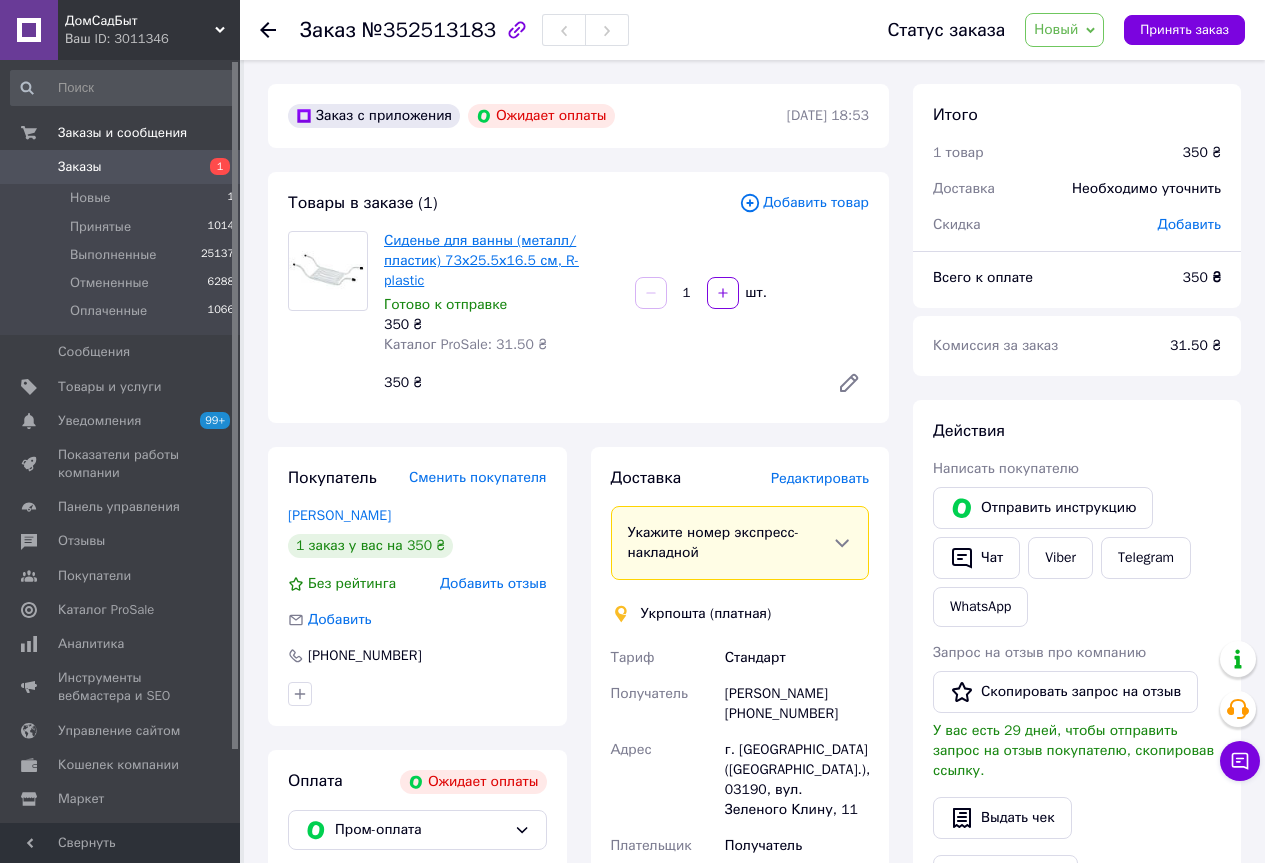 drag, startPoint x: 381, startPoint y: 241, endPoint x: 402, endPoint y: 237, distance: 21.377558 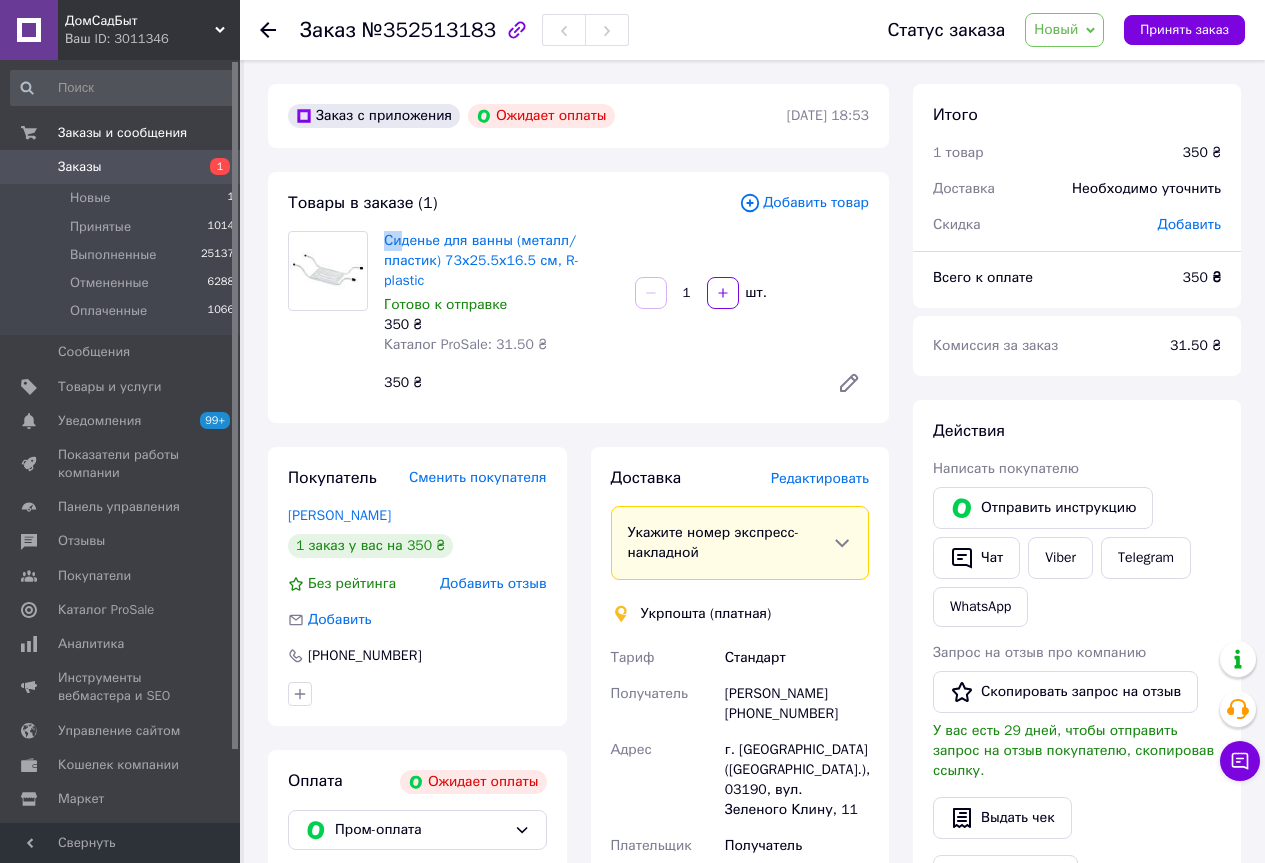 click on "Сиденье для ванны (металл/пластик) 73х25.5х16.5 см, R-plastic Готово к отправке 350 ₴ Каталог ProSale: 31.50 ₴" at bounding box center [501, 293] 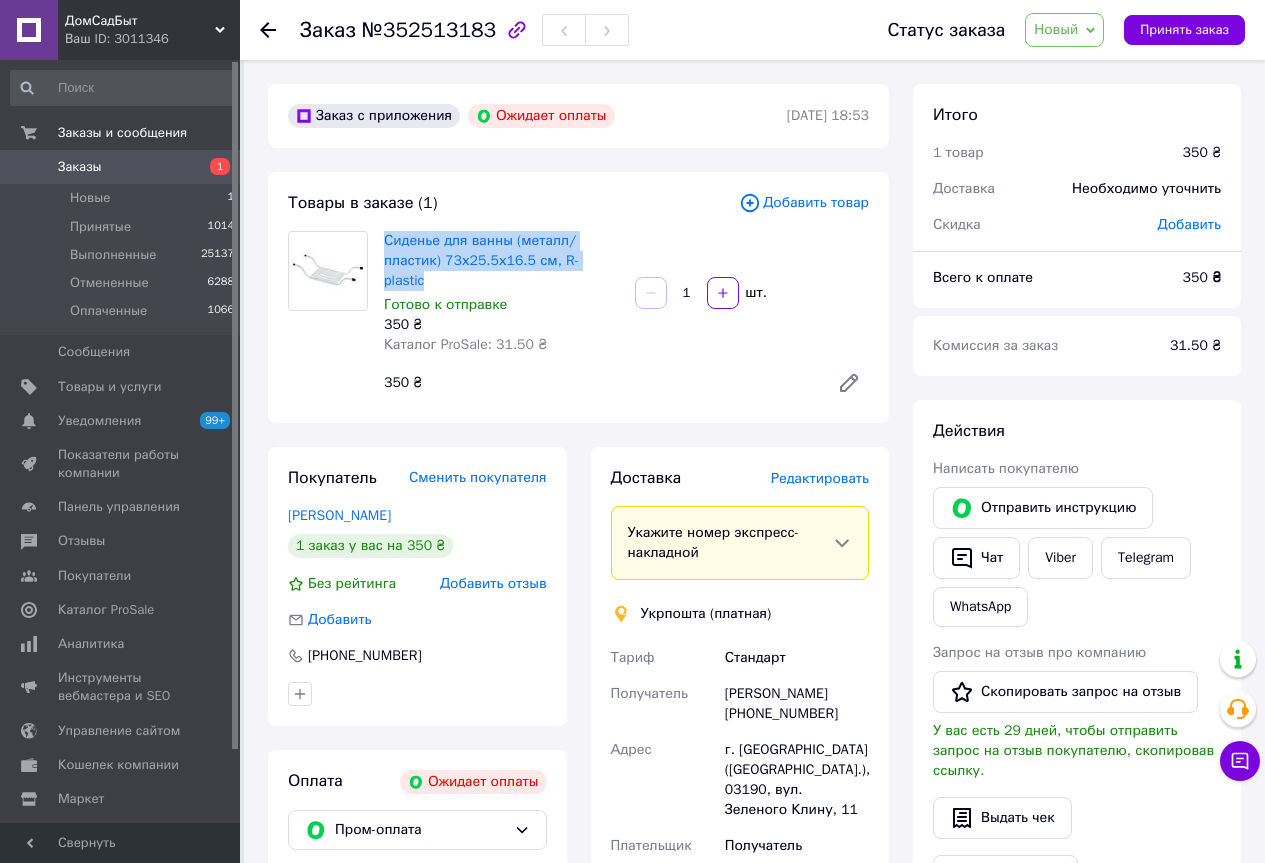 drag, startPoint x: 381, startPoint y: 235, endPoint x: 619, endPoint y: 265, distance: 239.8833 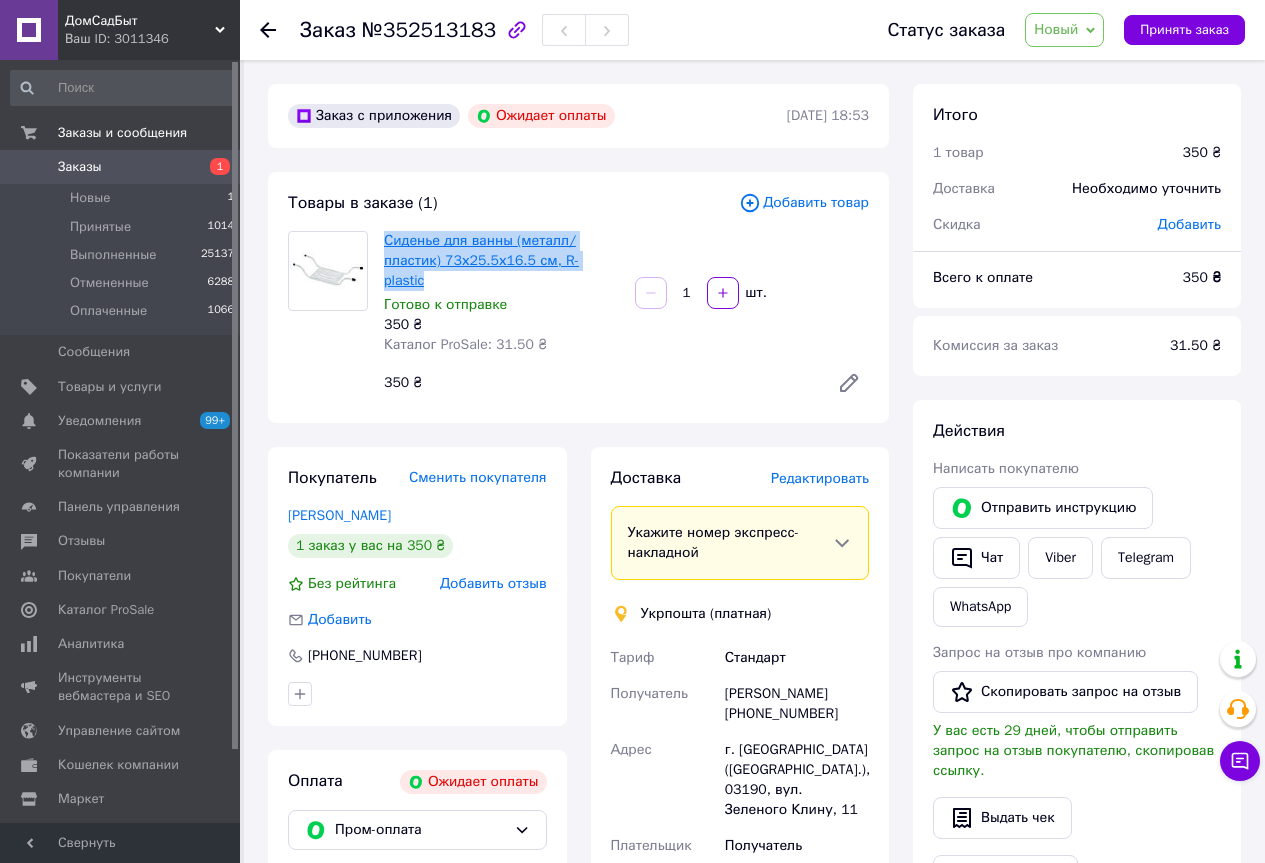 click on "Сиденье для ванны (металл/пластик) 73х25.5х16.5 см, R-plastic Готово к отправке 350 ₴ Каталог ProSale: 31.50 ₴" at bounding box center [501, 293] 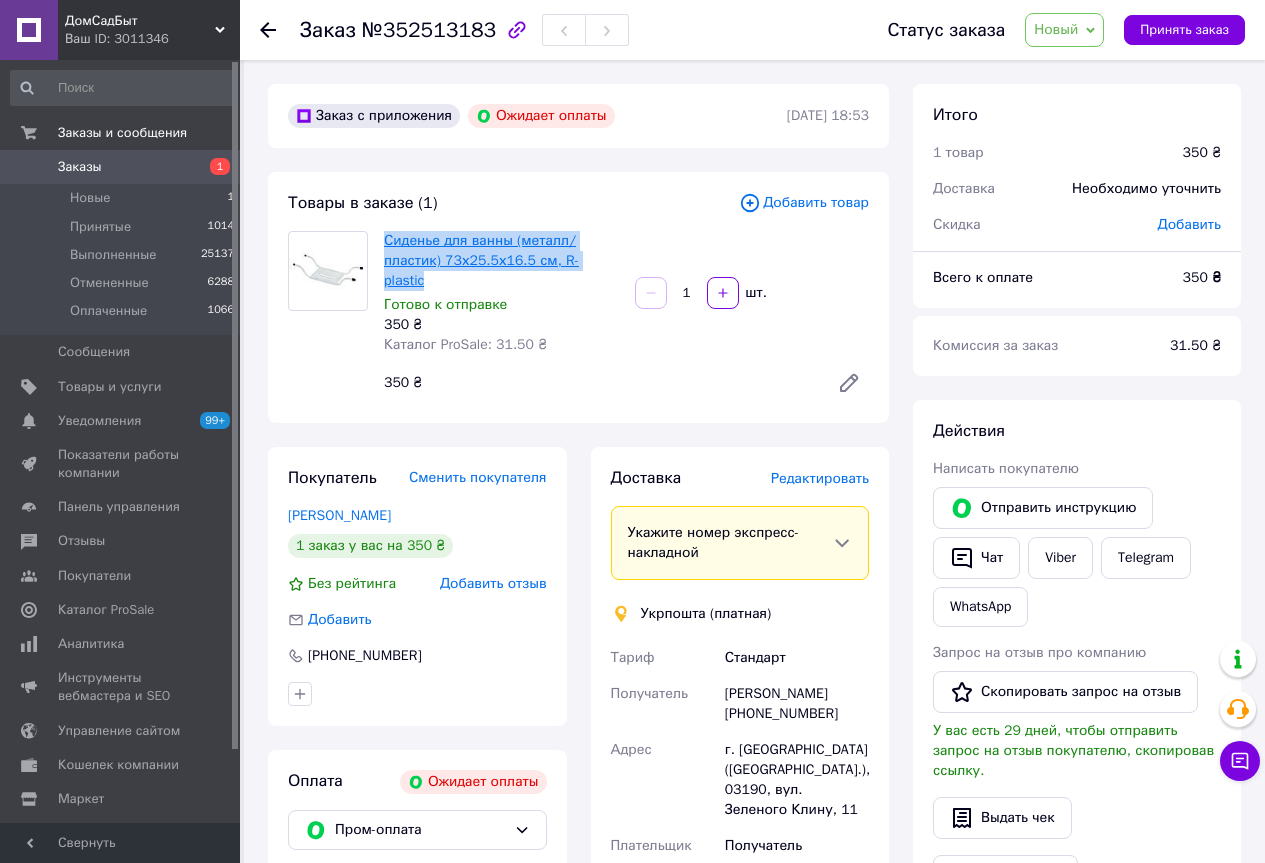 copy on "Сиденье для ванны (металл/пластик) 73х25.5х16.5 см, R-plastic" 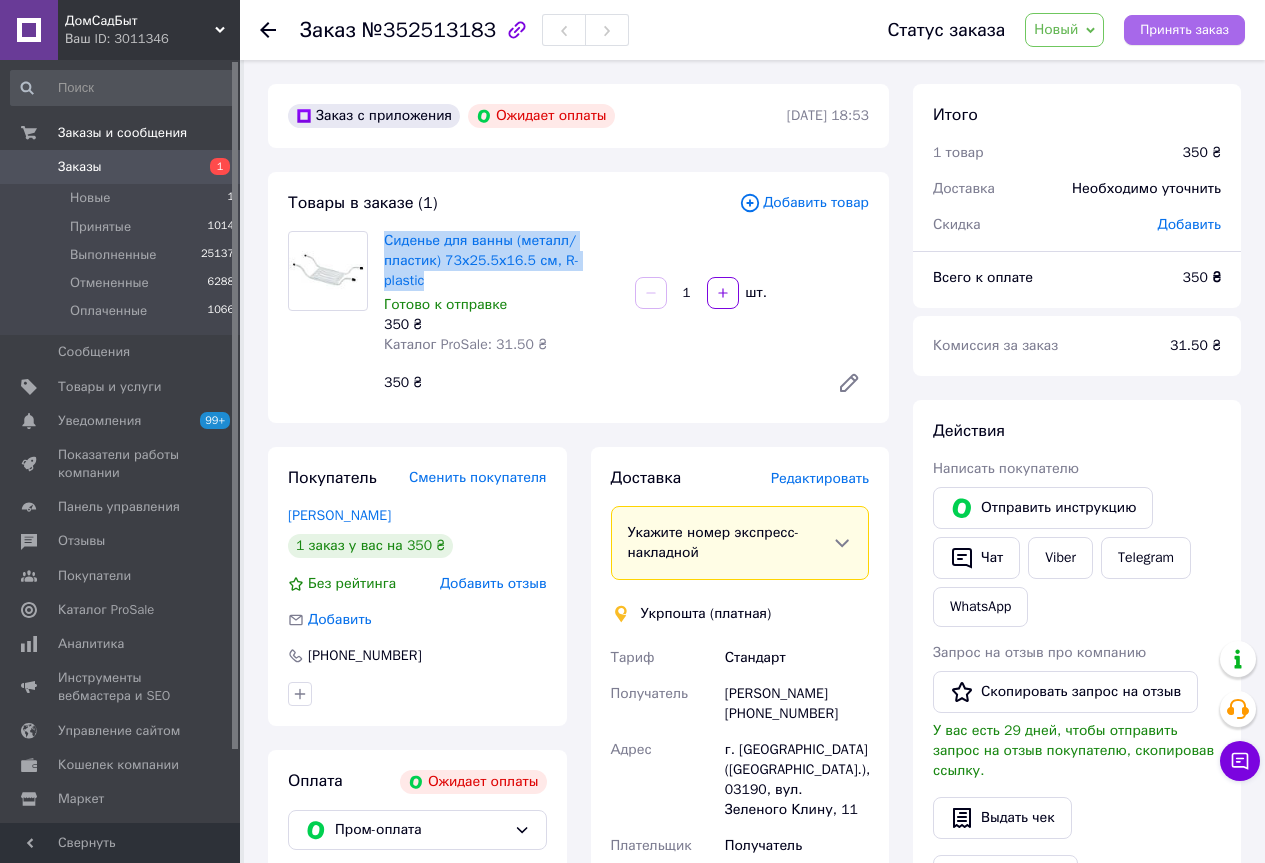 click on "Принять заказ" at bounding box center (1184, 30) 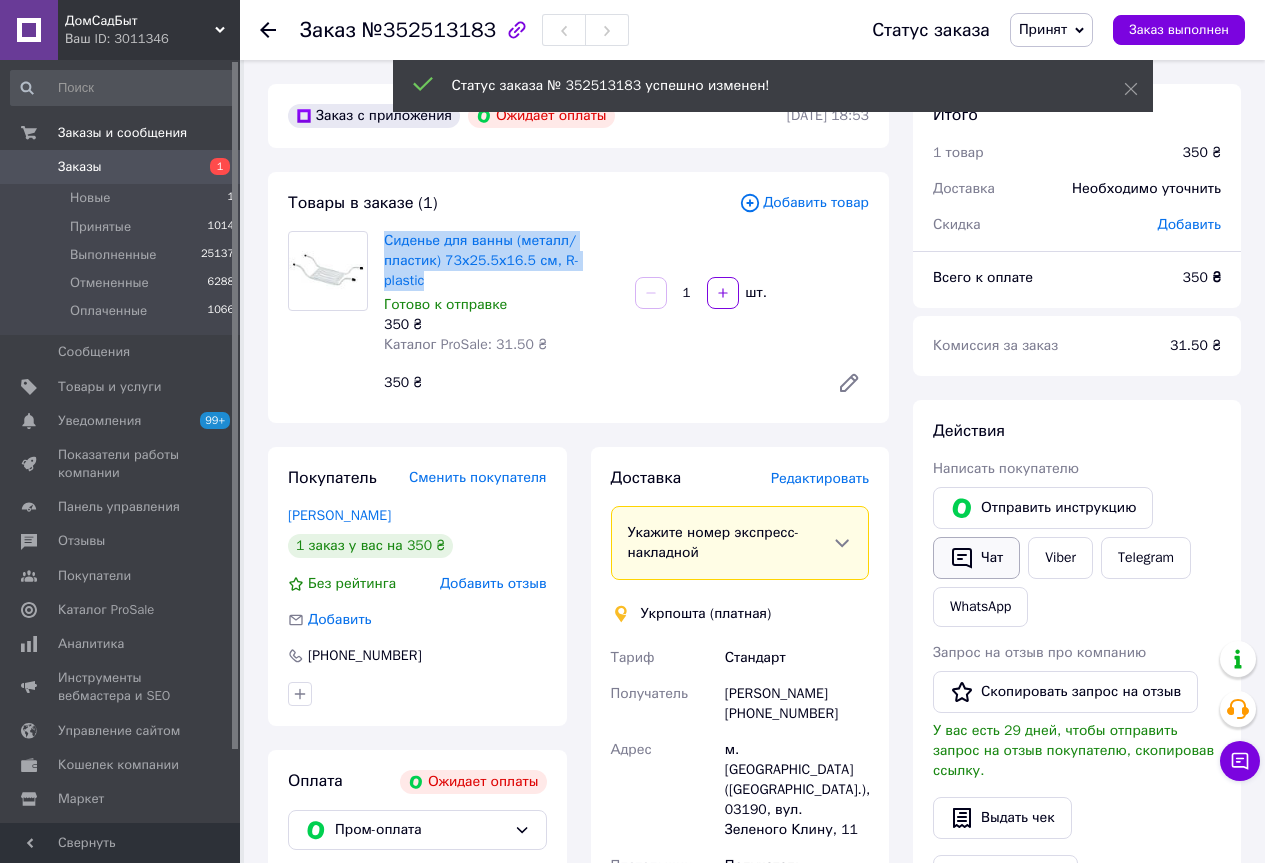 click on "Чат" at bounding box center [976, 558] 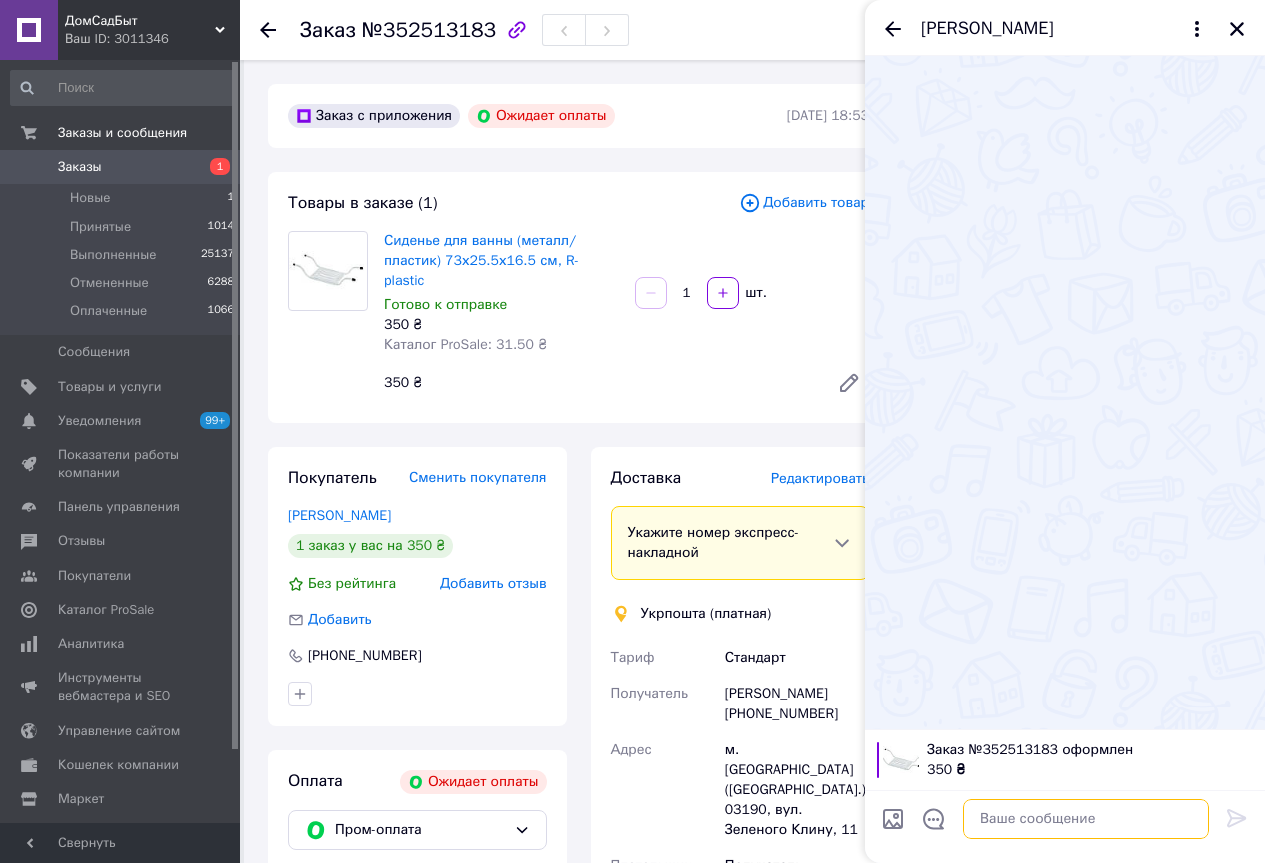 paste on "Доброго дня!
Ви замовили: Сидіння для ванни (метал/пластик) 73х25.5х16.5 см, R-plastic
Ціна: 350 грн
Якщо не вдається сплати промоплатою спробуйте ще раз або можете сплатити за реквізитами або на картку Приват банку [CREDIT_CARD_NUMBER], або Моно банку [CREDIT_CARD_NUMBER] на ім'я [PERSON_NAME].
Накладений платіж можливий після часткової 150 грн передоплати.
Після оплати повідомте нам.
З пов. ДiмСадПобут" 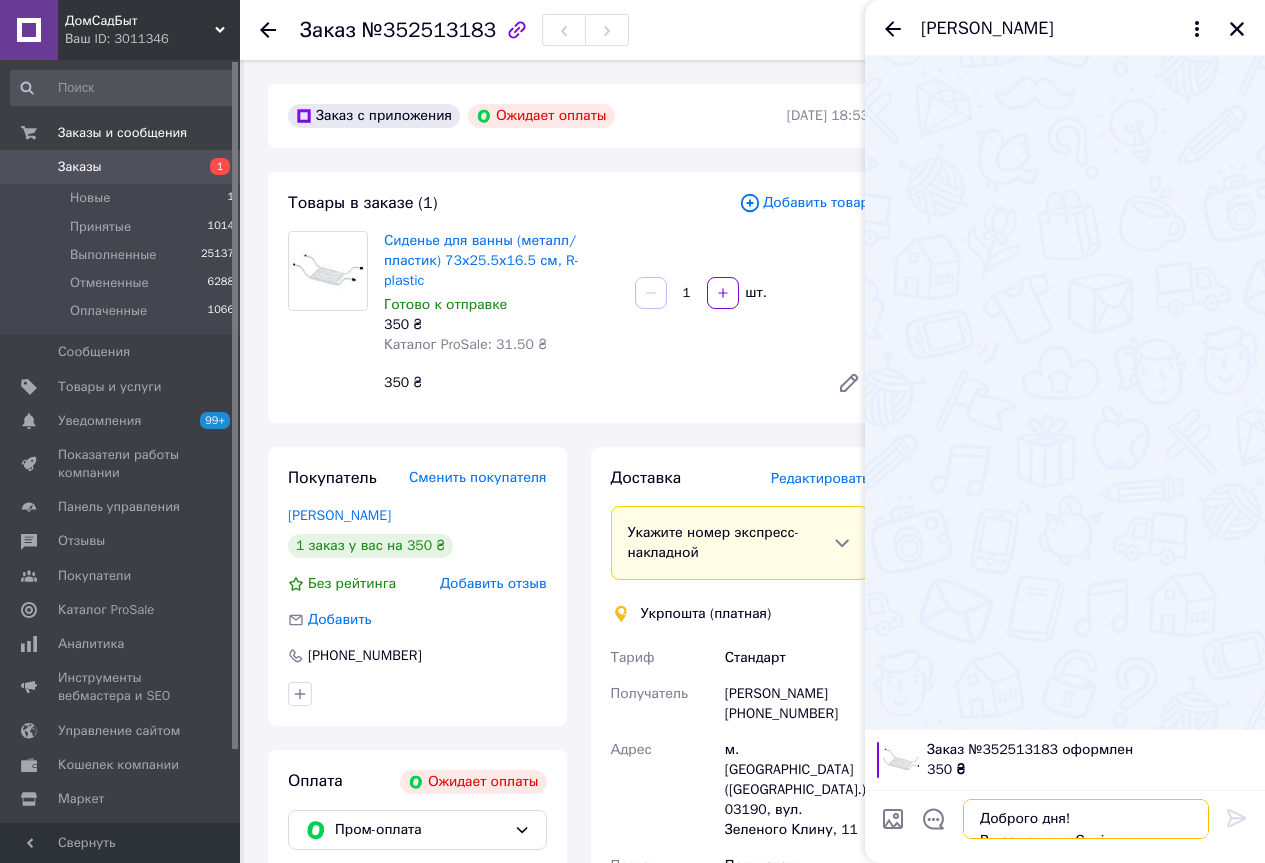 scroll, scrollTop: 130, scrollLeft: 0, axis: vertical 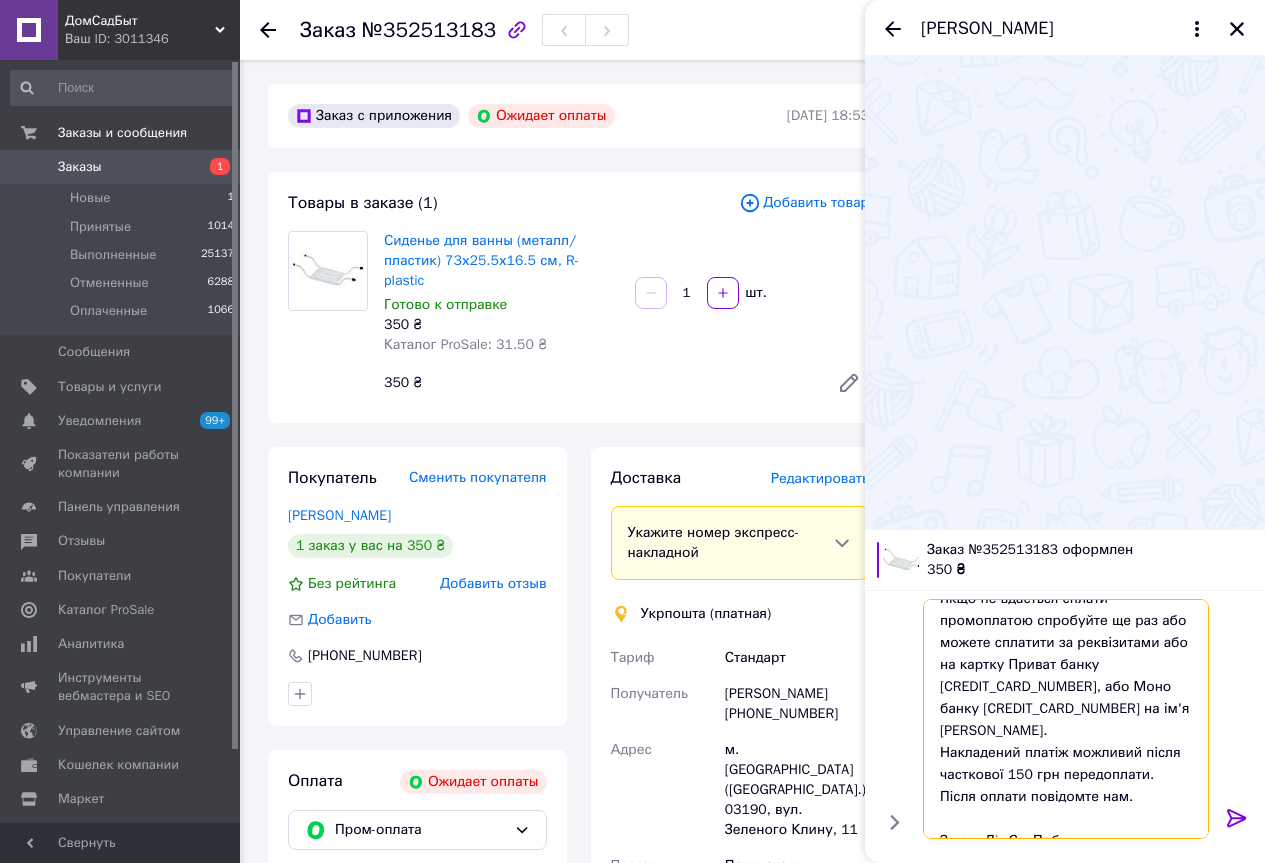 type on "Доброго дня!
Ви замовили: Сидіння для ванни (метал/пластик) 73х25.5х16.5 см, R-plastic
Ціна: 350 грн
Якщо не вдається сплати промоплатою спробуйте ще раз або можете сплатити за реквізитами або на картку Приват банку [CREDIT_CARD_NUMBER], або Моно банку [CREDIT_CARD_NUMBER] на ім'я [PERSON_NAME].
Накладений платіж можливий після часткової 150 грн передоплати.
Після оплати повідомте нам.
З пов. ДiмСадПобут" 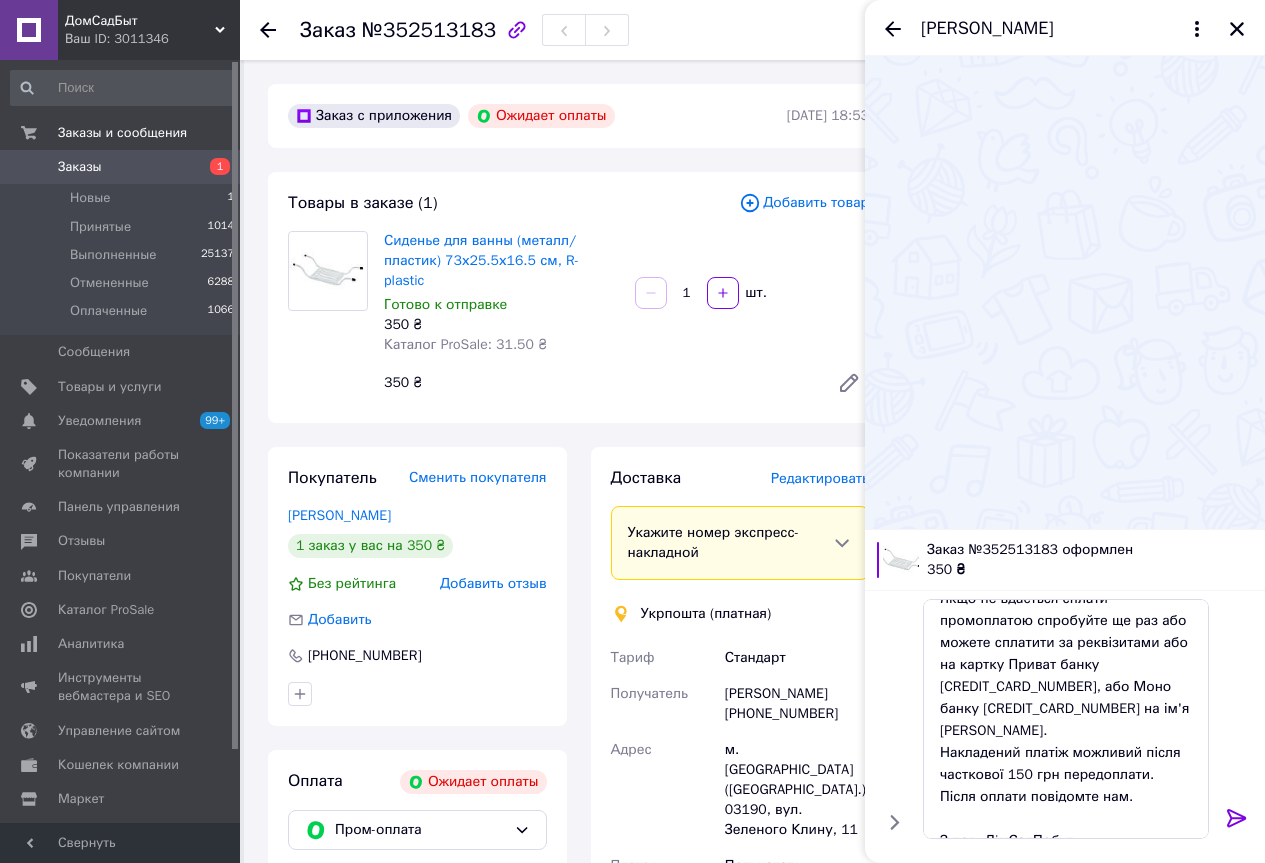 click 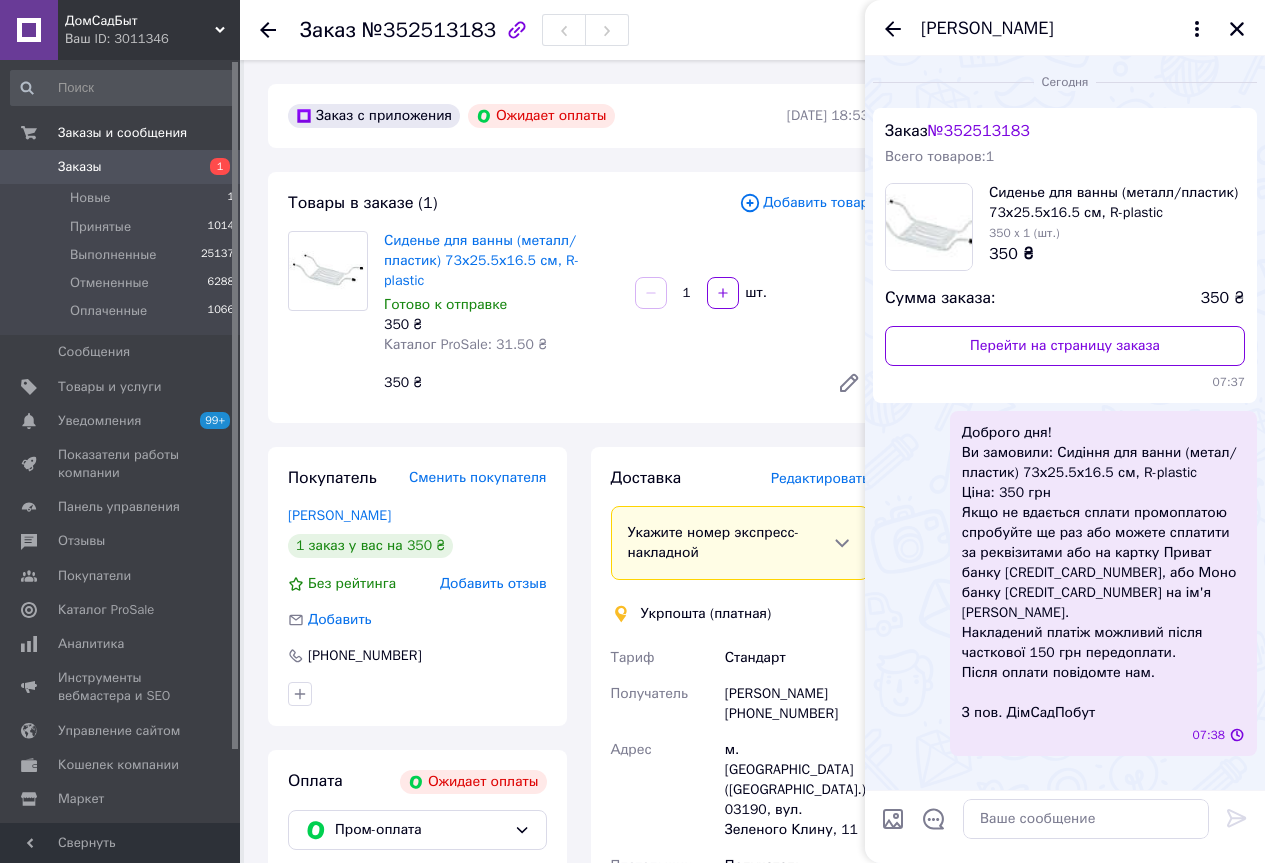 scroll, scrollTop: 0, scrollLeft: 0, axis: both 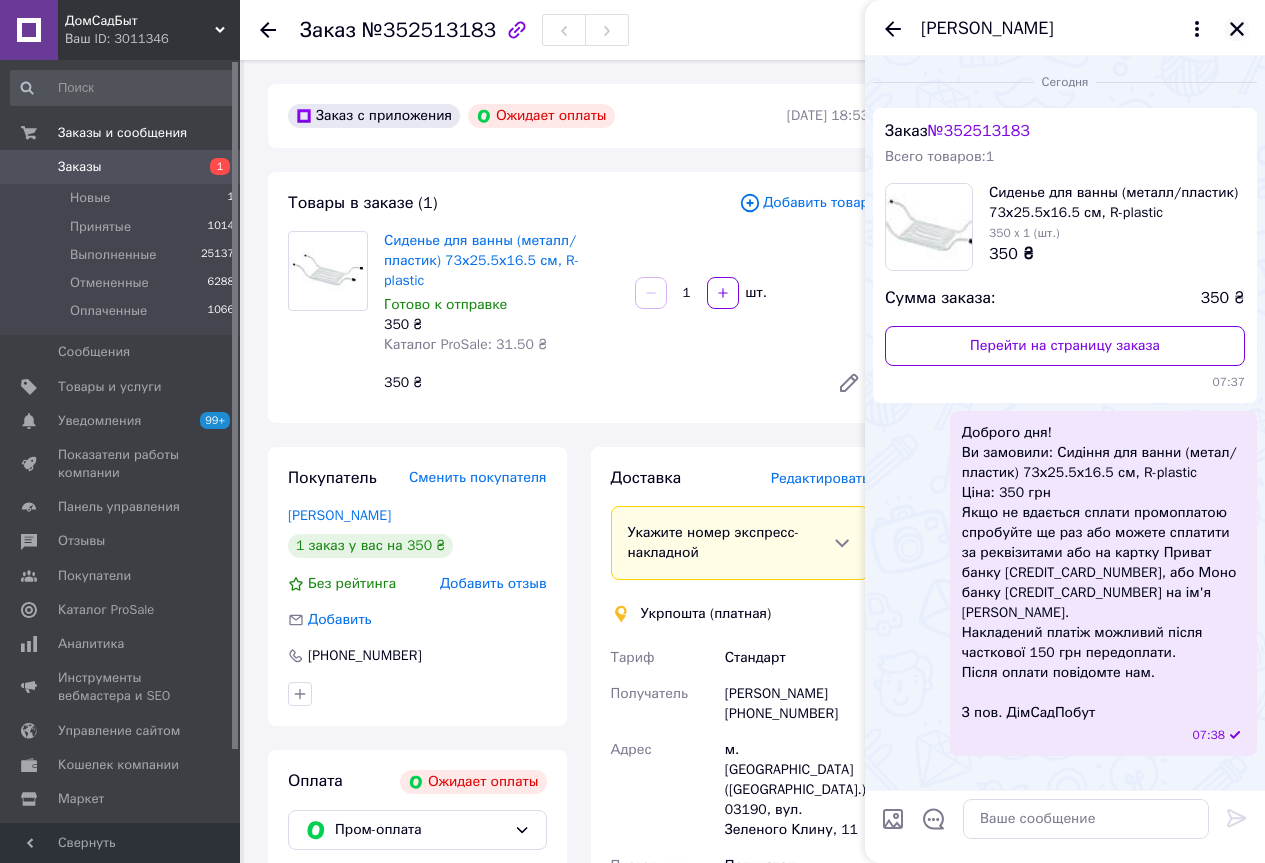 click 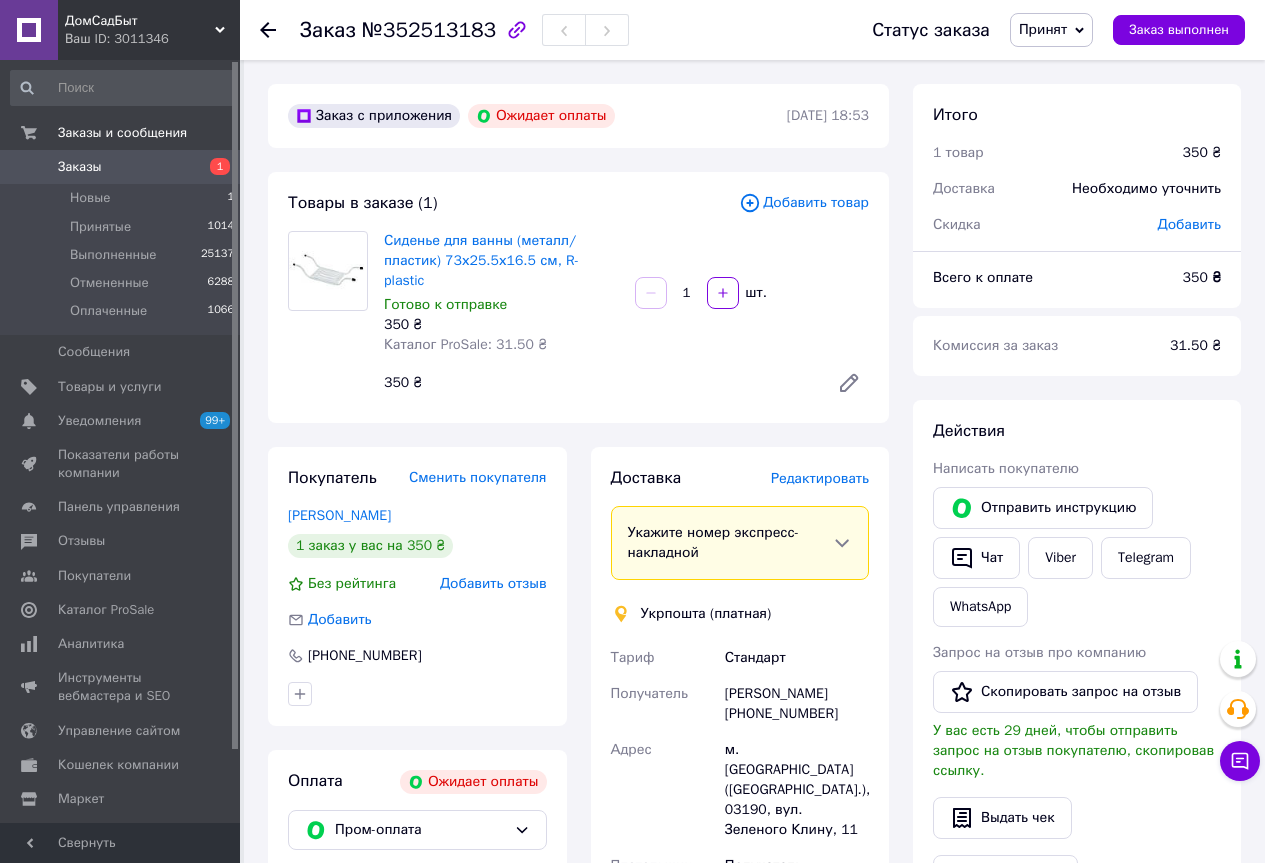 click on "Заказы 1" at bounding box center (123, 167) 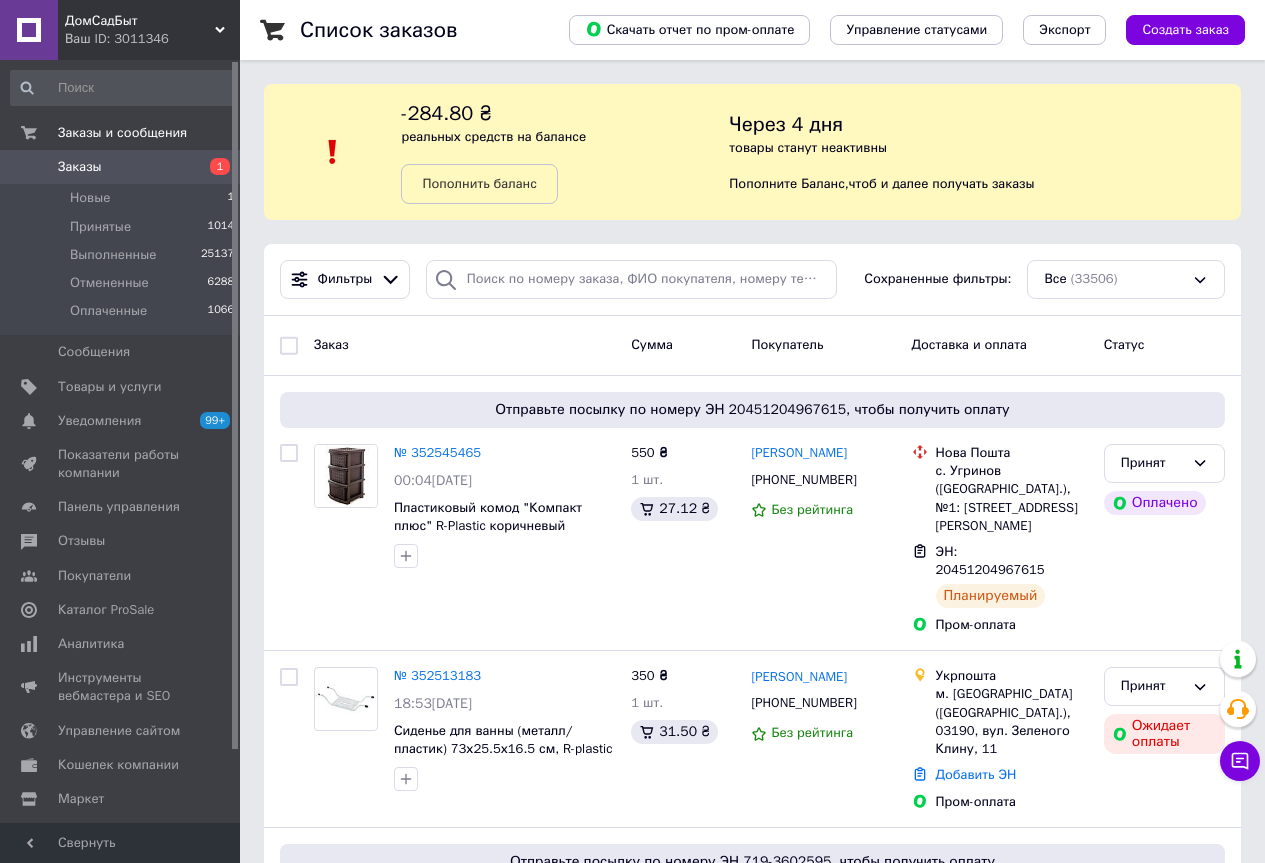 click on "Заказы" at bounding box center (80, 167) 